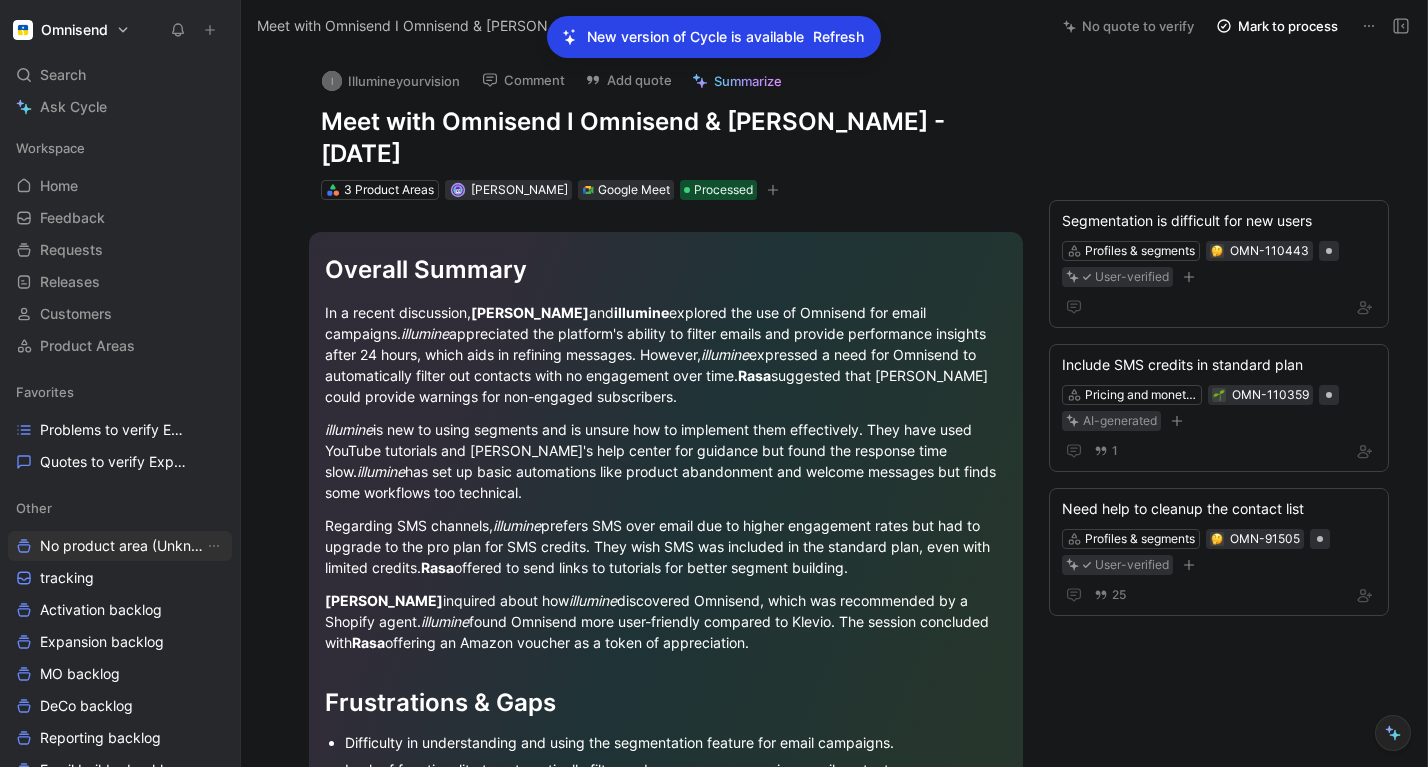 scroll, scrollTop: 0, scrollLeft: 0, axis: both 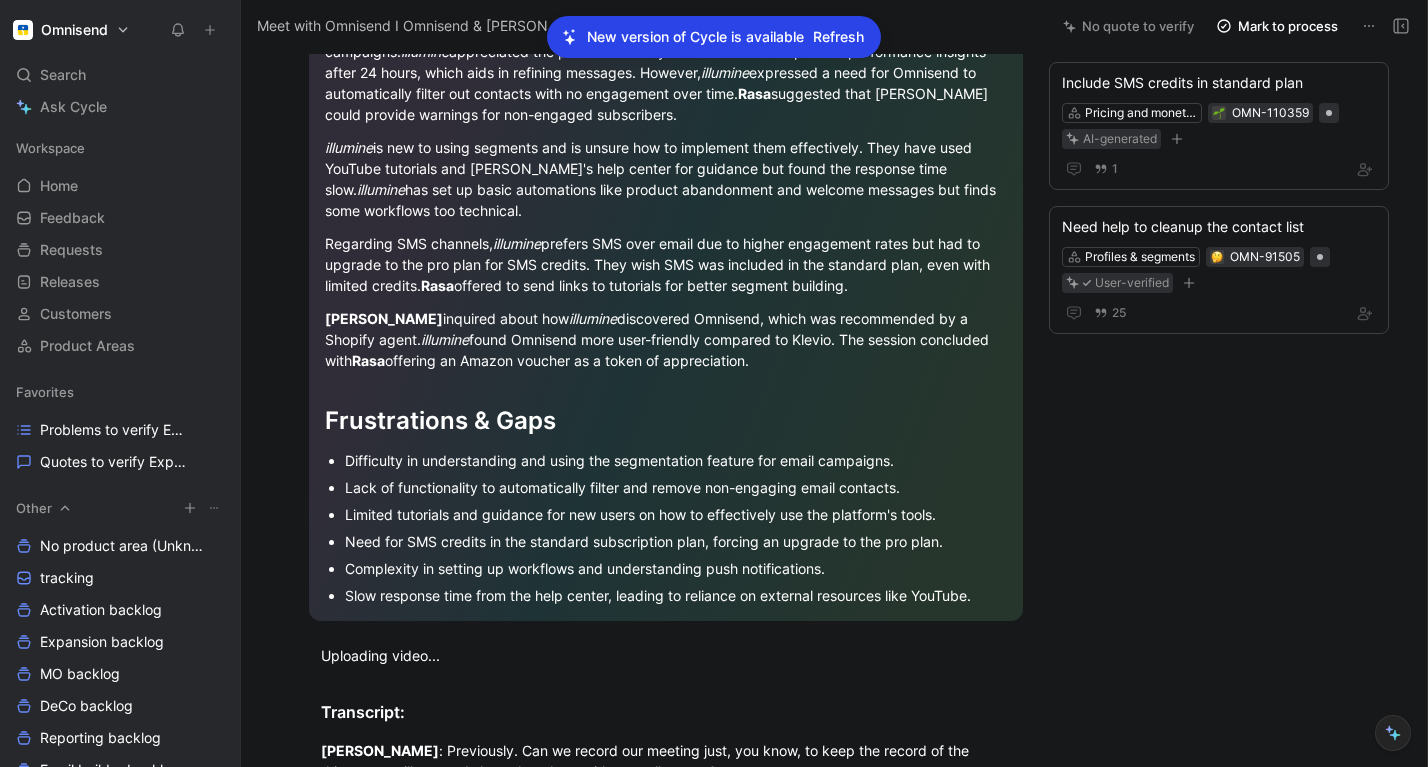 click 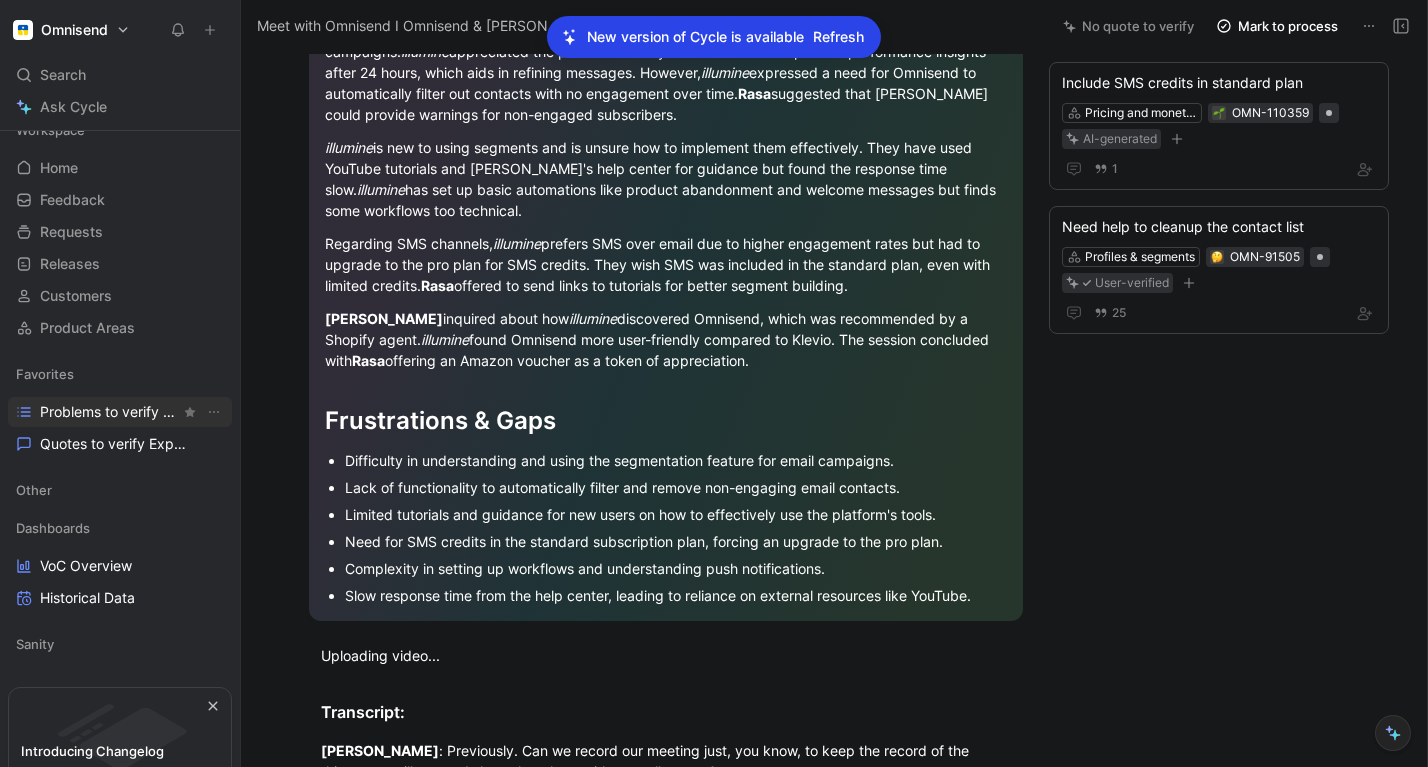 scroll, scrollTop: 0, scrollLeft: 0, axis: both 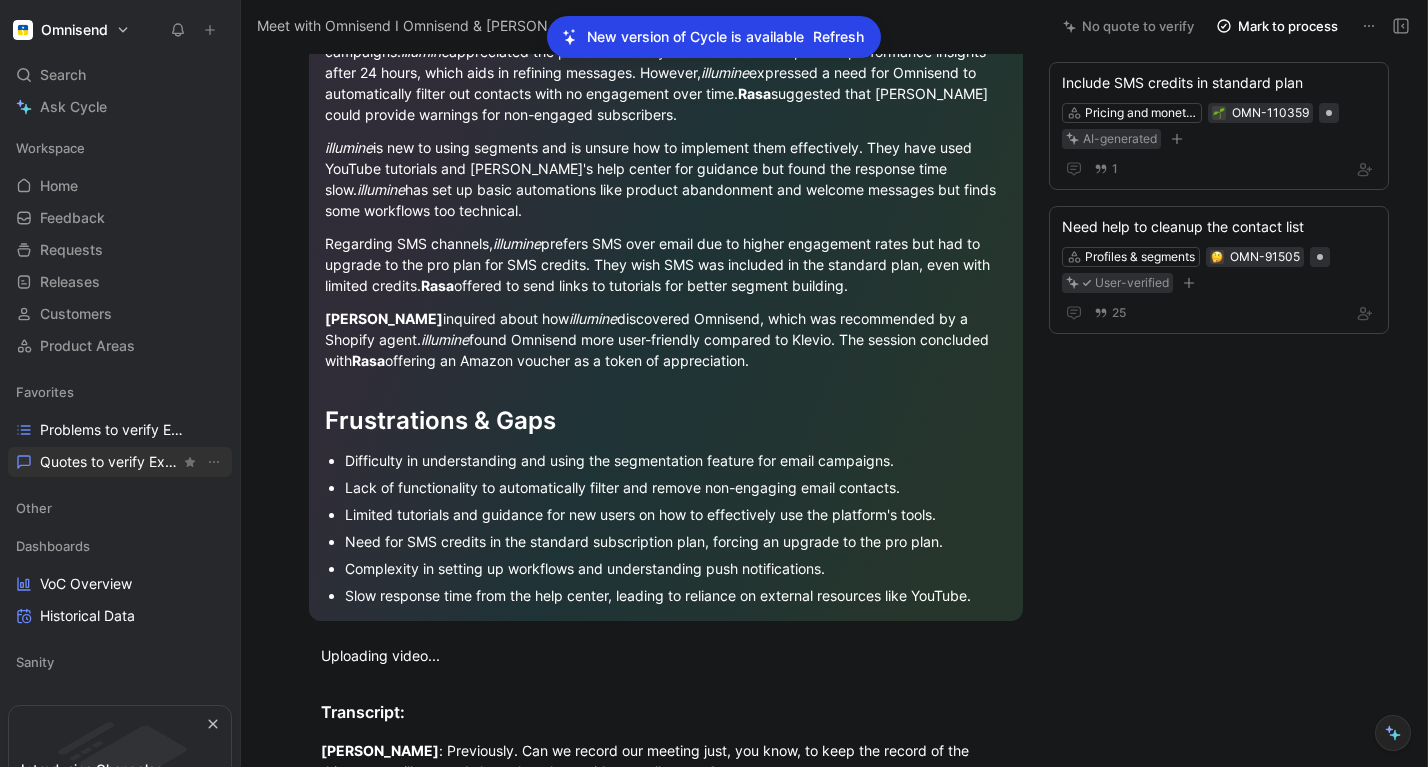 click on "Quotes to verify Expansion" at bounding box center (110, 462) 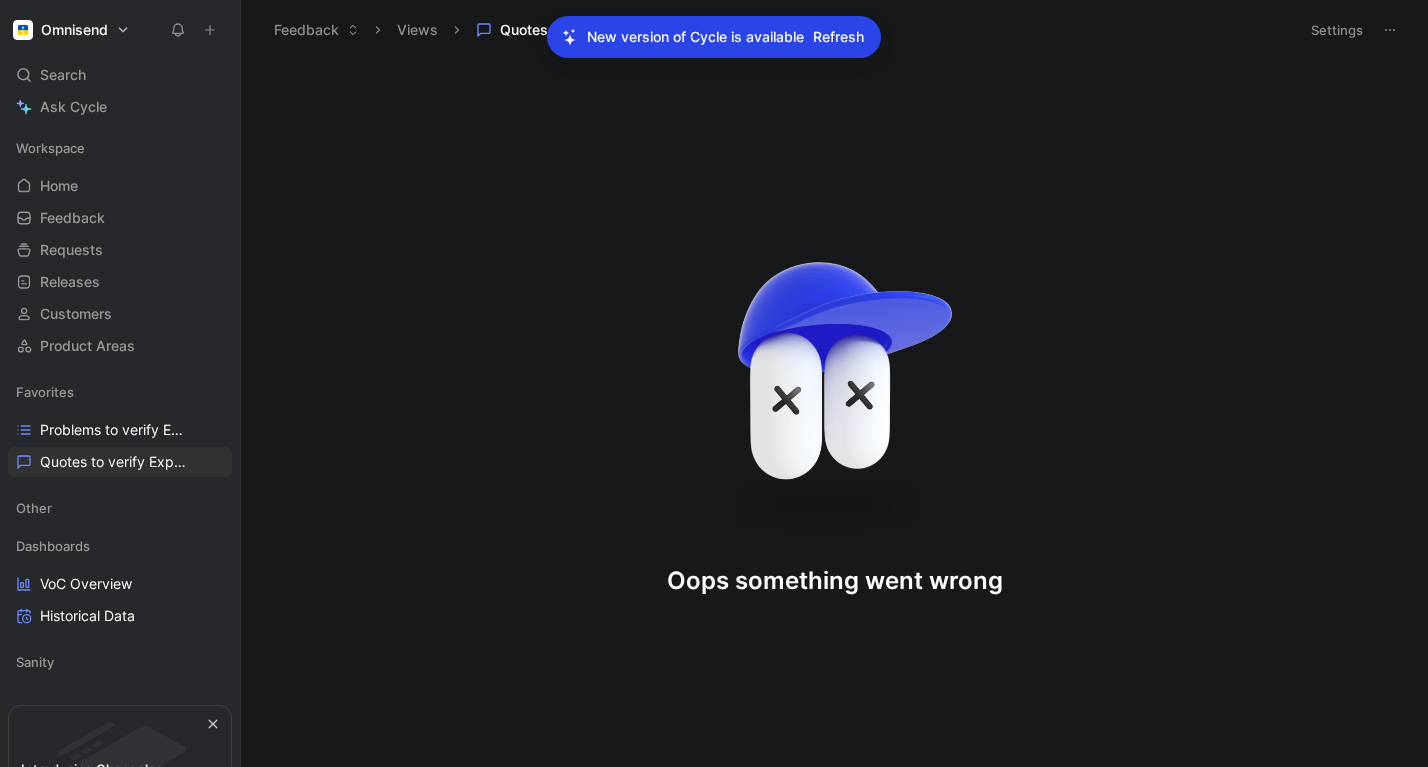 click on "Refresh" at bounding box center [838, 37] 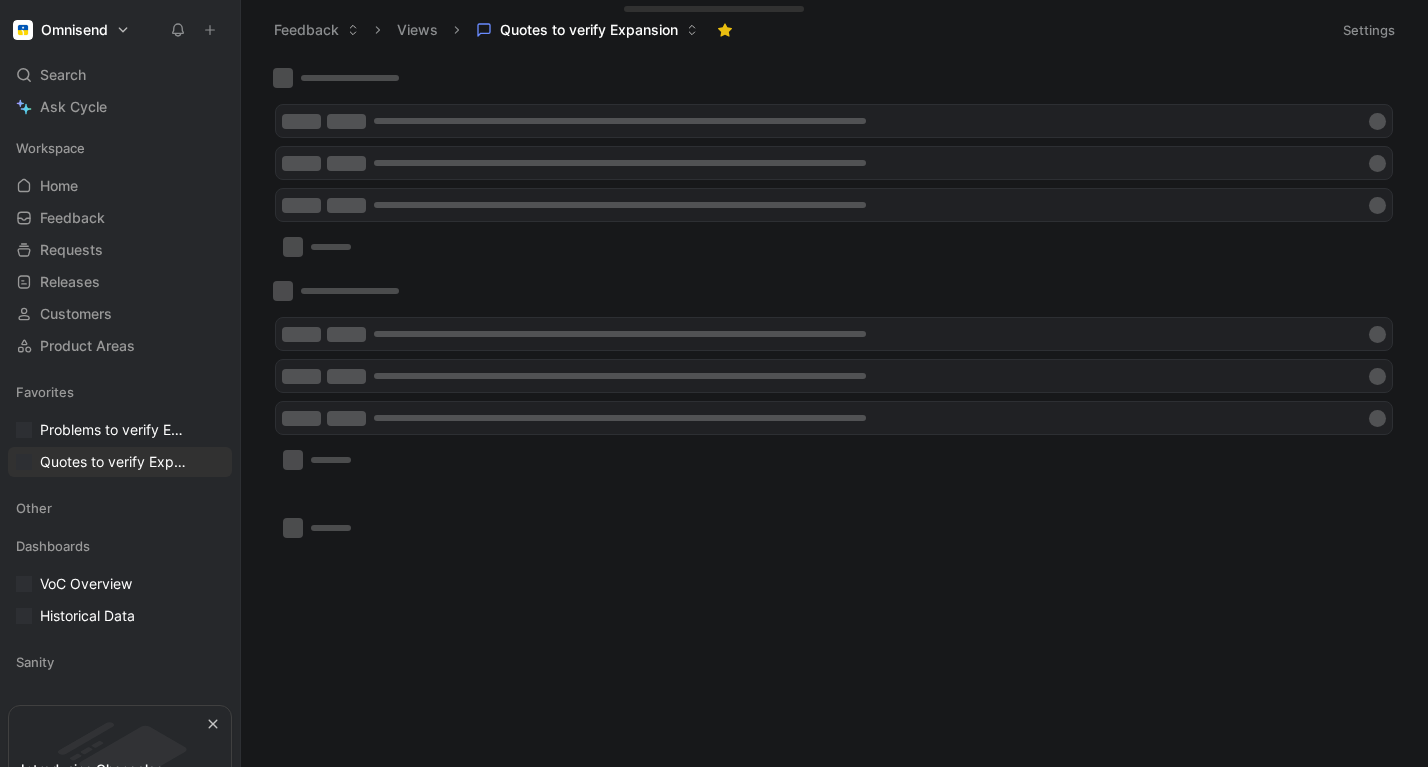 scroll, scrollTop: 0, scrollLeft: 0, axis: both 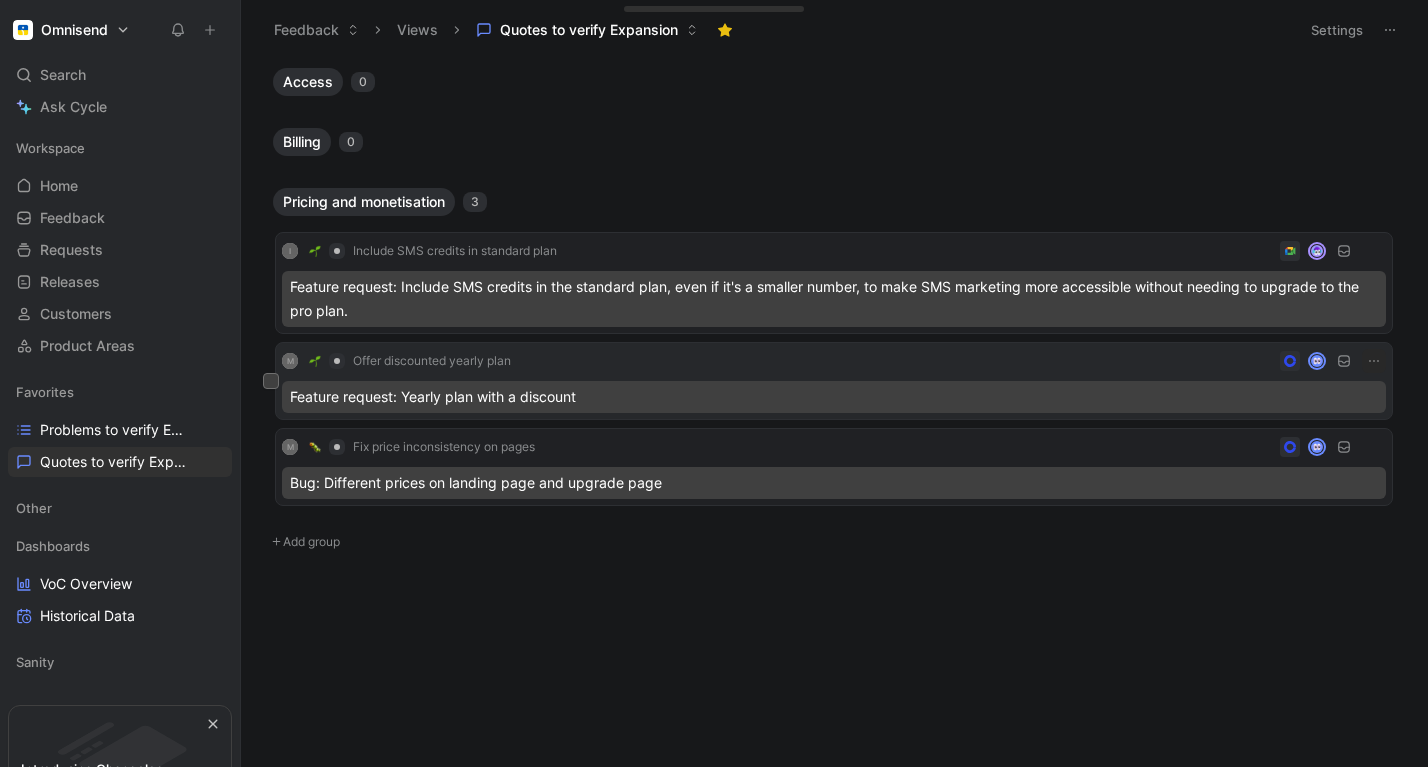 click on "Feature request: Yearly plan with a discount" at bounding box center (834, 397) 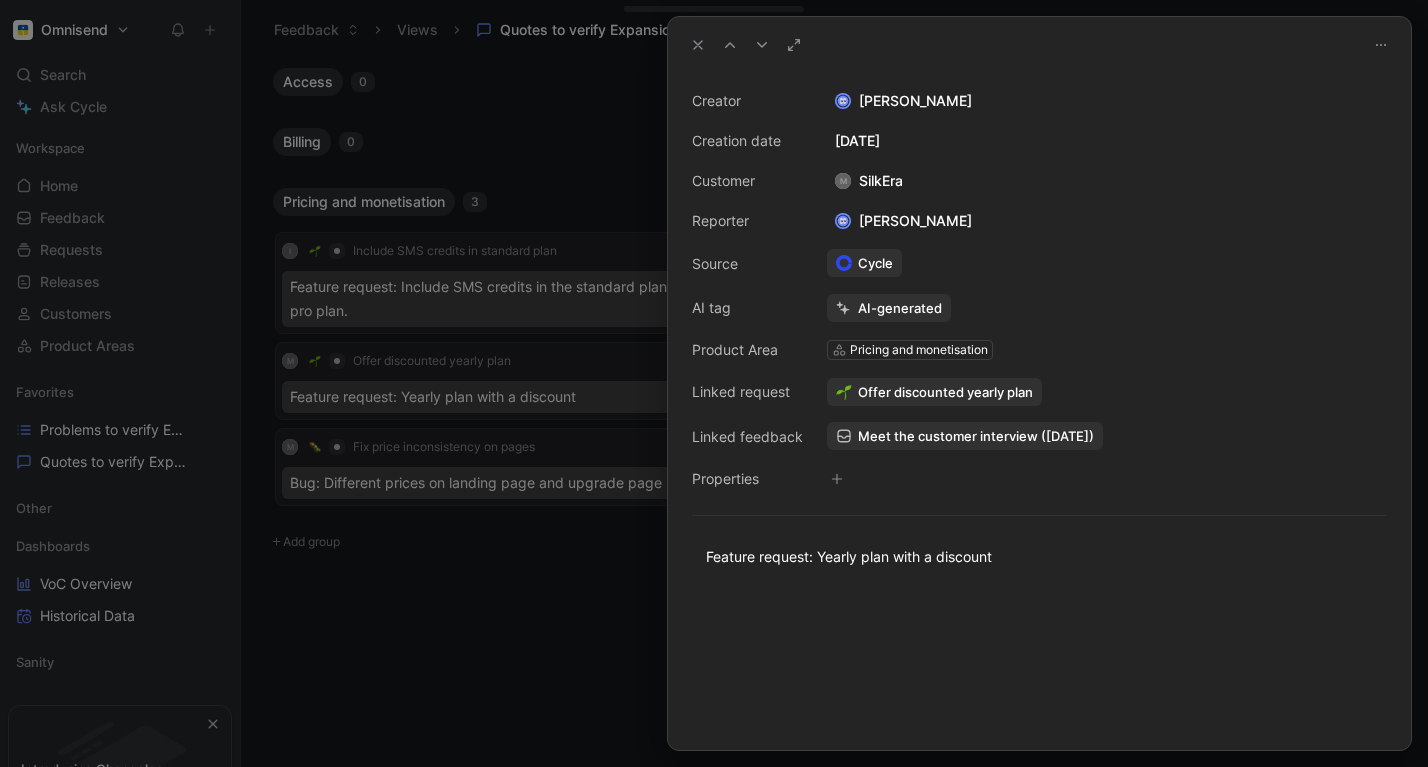click on "Meet the customer interview ([DATE])" at bounding box center (976, 436) 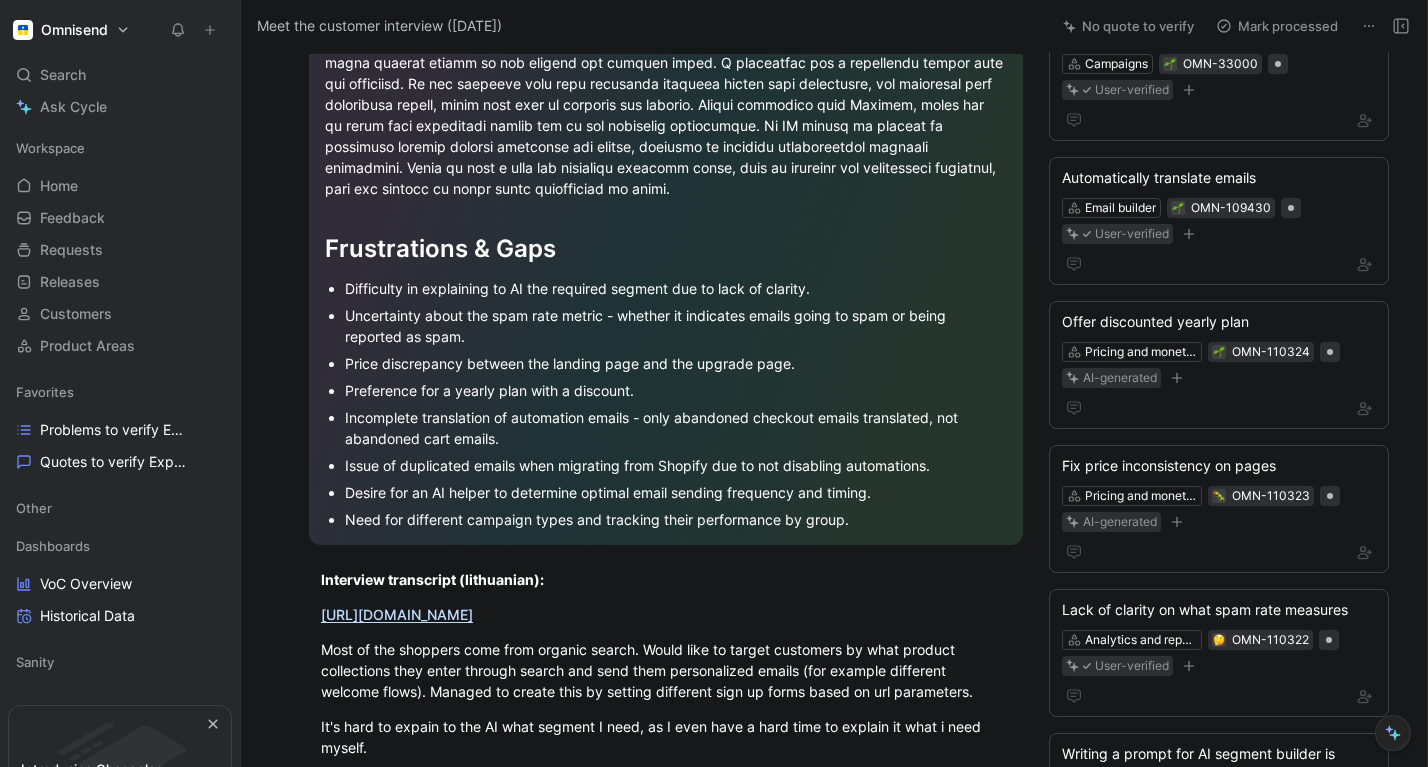 scroll, scrollTop: 354, scrollLeft: 0, axis: vertical 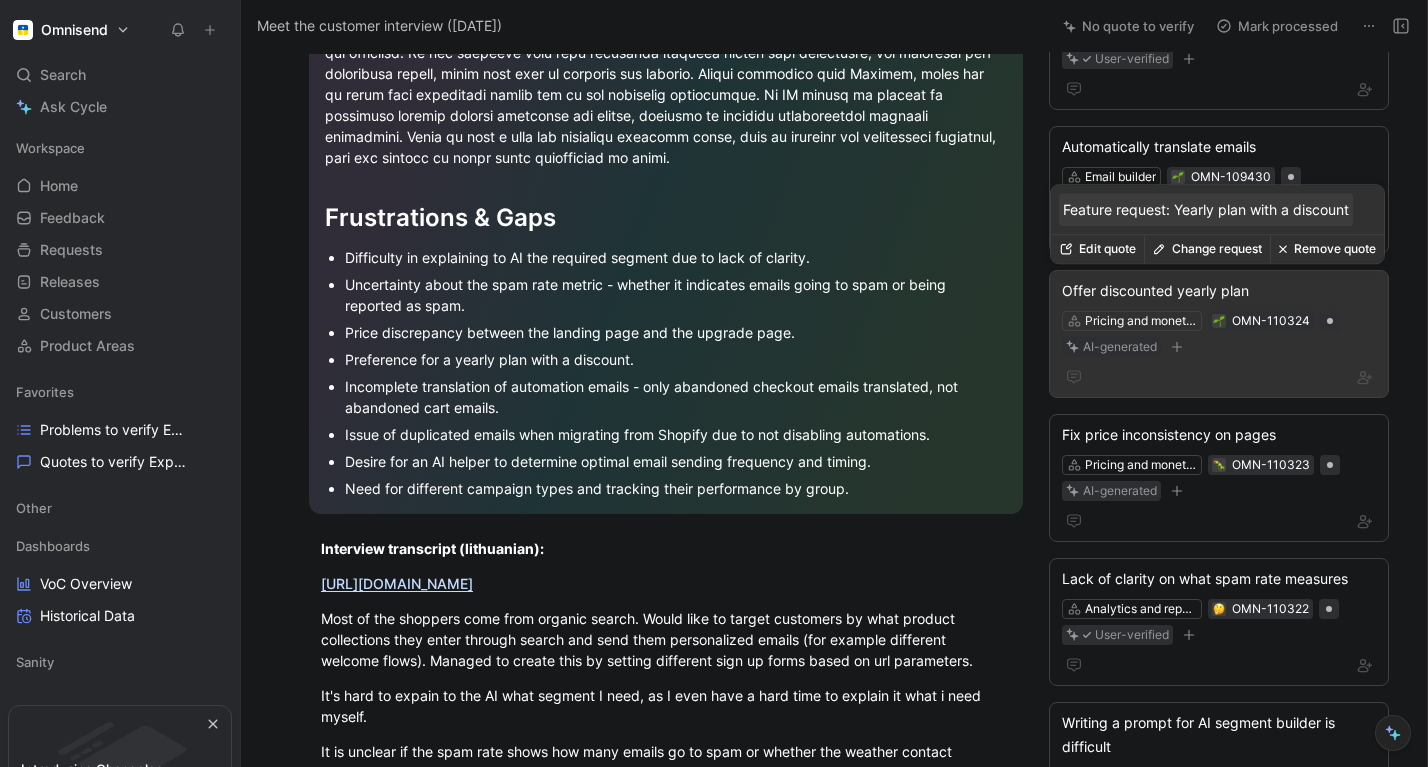 click on "Offer discounted yearly plan" at bounding box center [1219, 291] 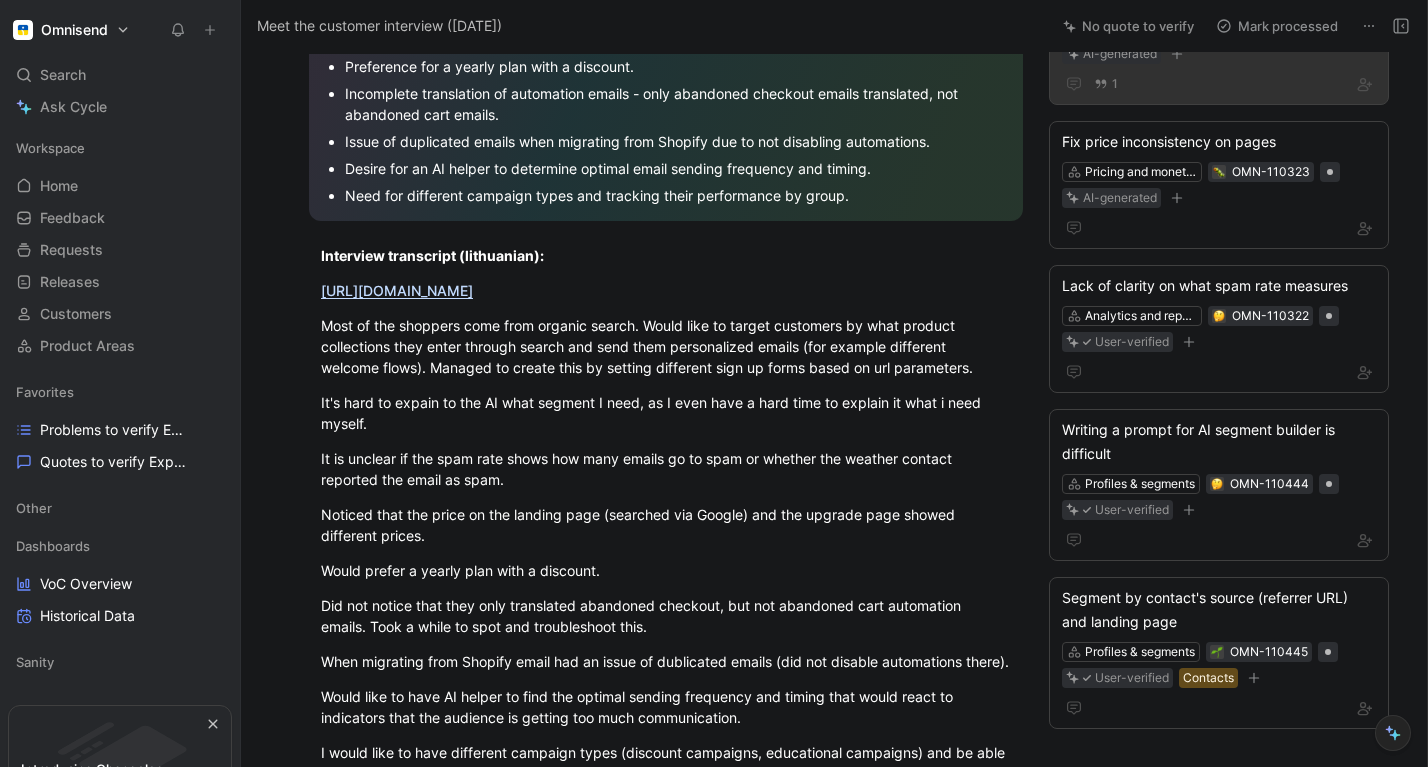 scroll, scrollTop: 636, scrollLeft: 0, axis: vertical 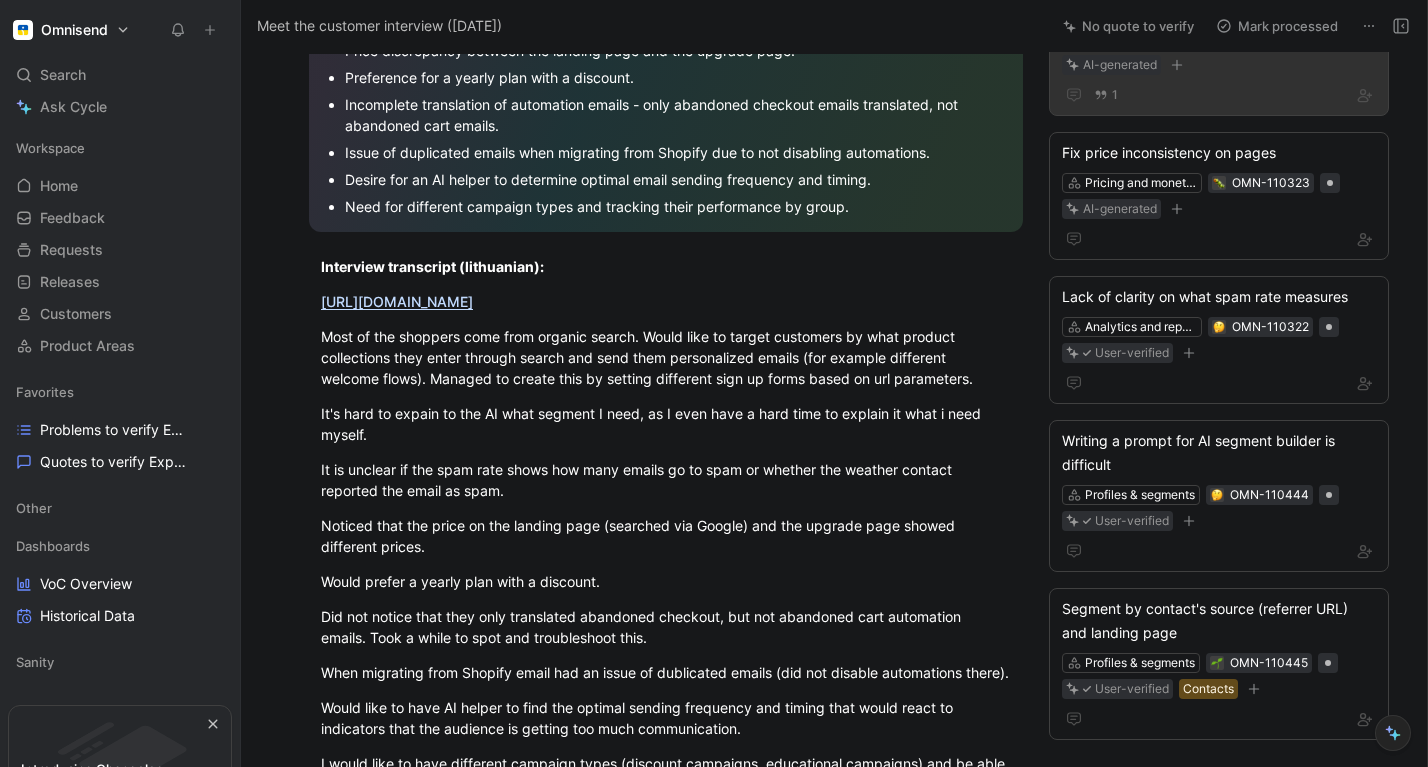 click on "[URL][DOMAIN_NAME]" at bounding box center [397, 301] 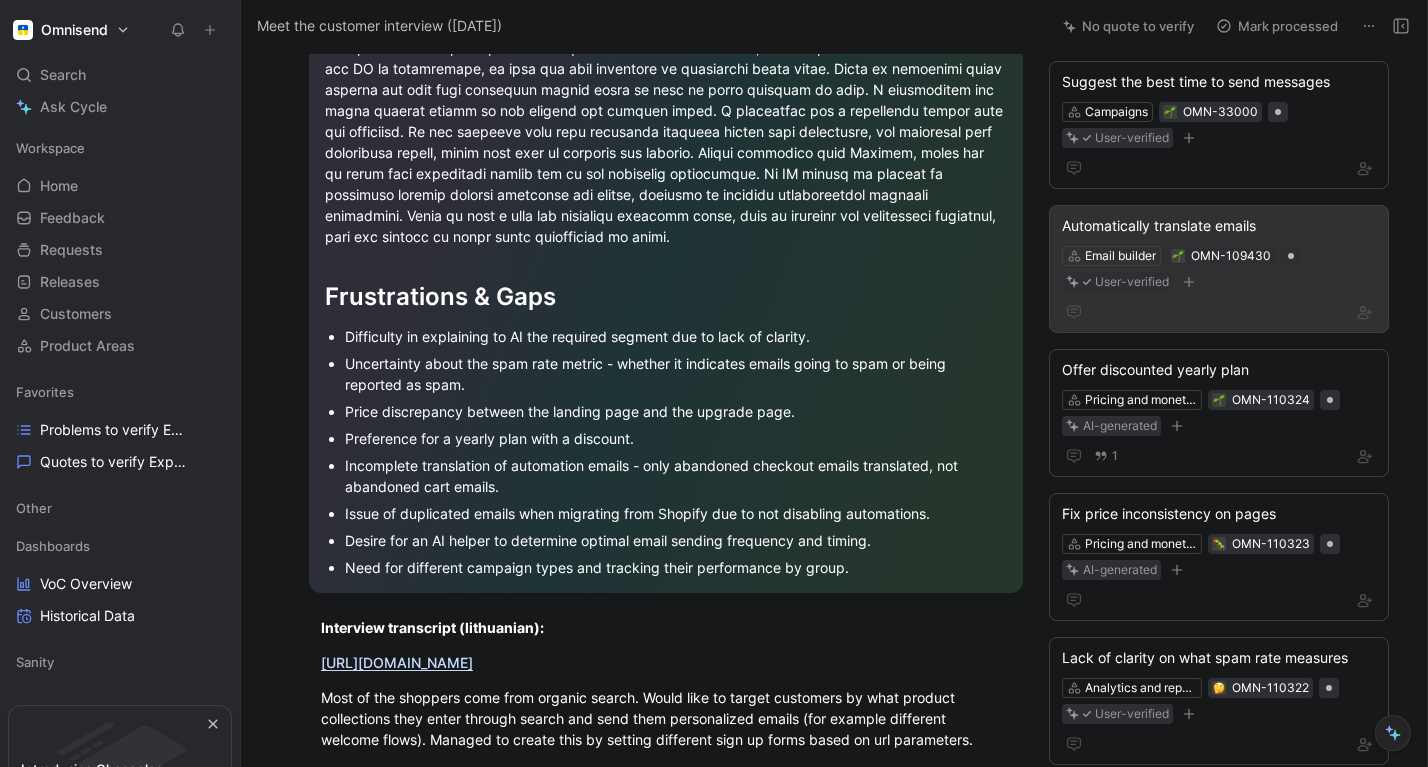 scroll, scrollTop: 286, scrollLeft: 0, axis: vertical 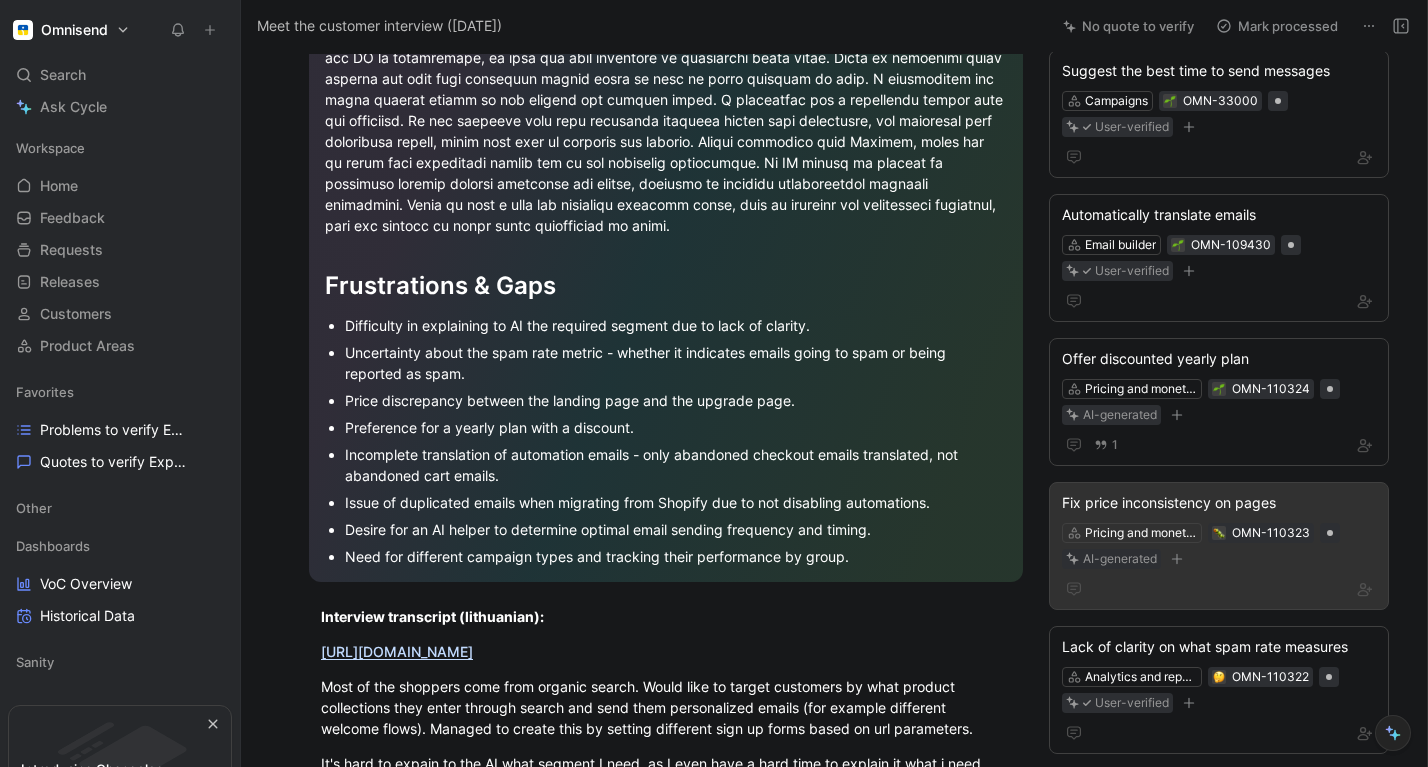 click on "Fix price inconsistency on pages" at bounding box center [1219, 503] 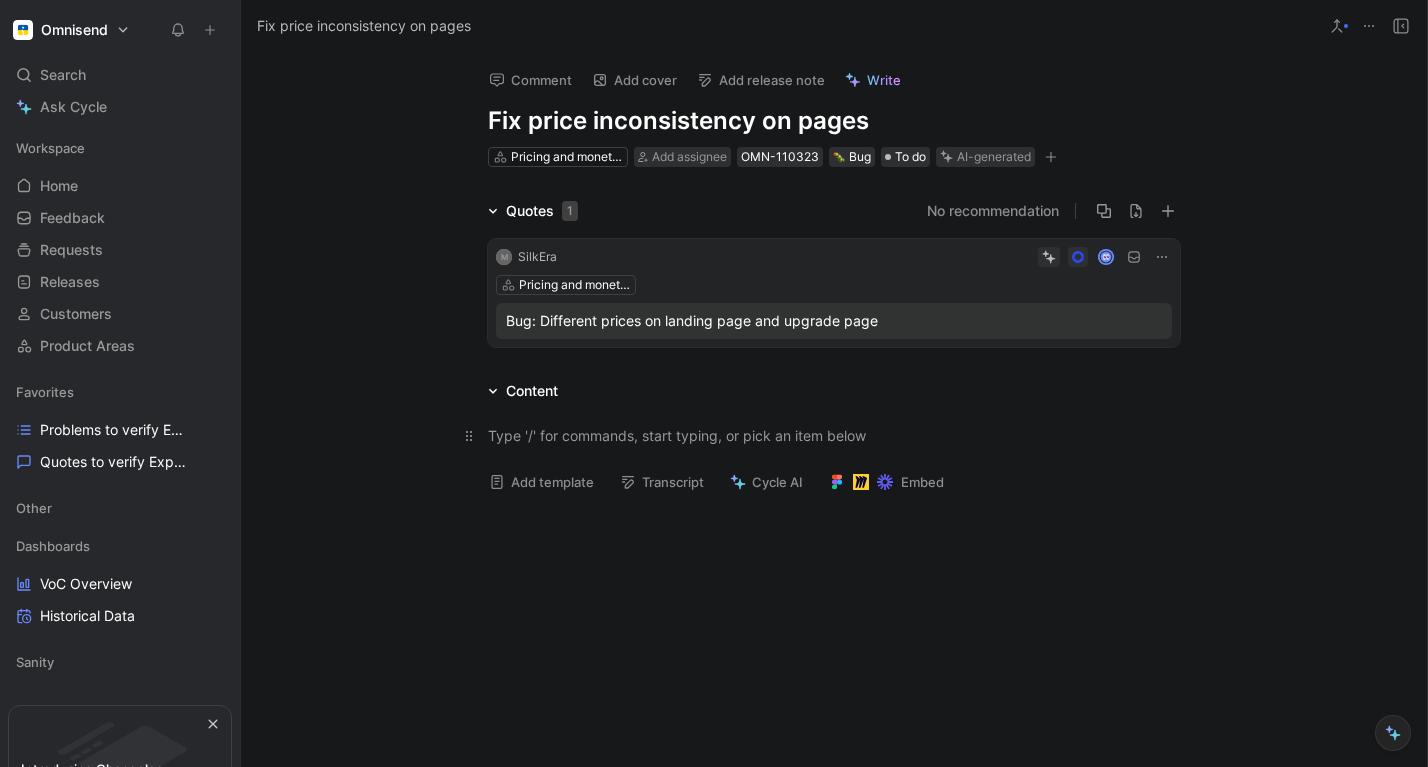 click at bounding box center (834, 435) 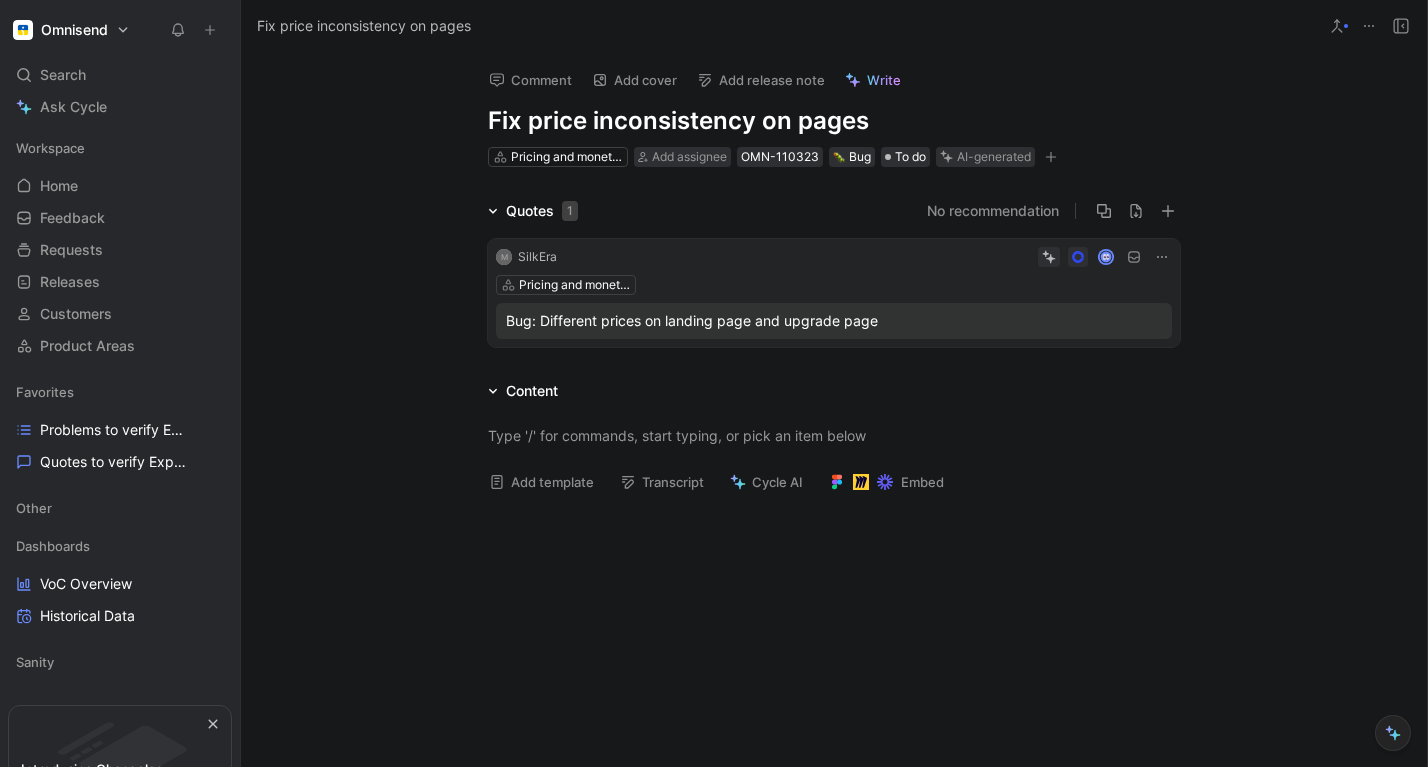 type 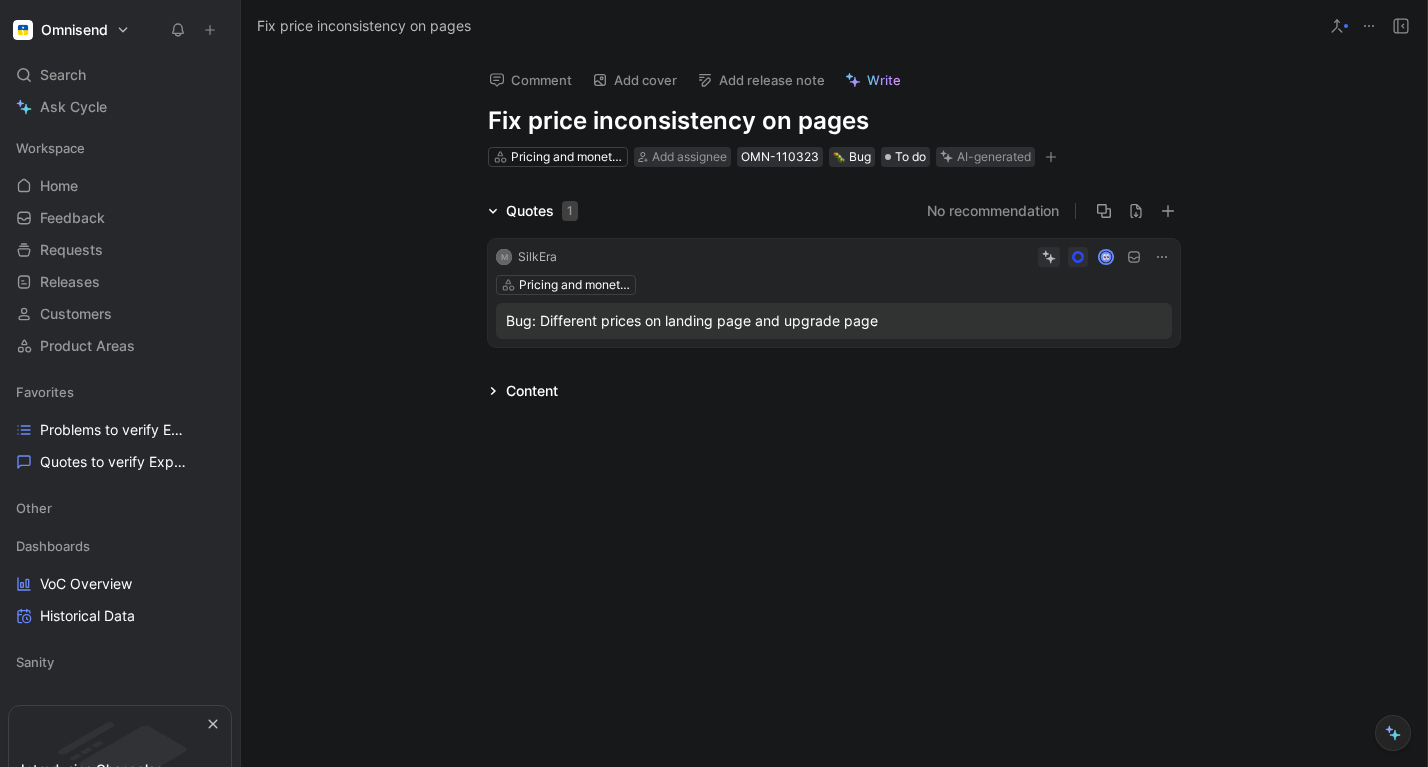click on "Content" at bounding box center [532, 391] 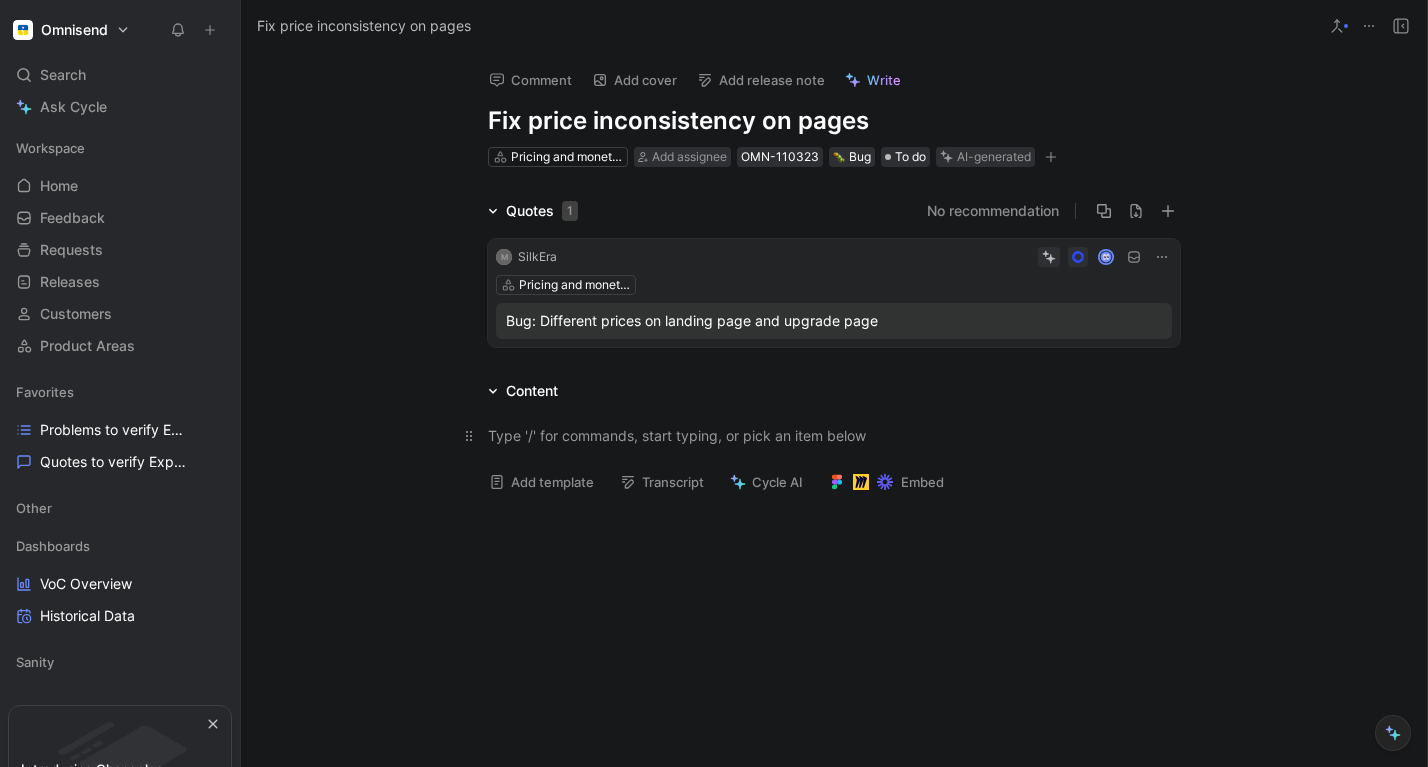click at bounding box center (834, 435) 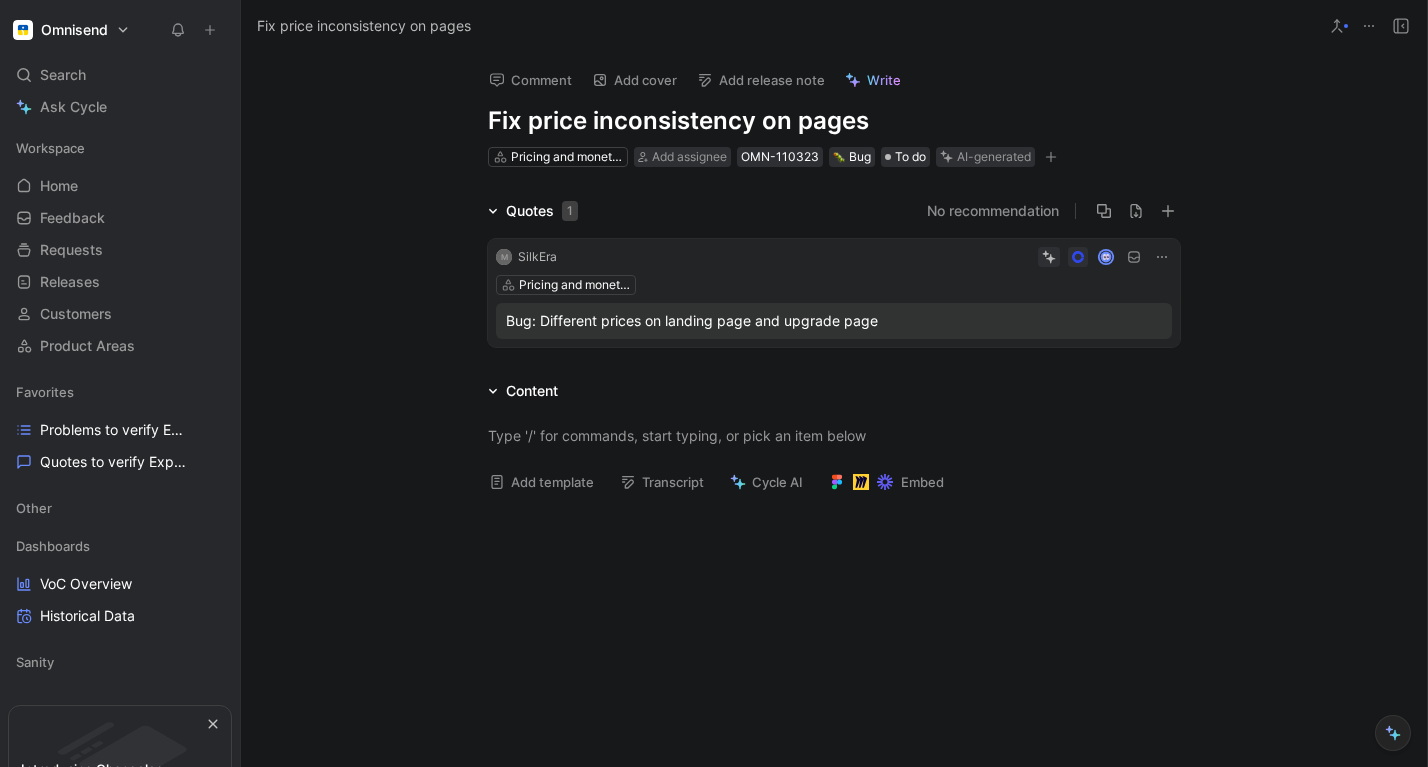 type 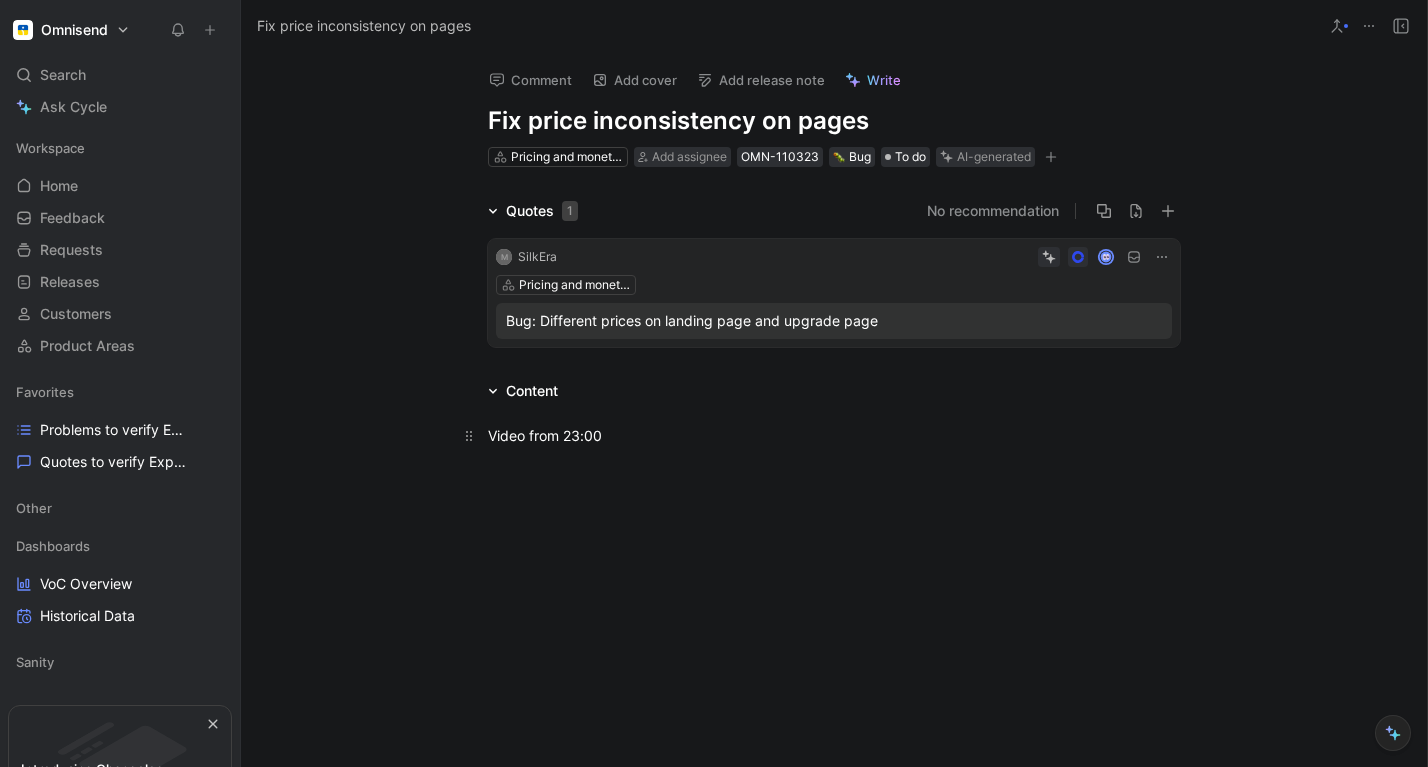 click on "Video from 23:00" at bounding box center [834, 435] 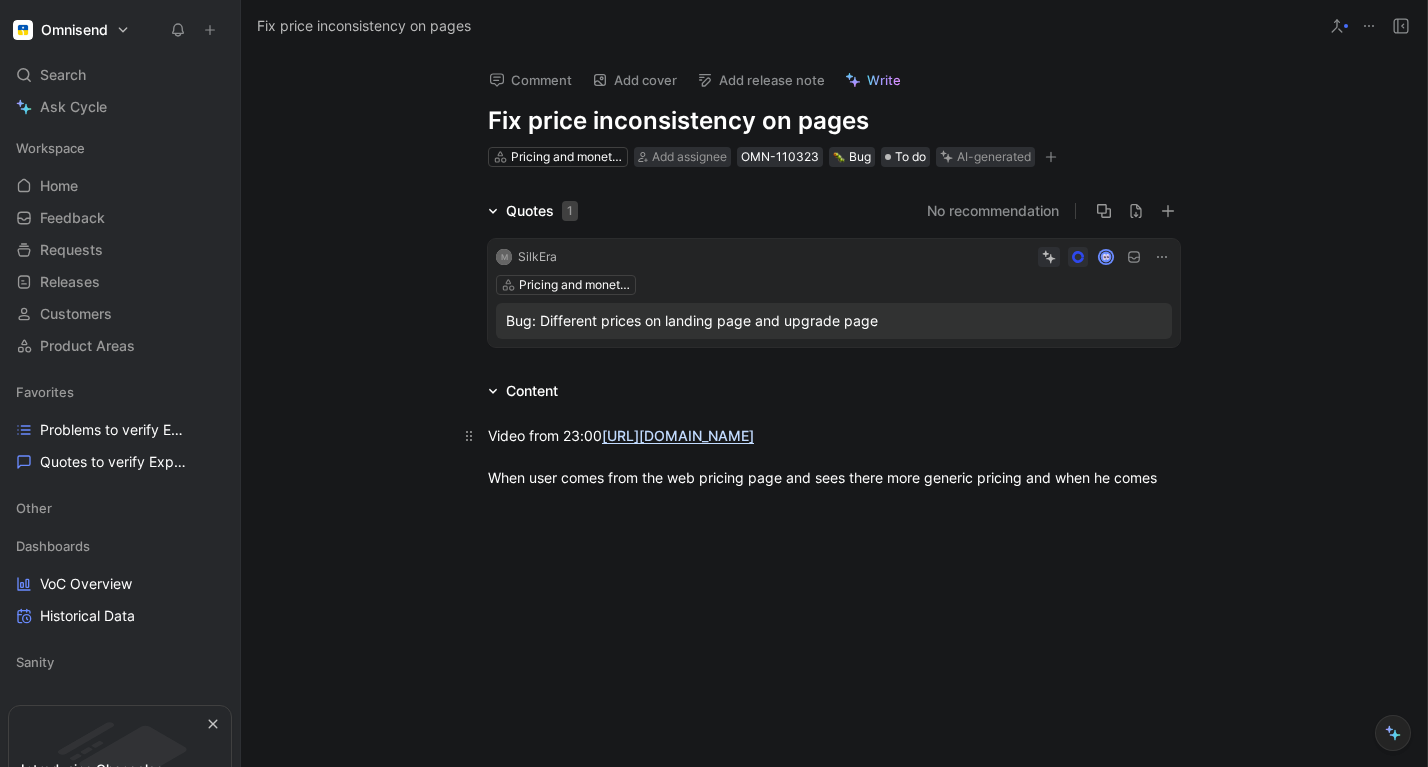 click on "Video from 23:00  [URL][DOMAIN_NAME] When user comes from the web pricing page and sees there more generic pricing and when he comes" at bounding box center [834, 456] 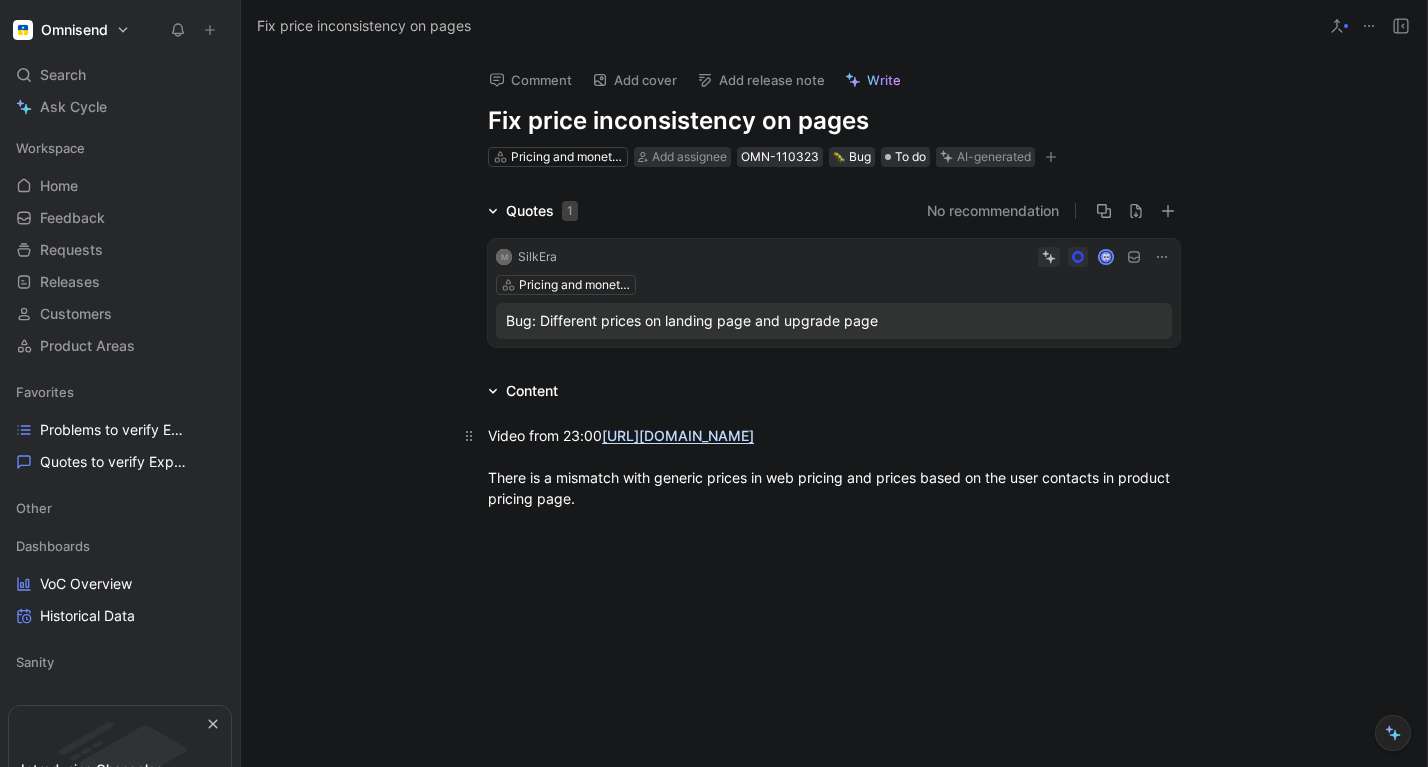 copy on "Video from 23:00  [URL][DOMAIN_NAME] There is a mismatch with generic prices in web pricing and prices based on the user contacts in product pricing page." 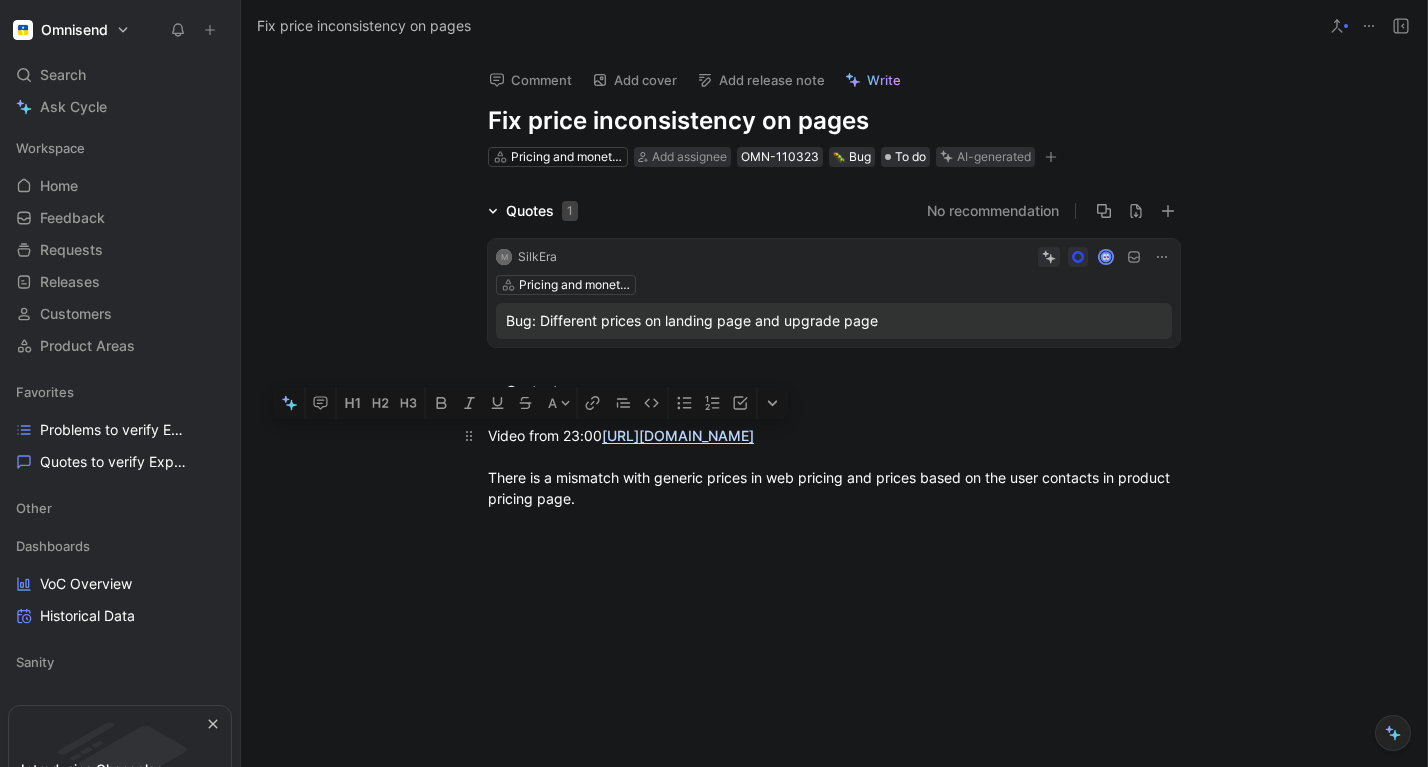 click on "Video from 23:00  [URL][DOMAIN_NAME] There is a mismatch with generic prices in web pricing and prices based on the user contacts in product pricing page." at bounding box center [834, 467] 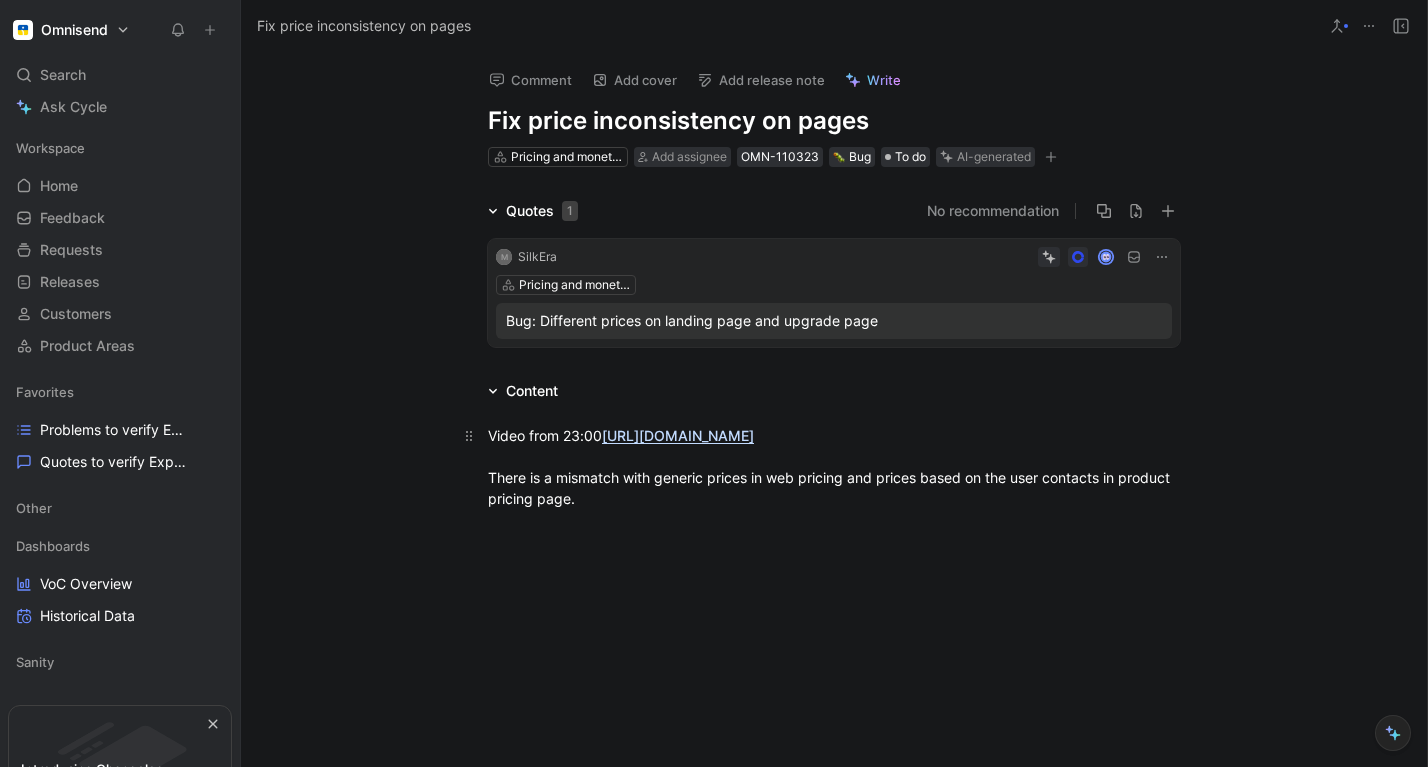 click on "Video from 23:00  [URL][DOMAIN_NAME] There is a mismatch with generic prices in web pricing and prices based on the user contacts in product pricing page." at bounding box center [834, 467] 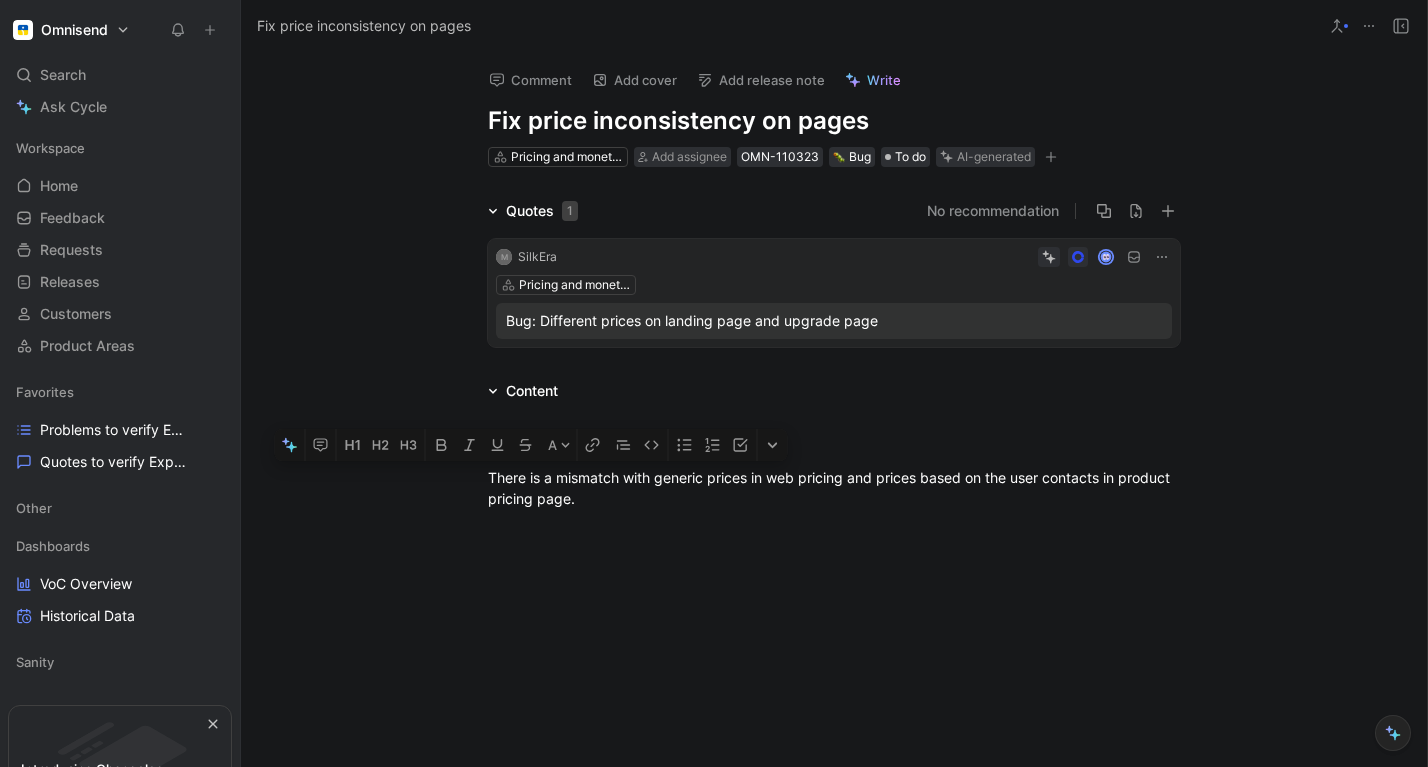 drag, startPoint x: 489, startPoint y: 476, endPoint x: 584, endPoint y: 499, distance: 97.74457 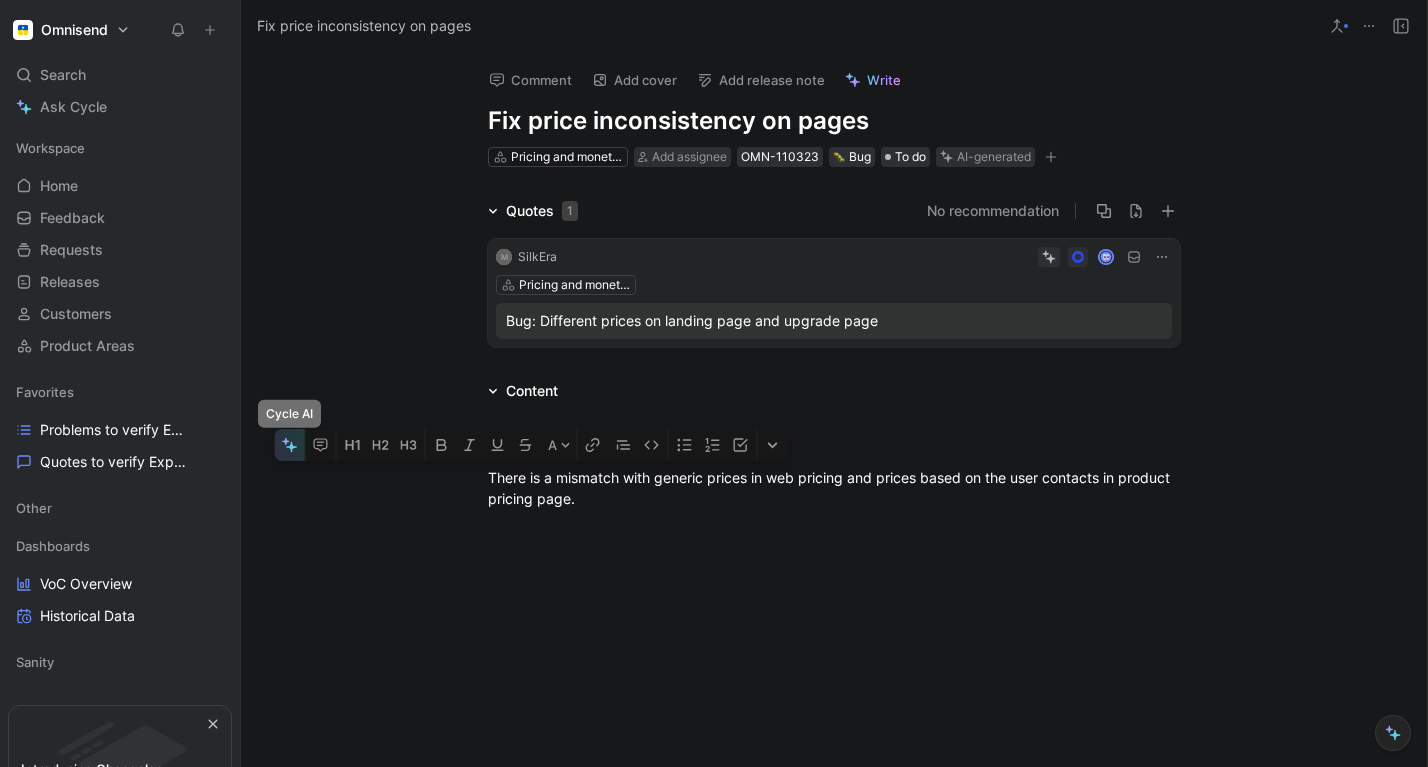 click 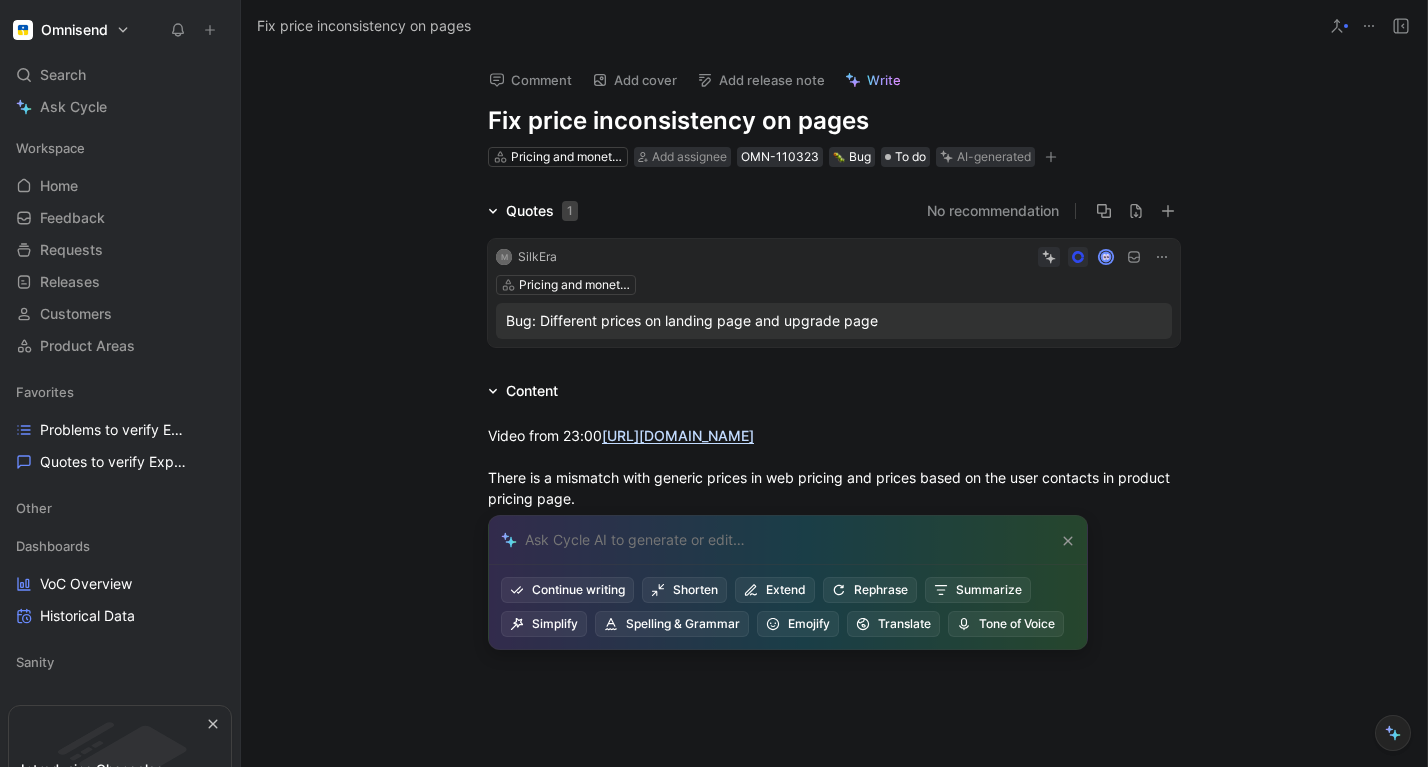 click at bounding box center [788, 540] 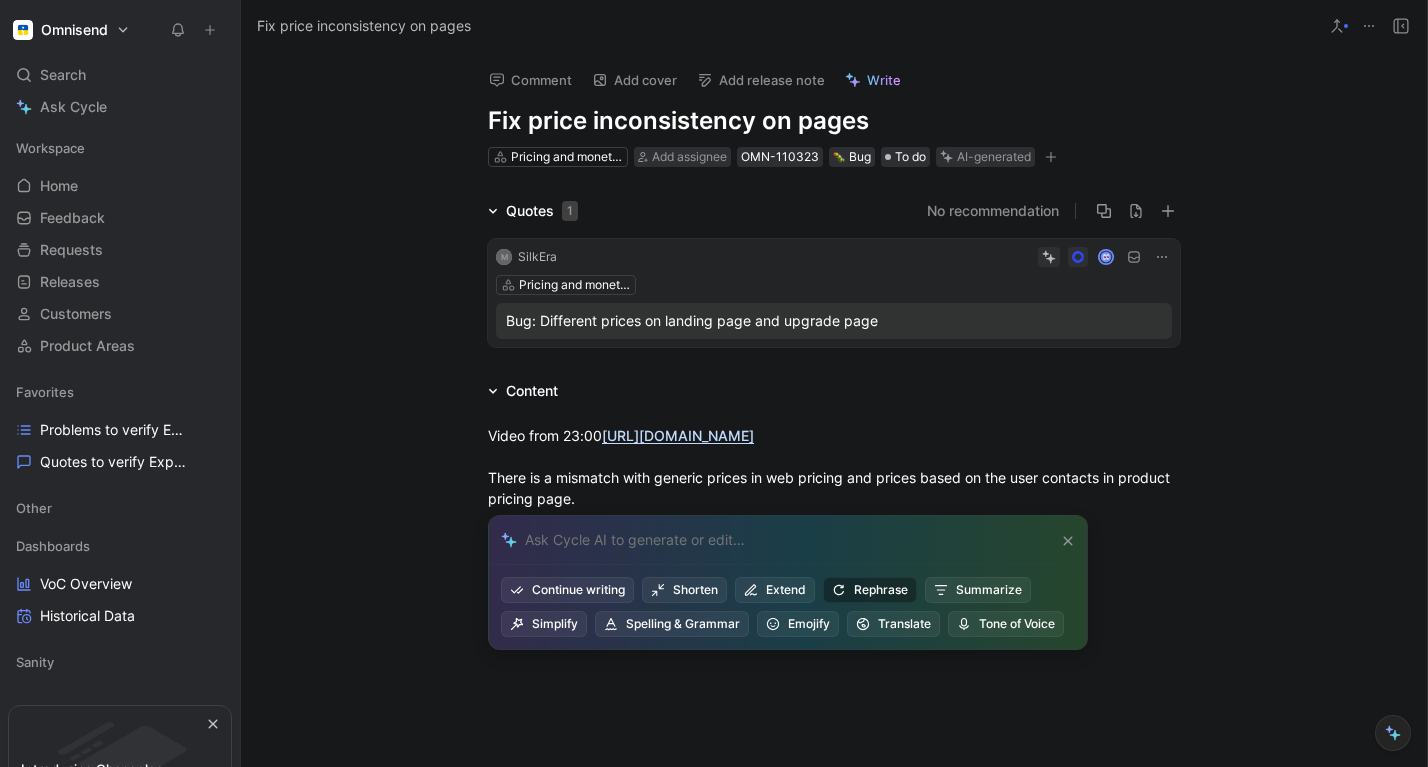 click on "Rephrase" at bounding box center (870, 590) 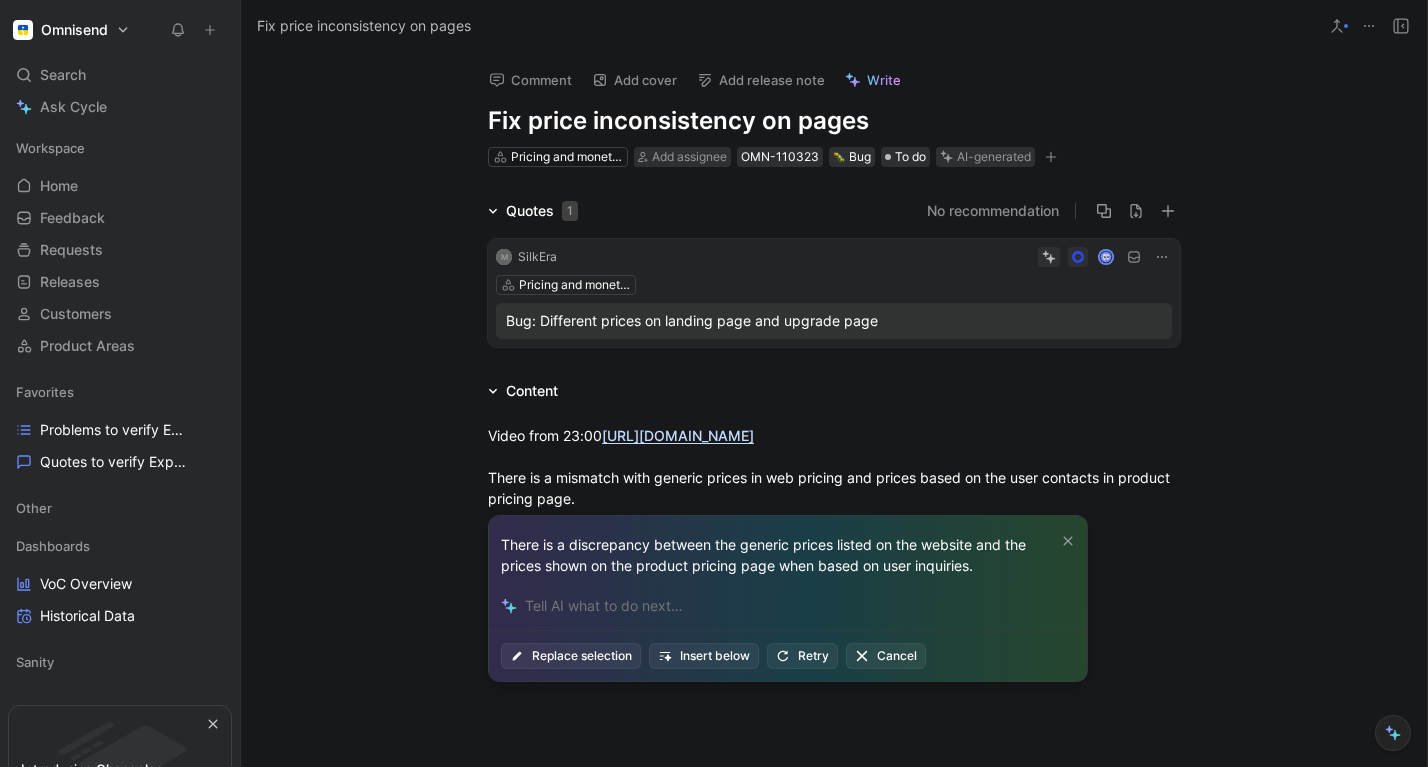 click at bounding box center [788, 606] 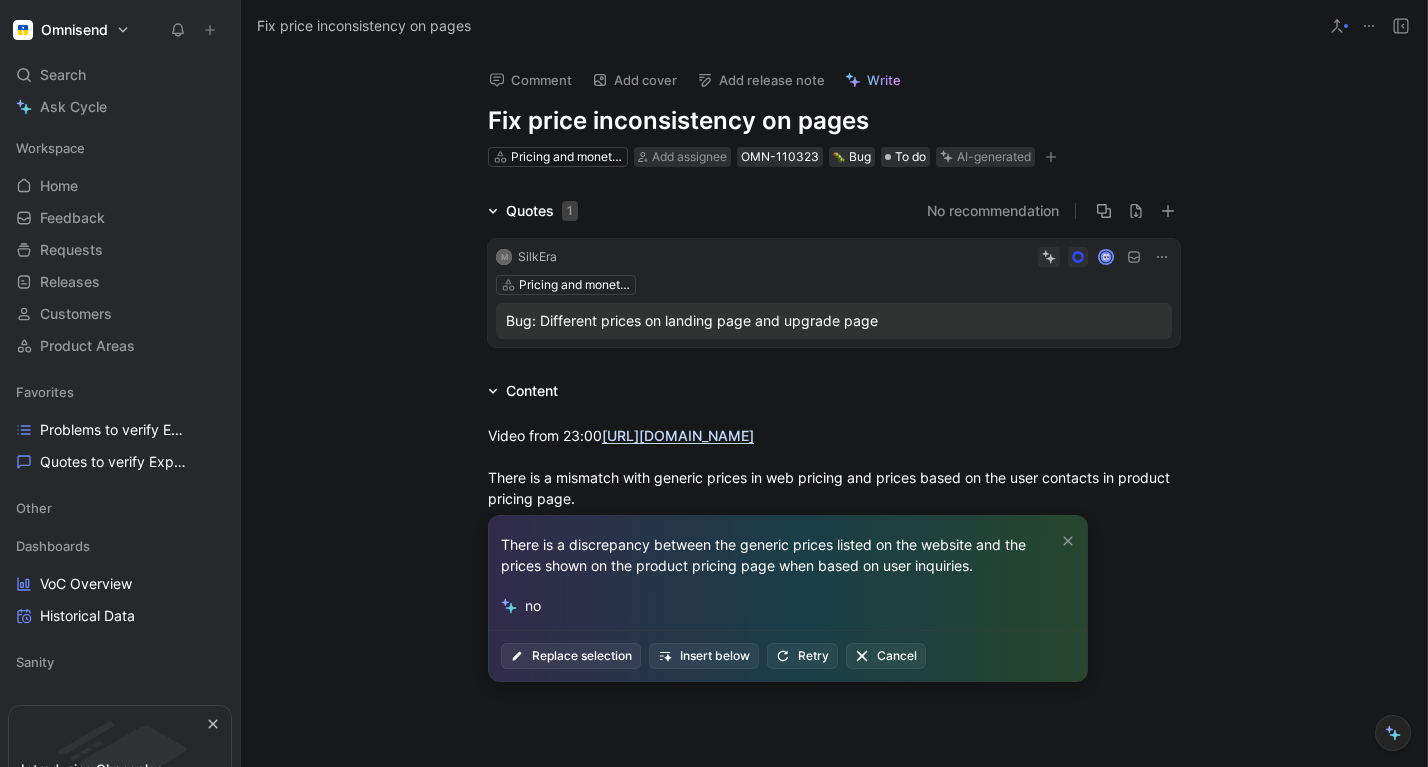 type on "n" 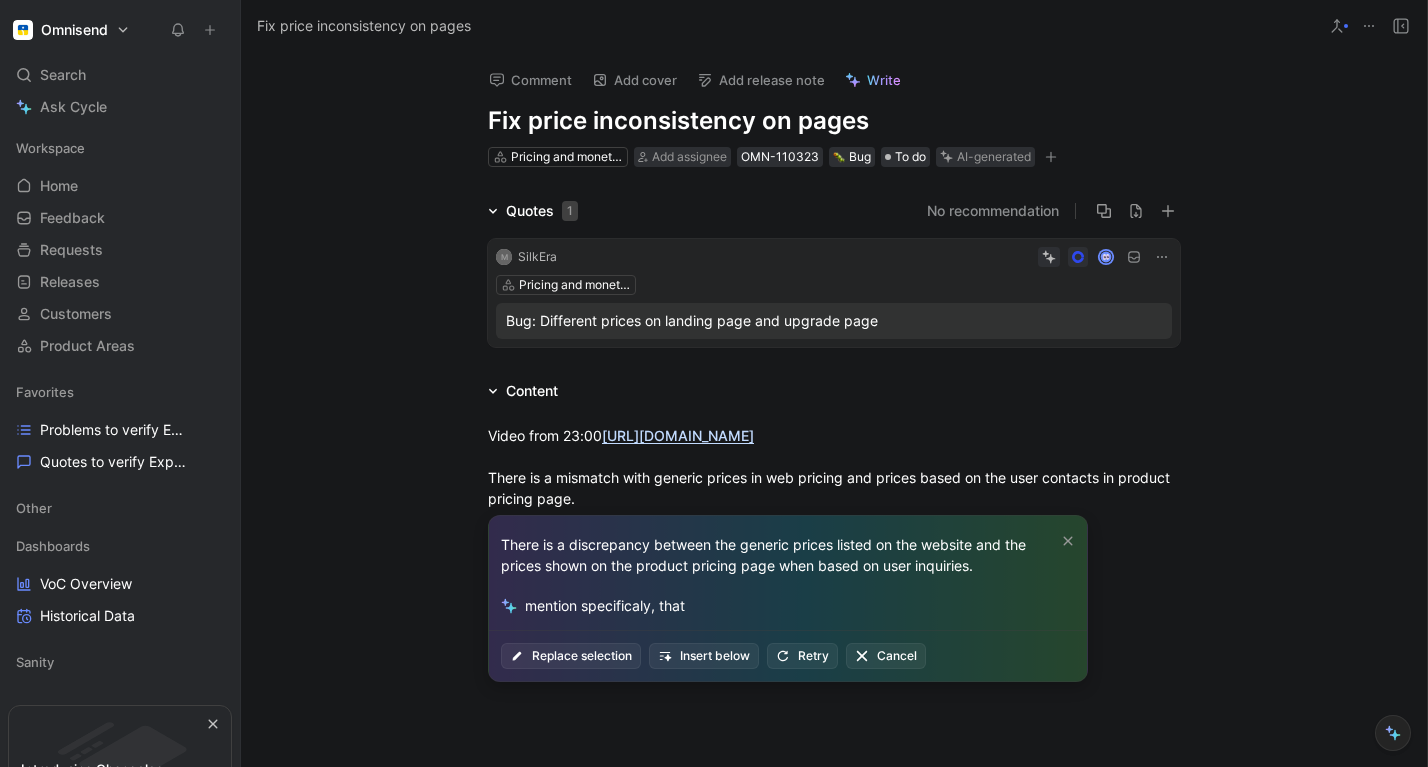 click on "mention specificaly, that" at bounding box center [788, 606] 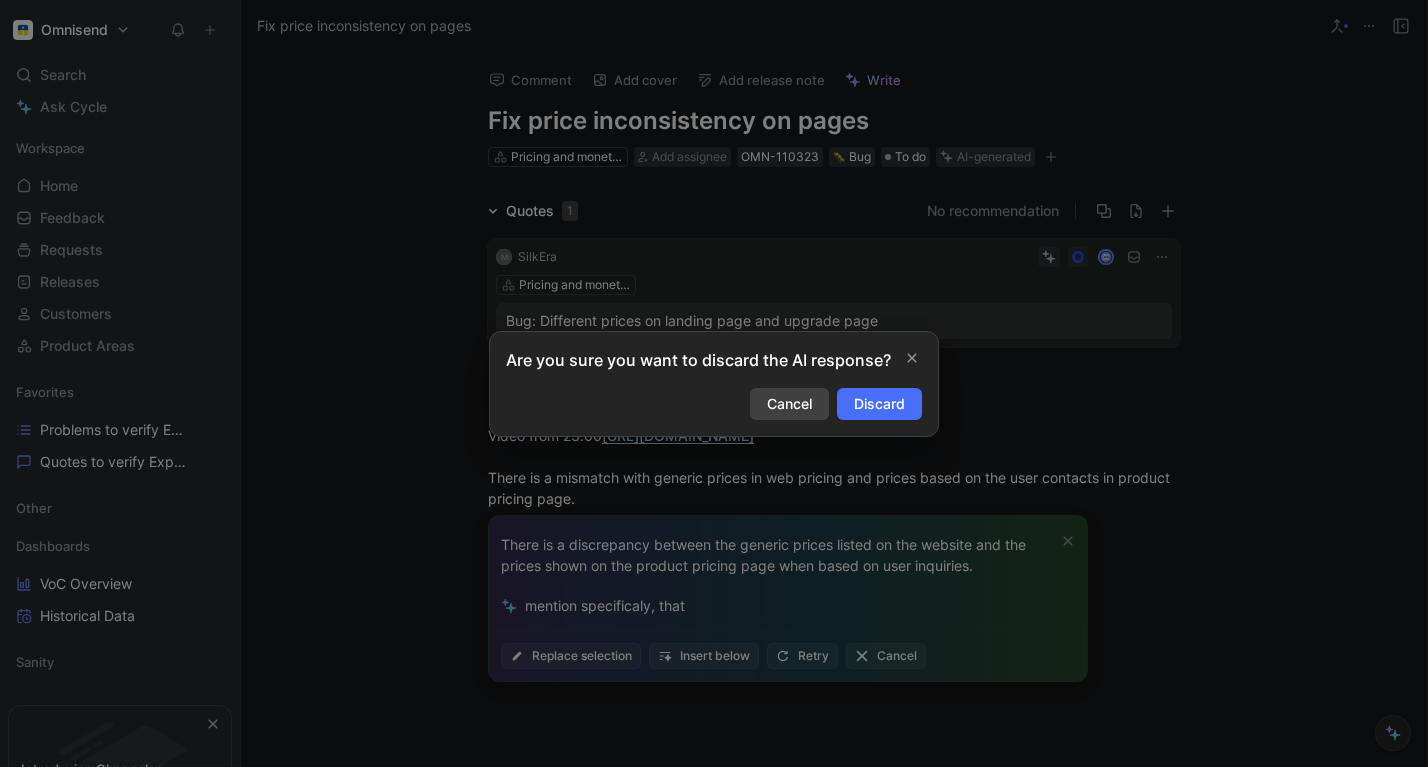 click on "Cancel" at bounding box center [789, 404] 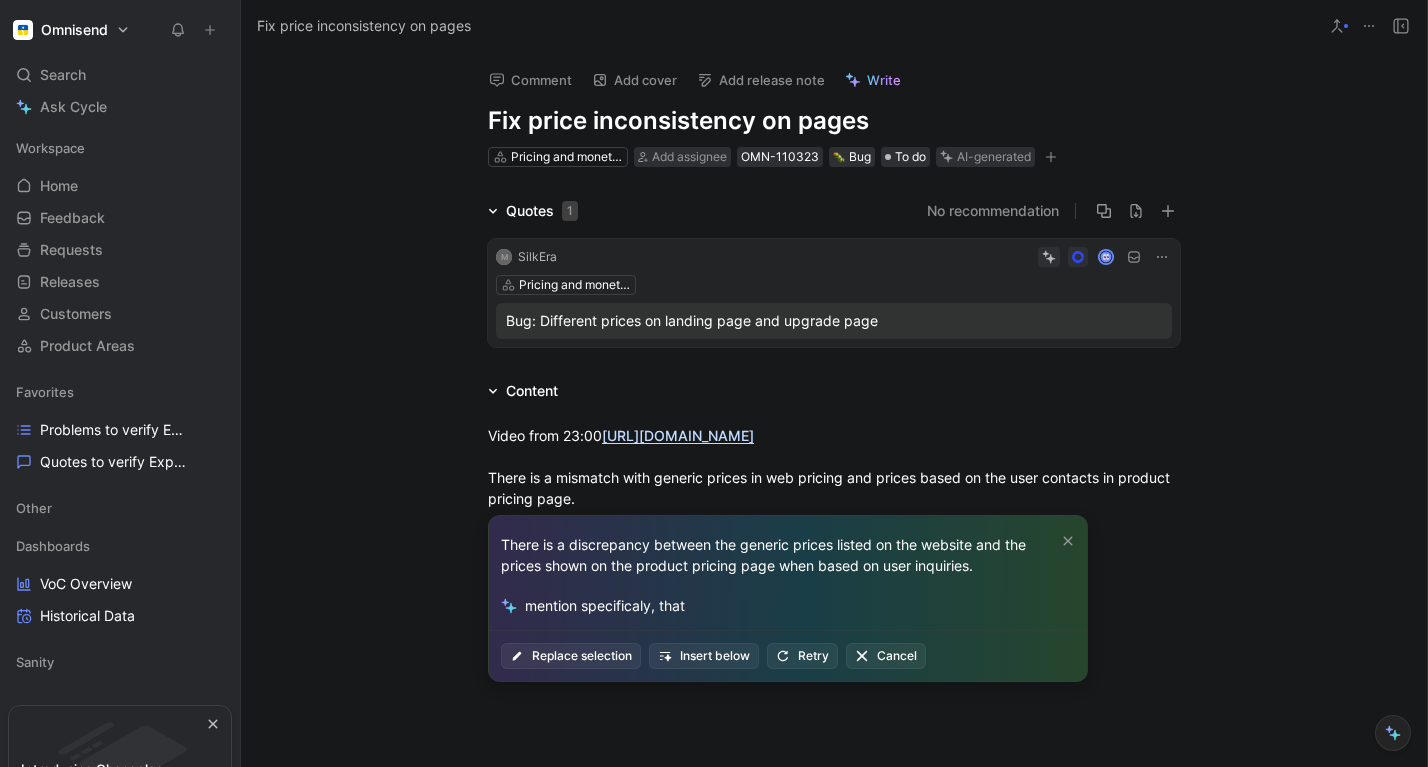 click on "mention specificaly, that" at bounding box center [788, 606] 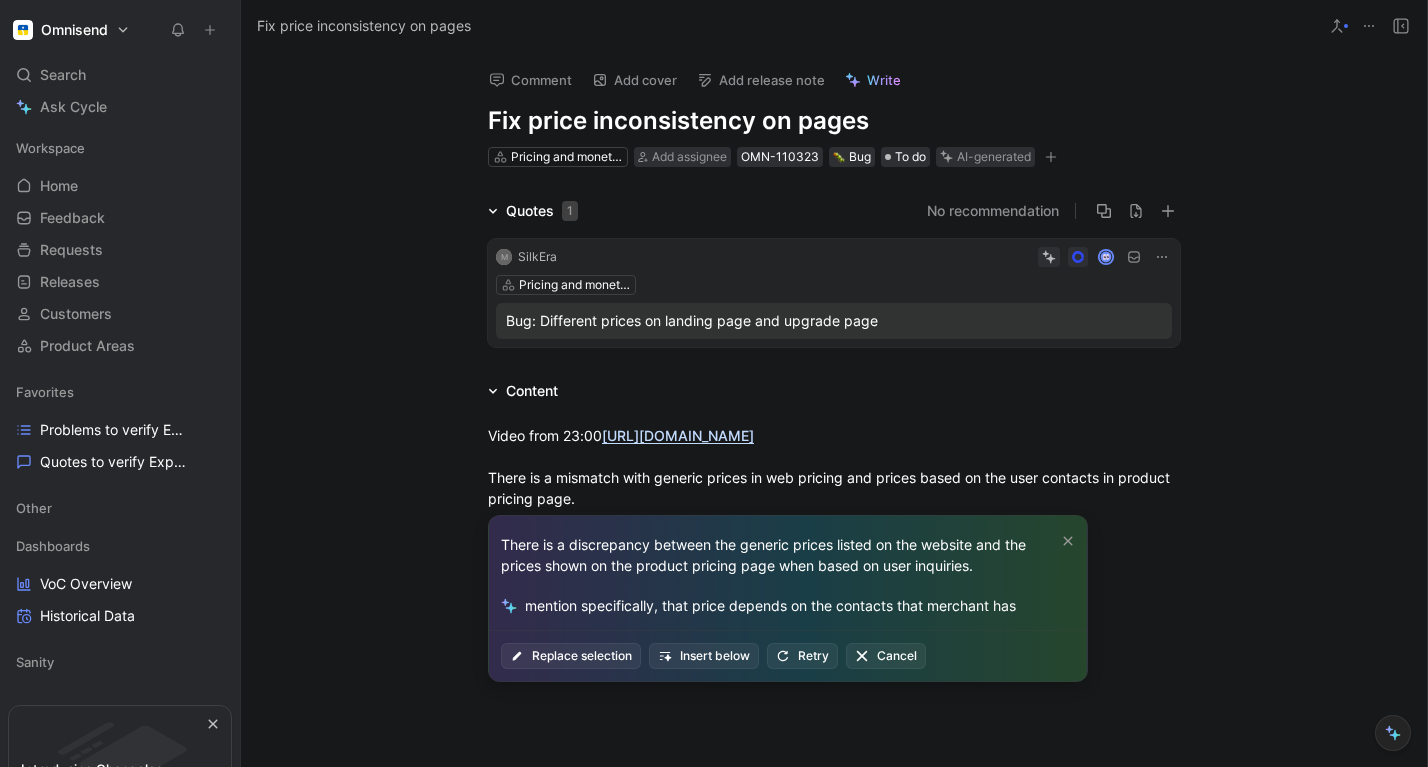 click on "mention specifically, that price depends on the contacts that merchant has" at bounding box center [788, 606] 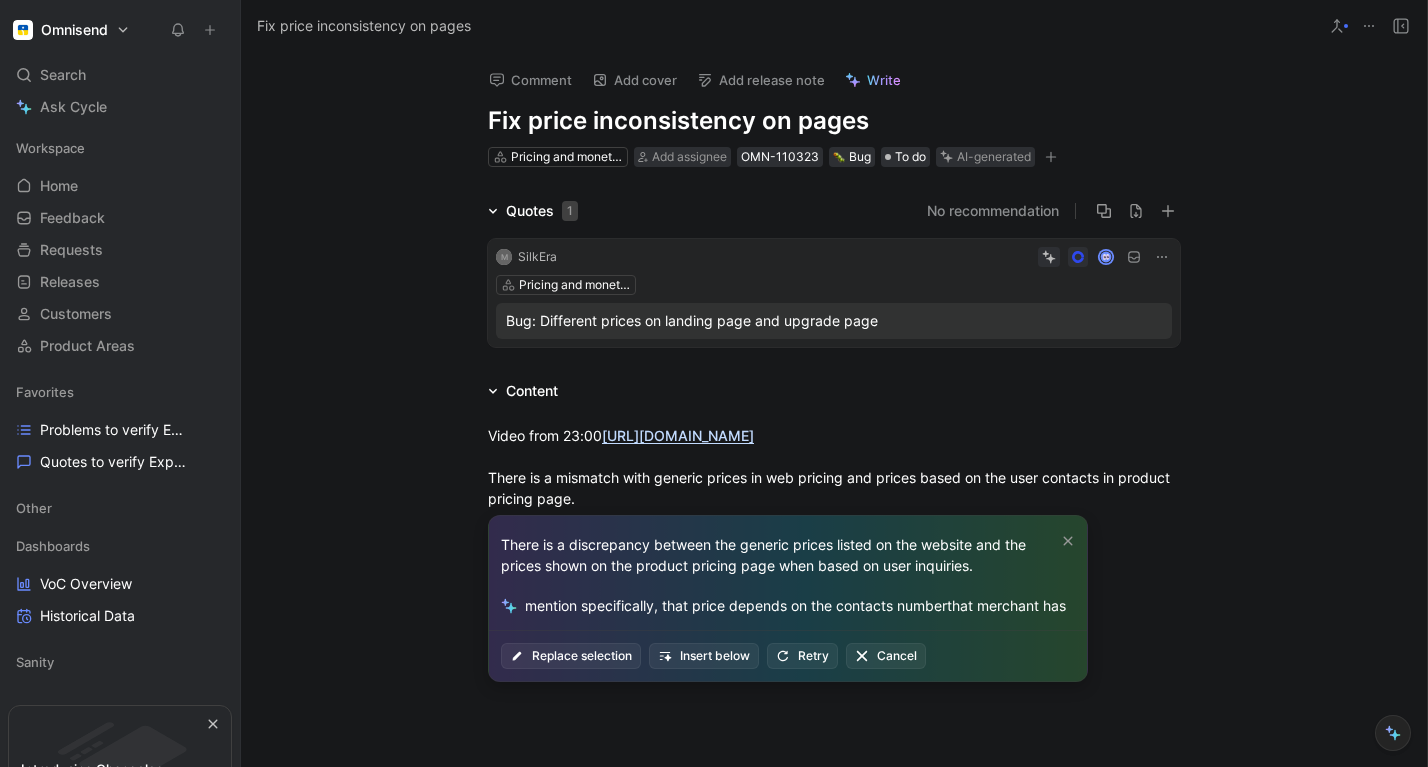 type on "mention specifically, that price depends on the contacts number that merchant has" 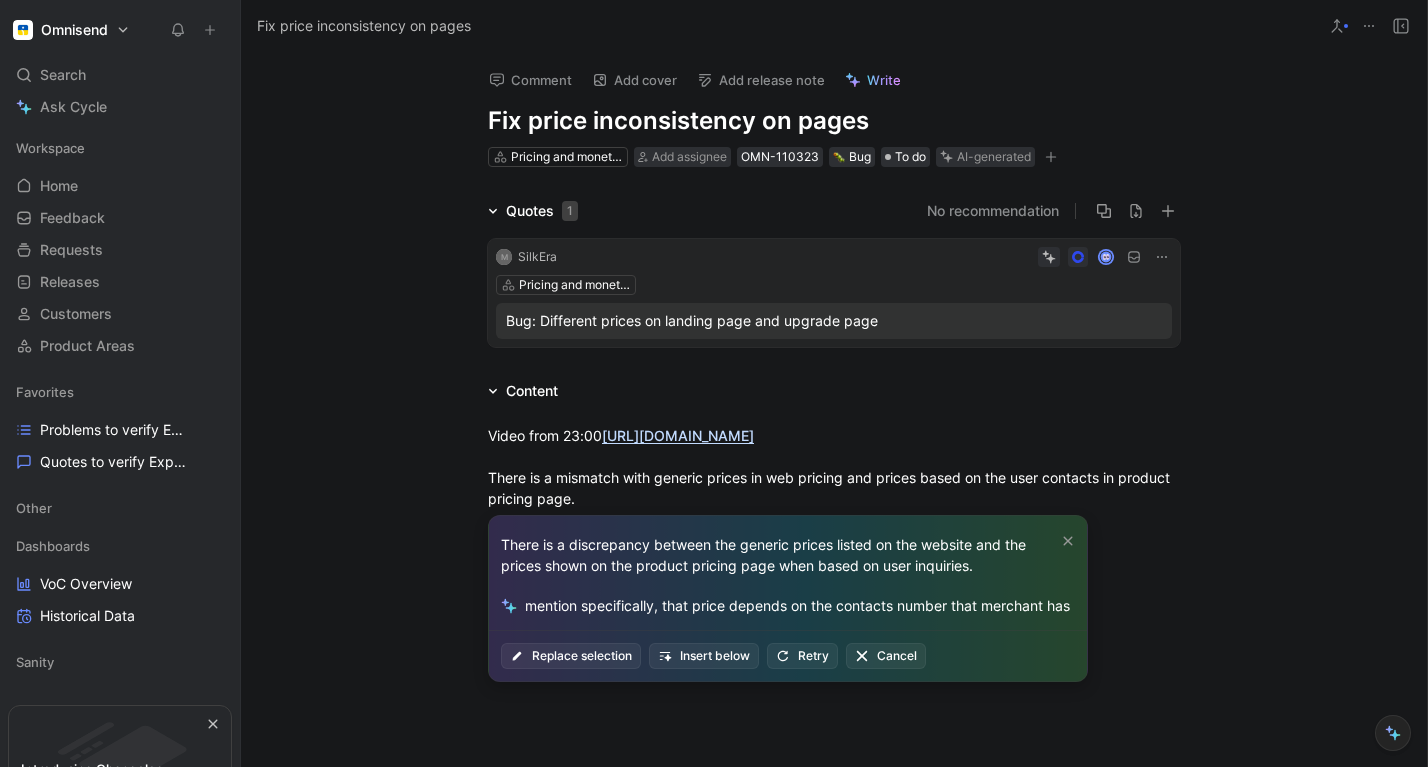 click on "mention specifically, that price depends on the contacts number that merchant has" at bounding box center (788, 606) 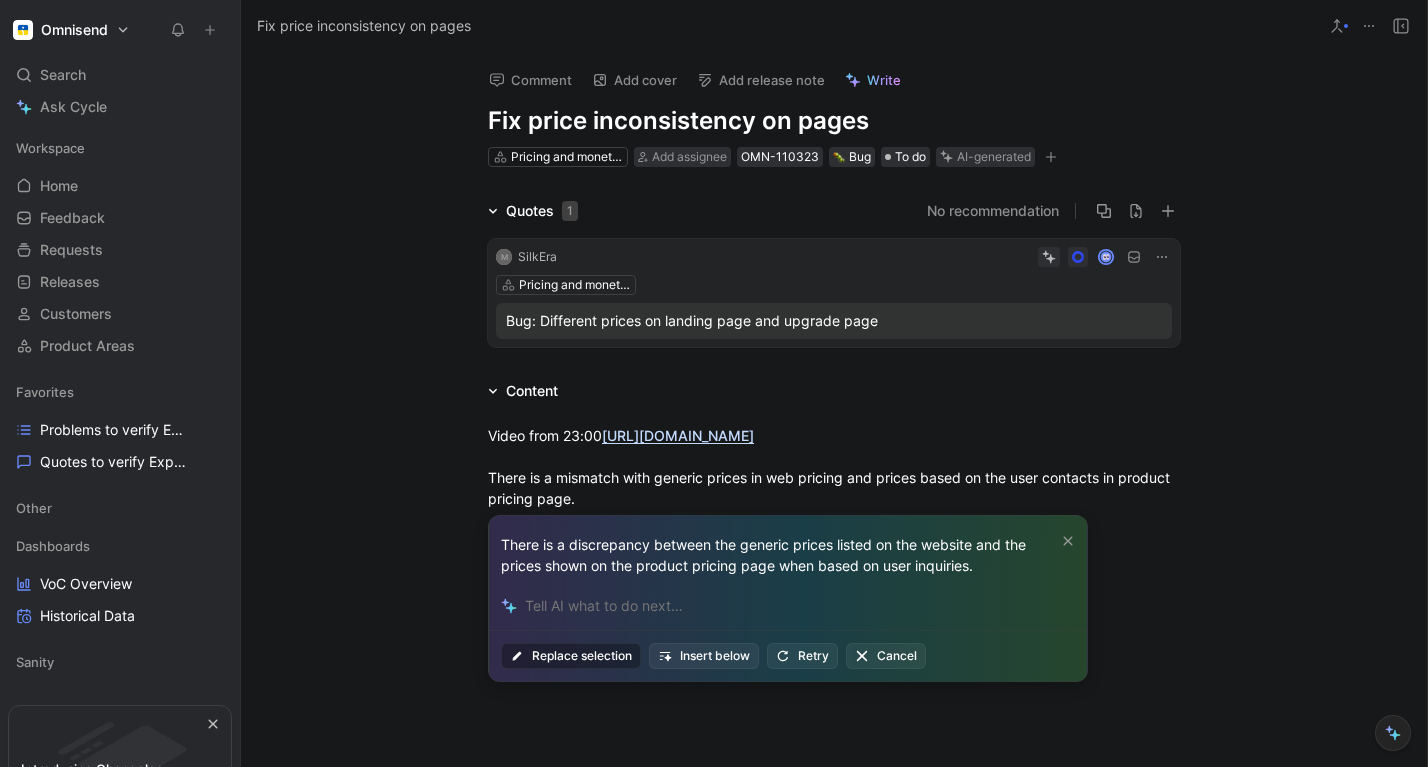 click on "Replace selection" at bounding box center (571, 656) 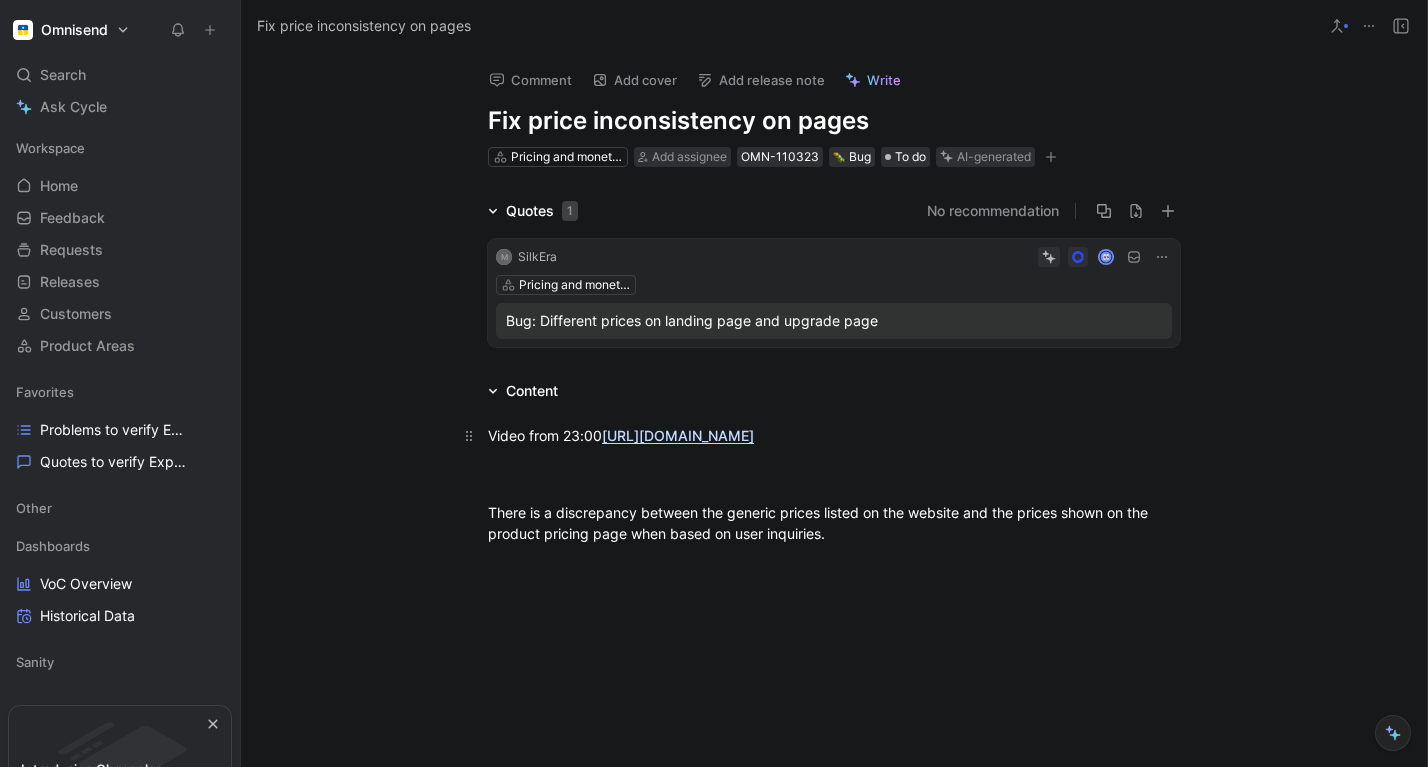 click on "Video from 23:00  [URL][DOMAIN_NAME]" at bounding box center [834, 456] 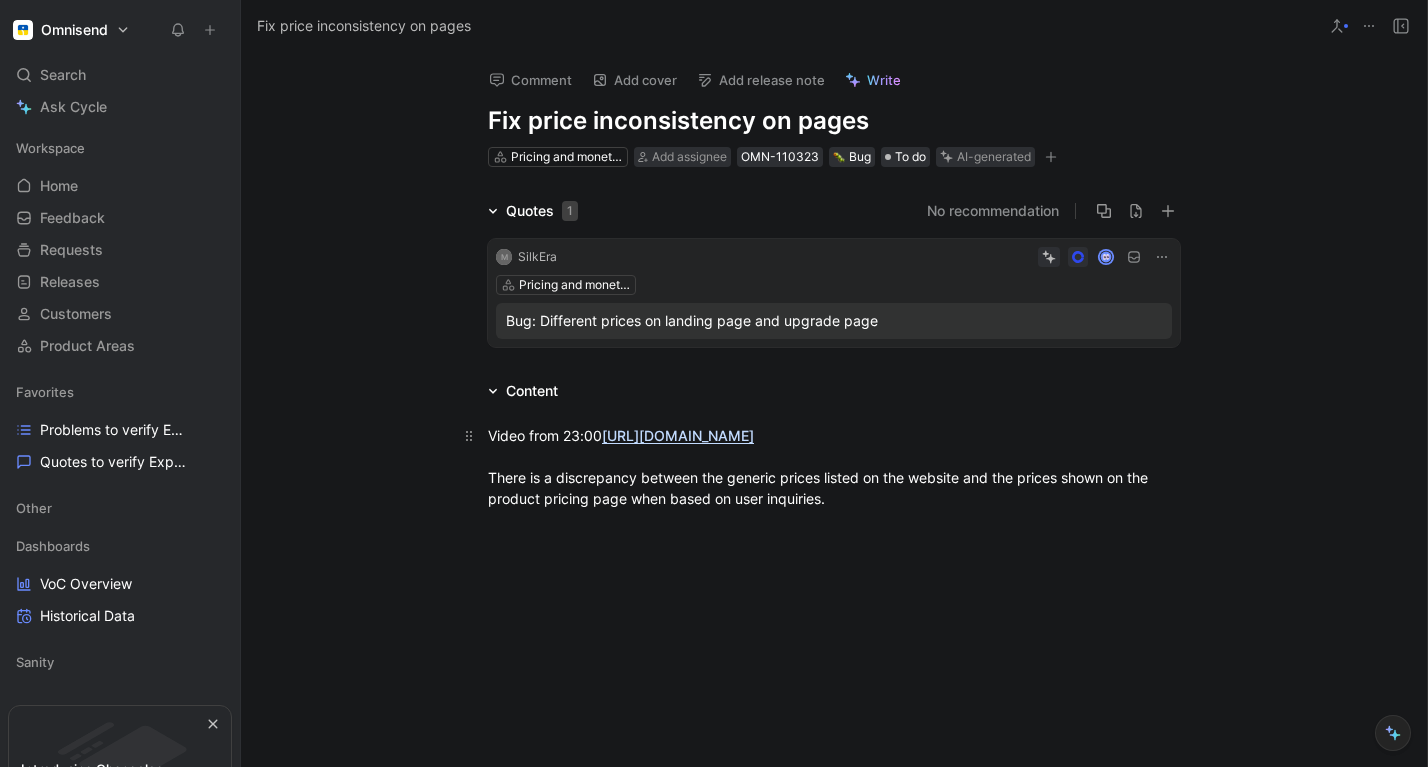 click on "Video from 23:00  [URL][DOMAIN_NAME] There is a discrepancy between the generic prices listed on the website and the prices shown on the product pricing page when based on user inquiries." at bounding box center [834, 467] 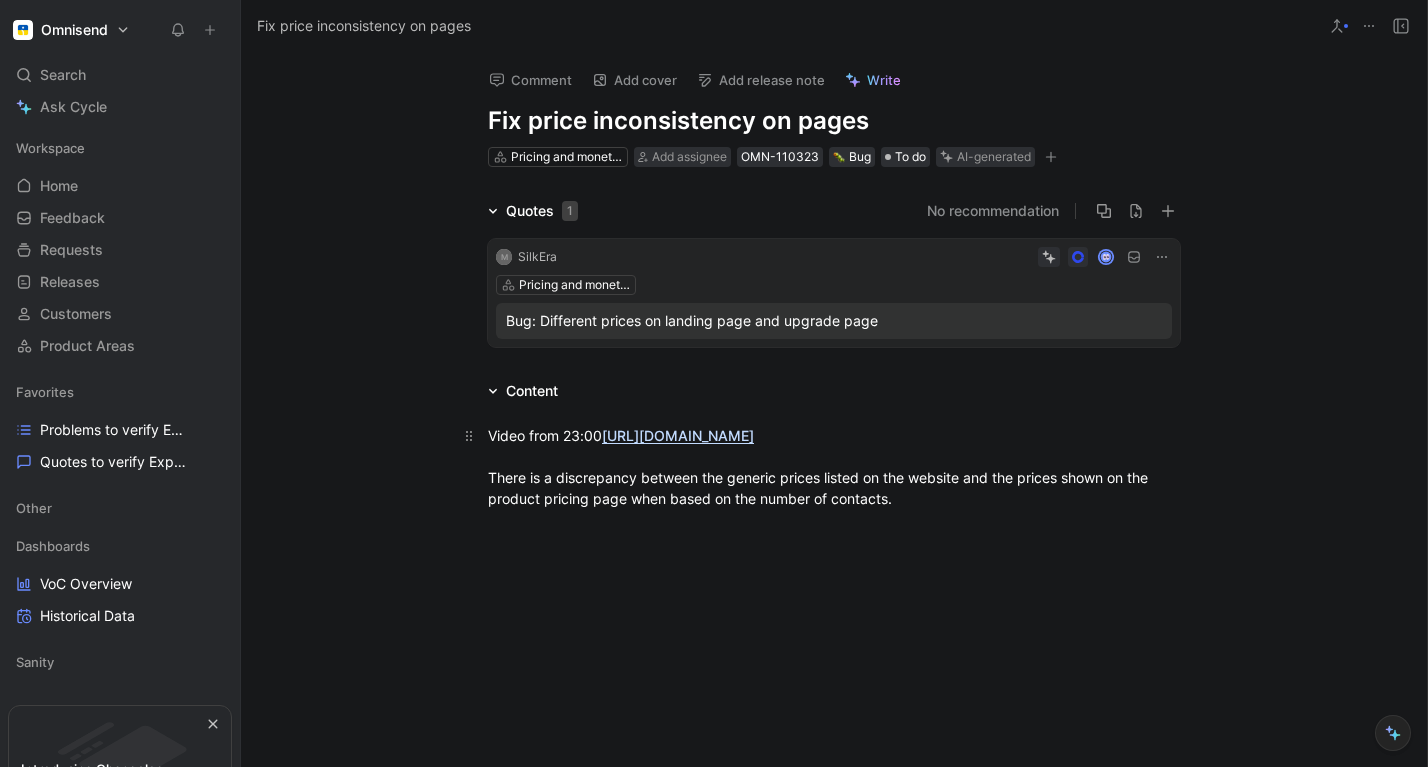 click on "Video from 23:00  [URL][DOMAIN_NAME] There is a discrepancy between the generic prices listed on the website and the prices shown on the product pricing page when based on the number of contacts." at bounding box center (834, 467) 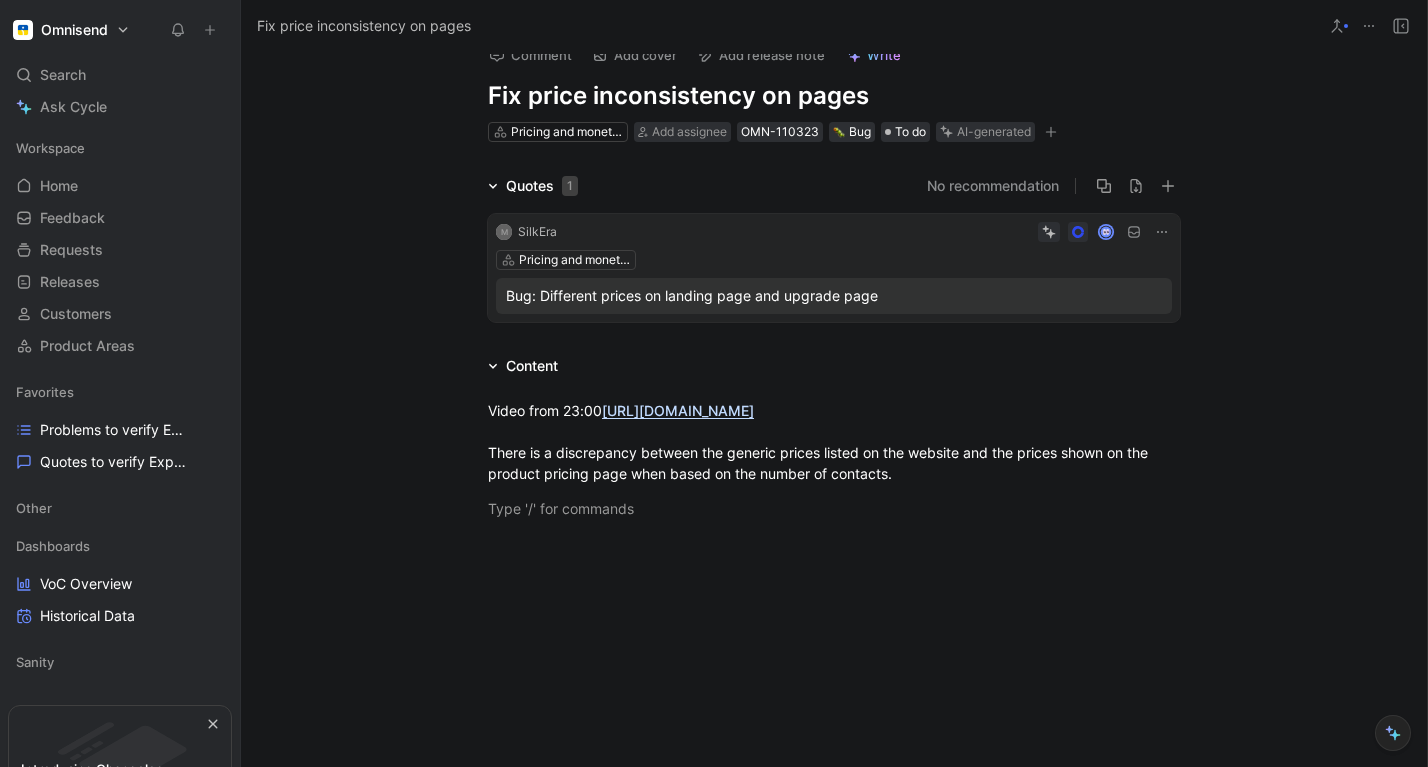 scroll, scrollTop: 0, scrollLeft: 0, axis: both 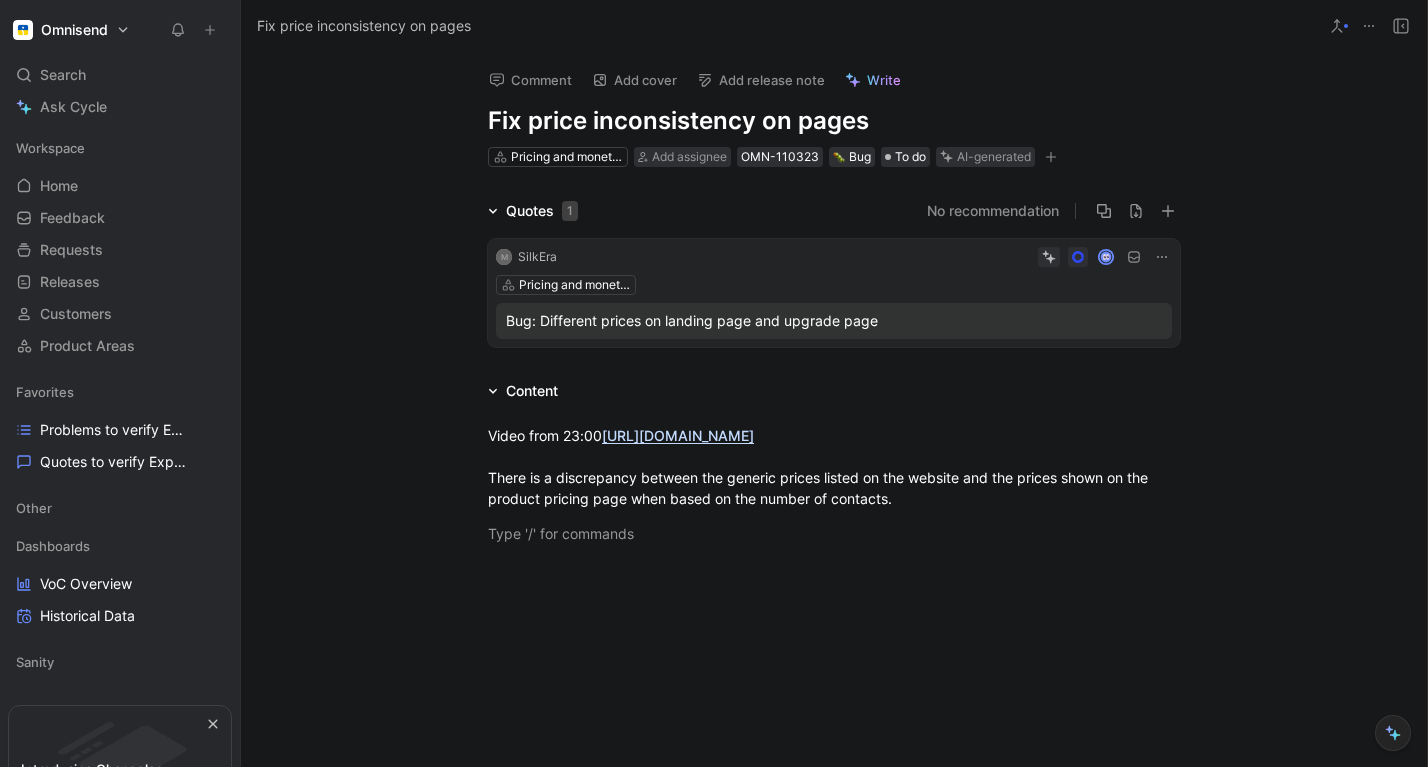 click 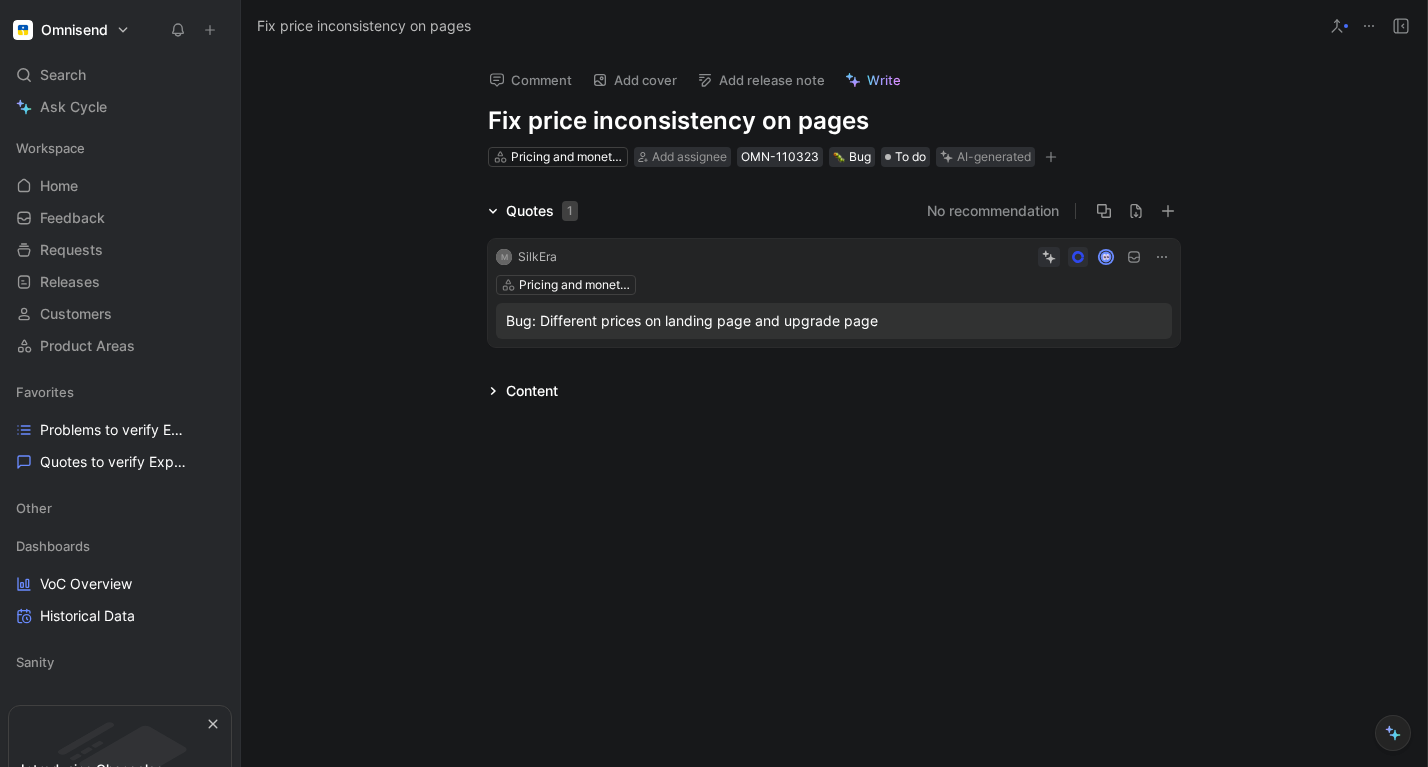 click 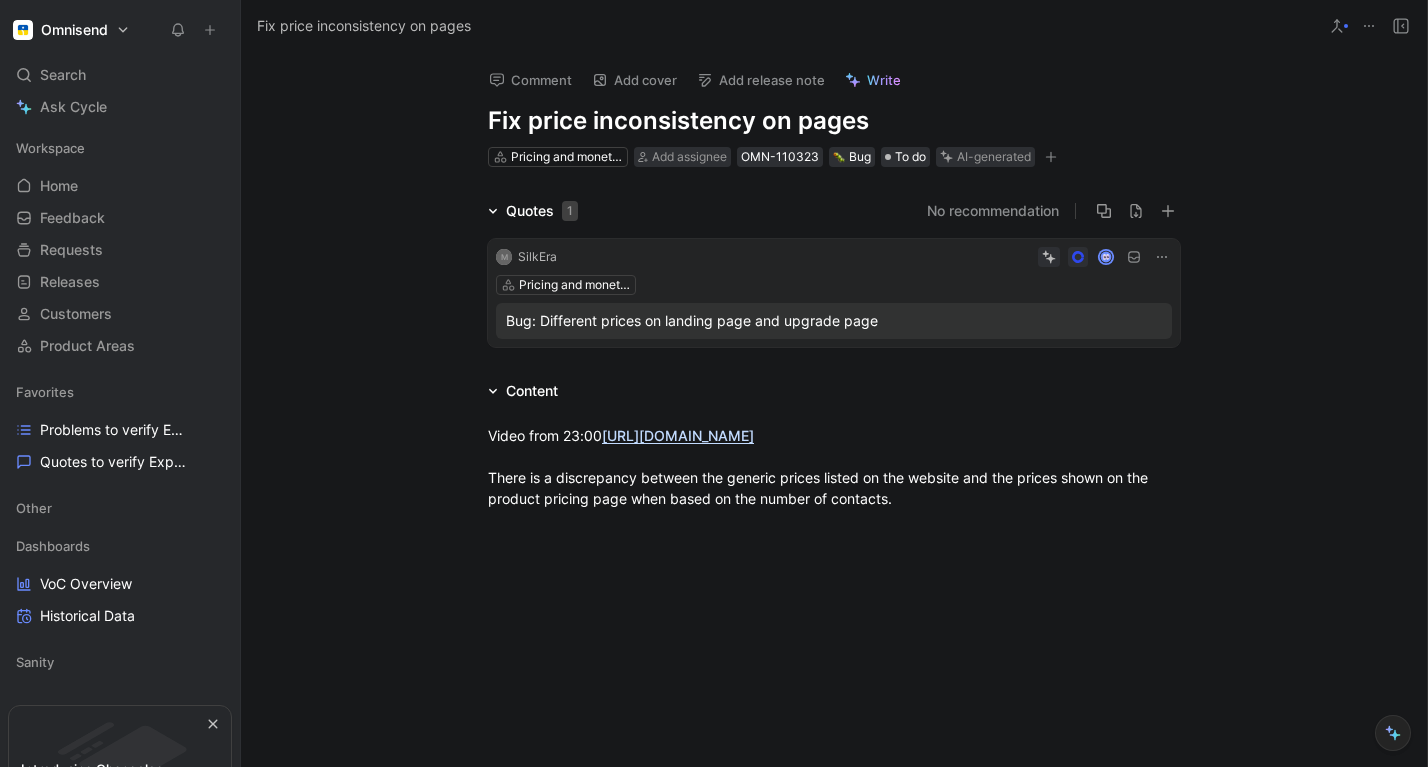 click 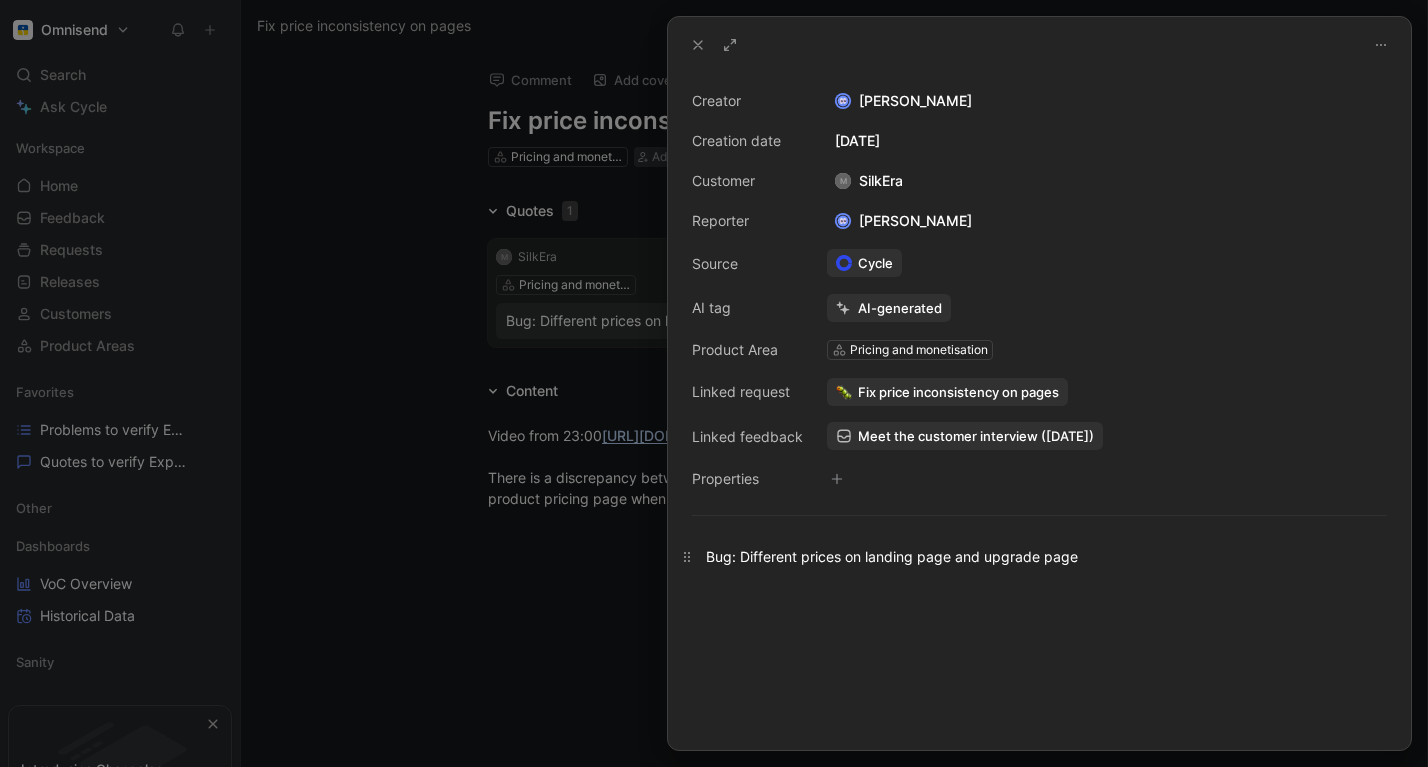 click on "Bug: Different prices on landing page and upgrade page" at bounding box center (1039, 556) 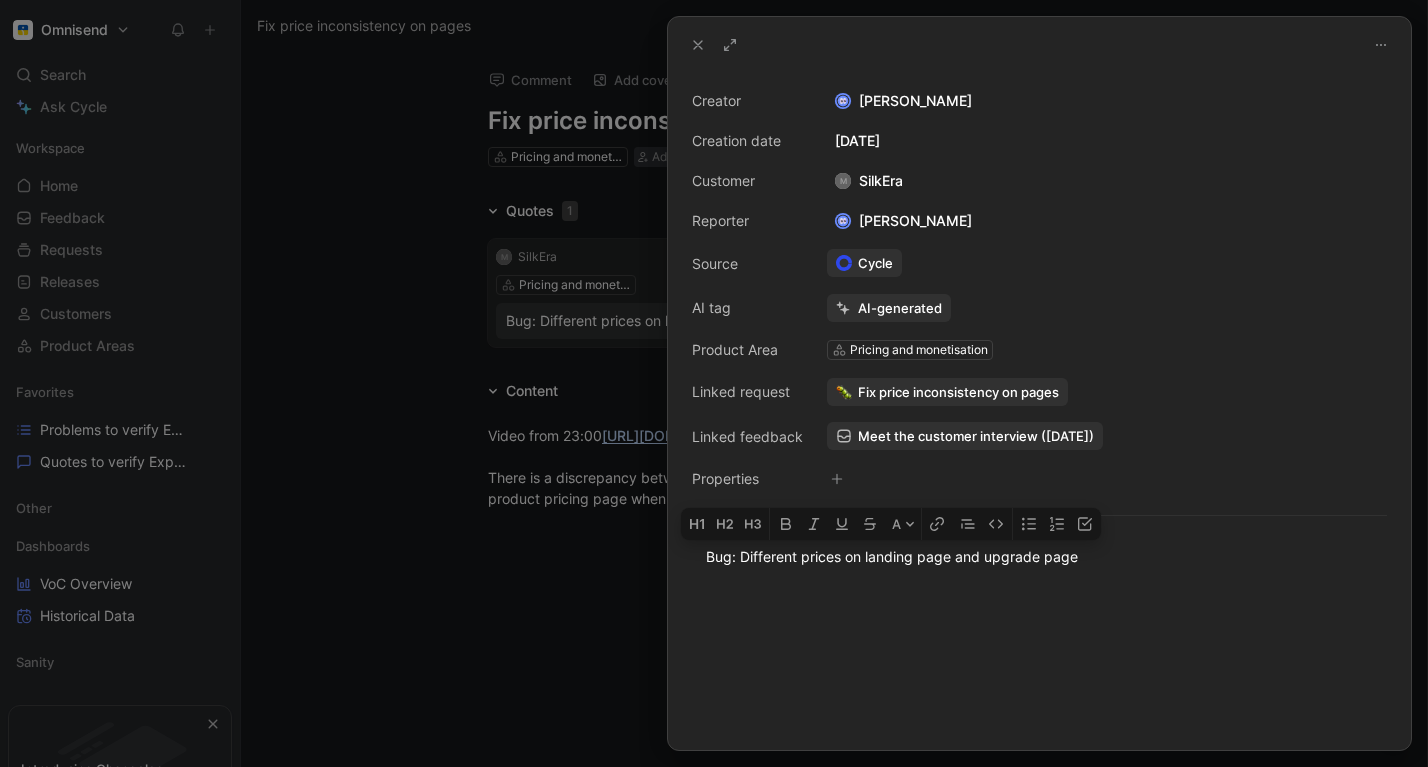 click at bounding box center (714, 383) 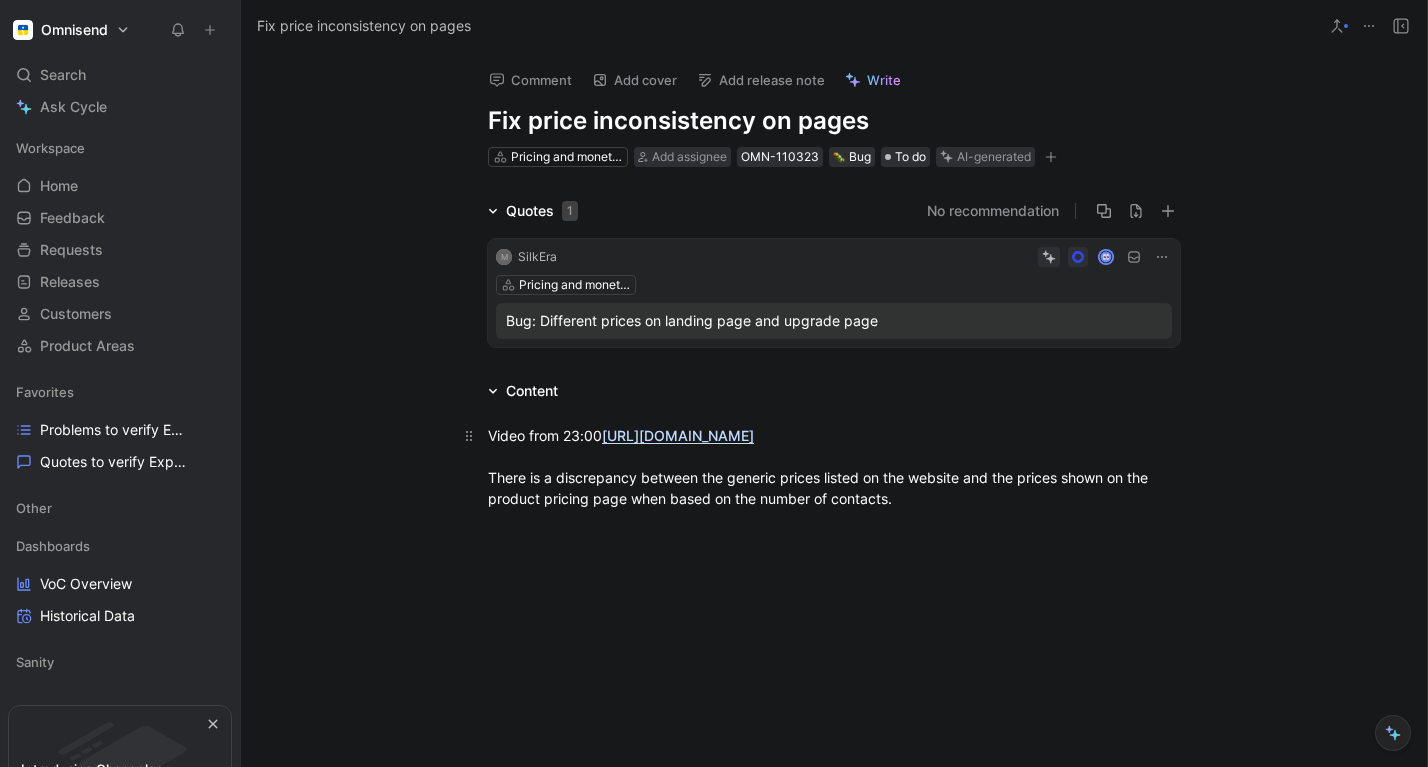 click on "Video from 23:00  [URL][DOMAIN_NAME] There is a discrepancy between the generic prices listed on the website and the prices shown on the product pricing page when based on the number of contacts." at bounding box center (834, 467) 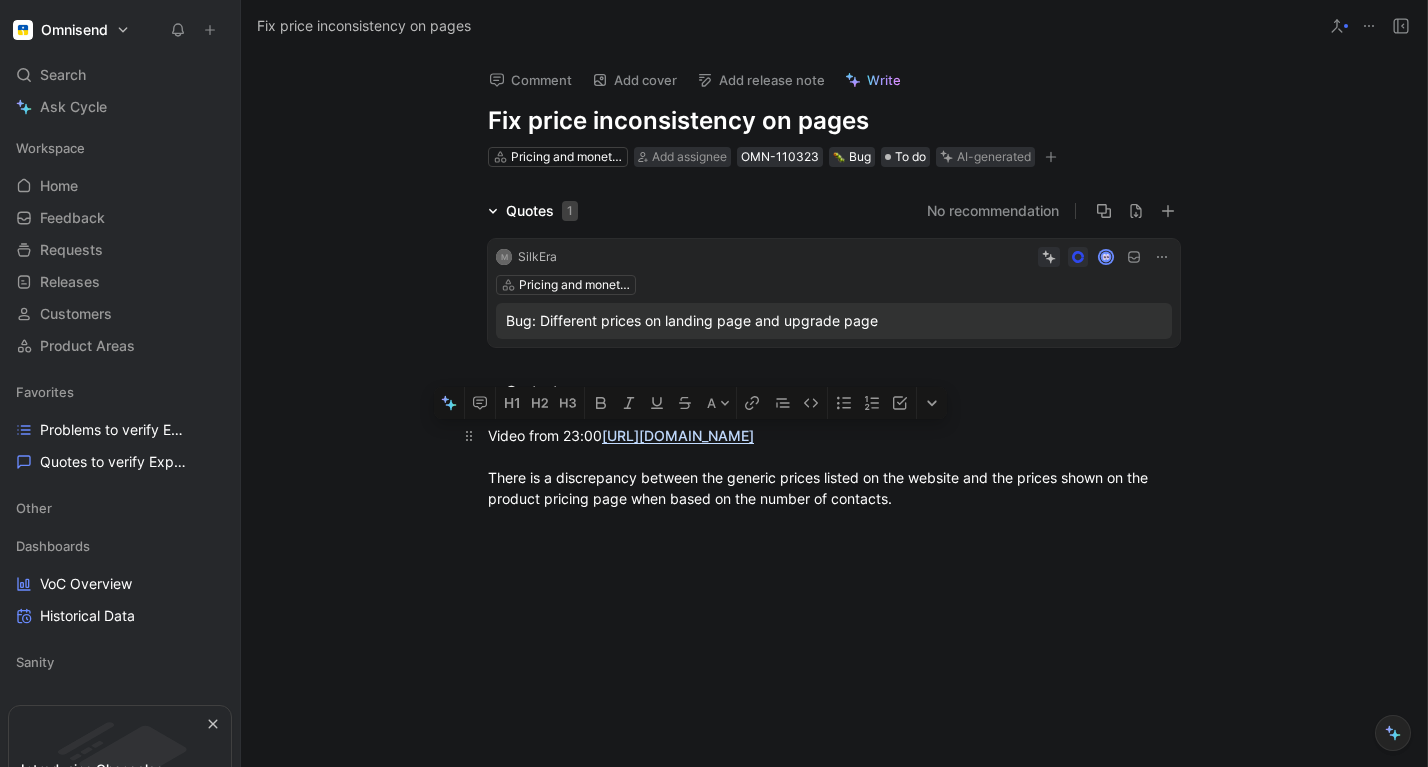 click on "Video from 23:00  [URL][DOMAIN_NAME] There is a discrepancy between the generic prices listed on the website and the prices shown on the product pricing page when based on the number of contacts." at bounding box center [834, 467] 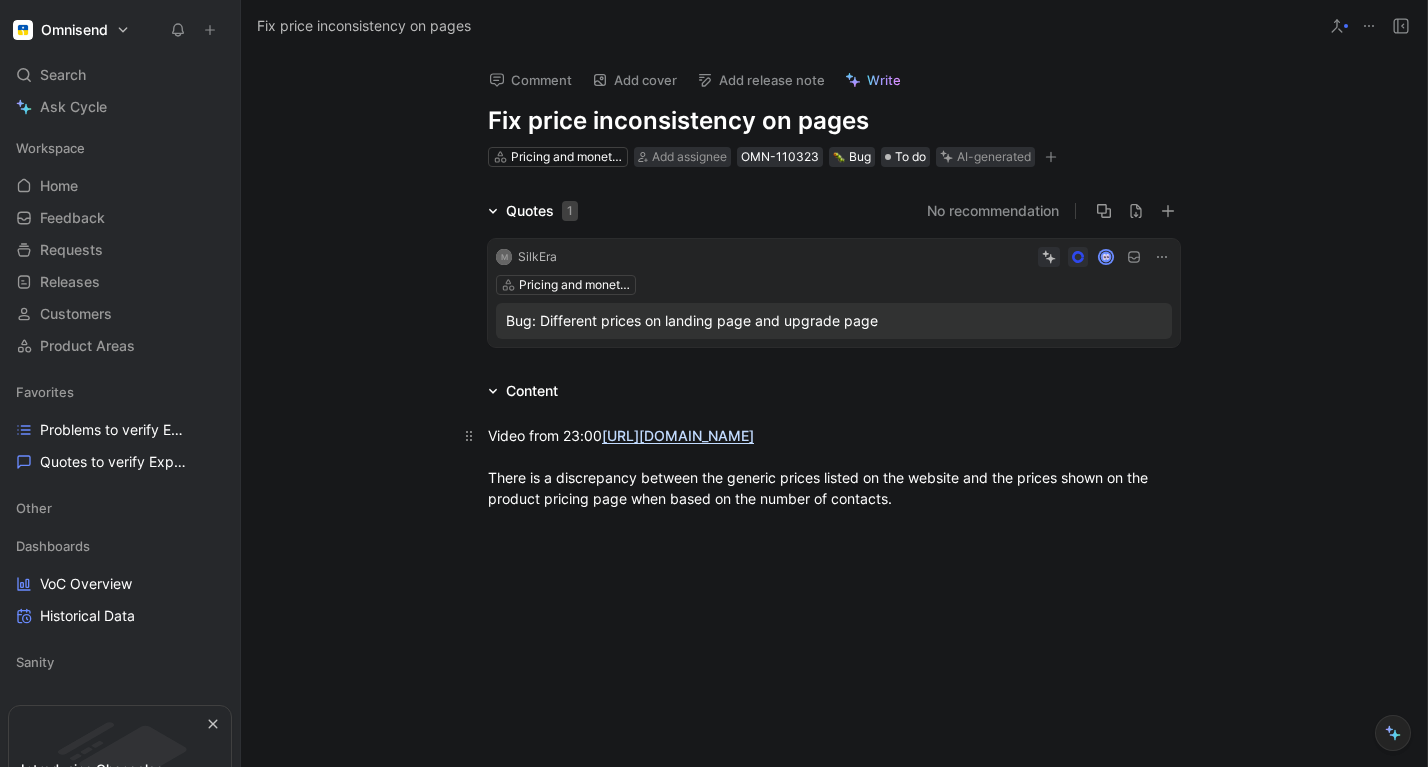 click on "Video from 23:00  [URL][DOMAIN_NAME] There is a discrepancy between the generic prices listed on the website and the prices shown on the product pricing page when based on the number of contacts." at bounding box center (834, 467) 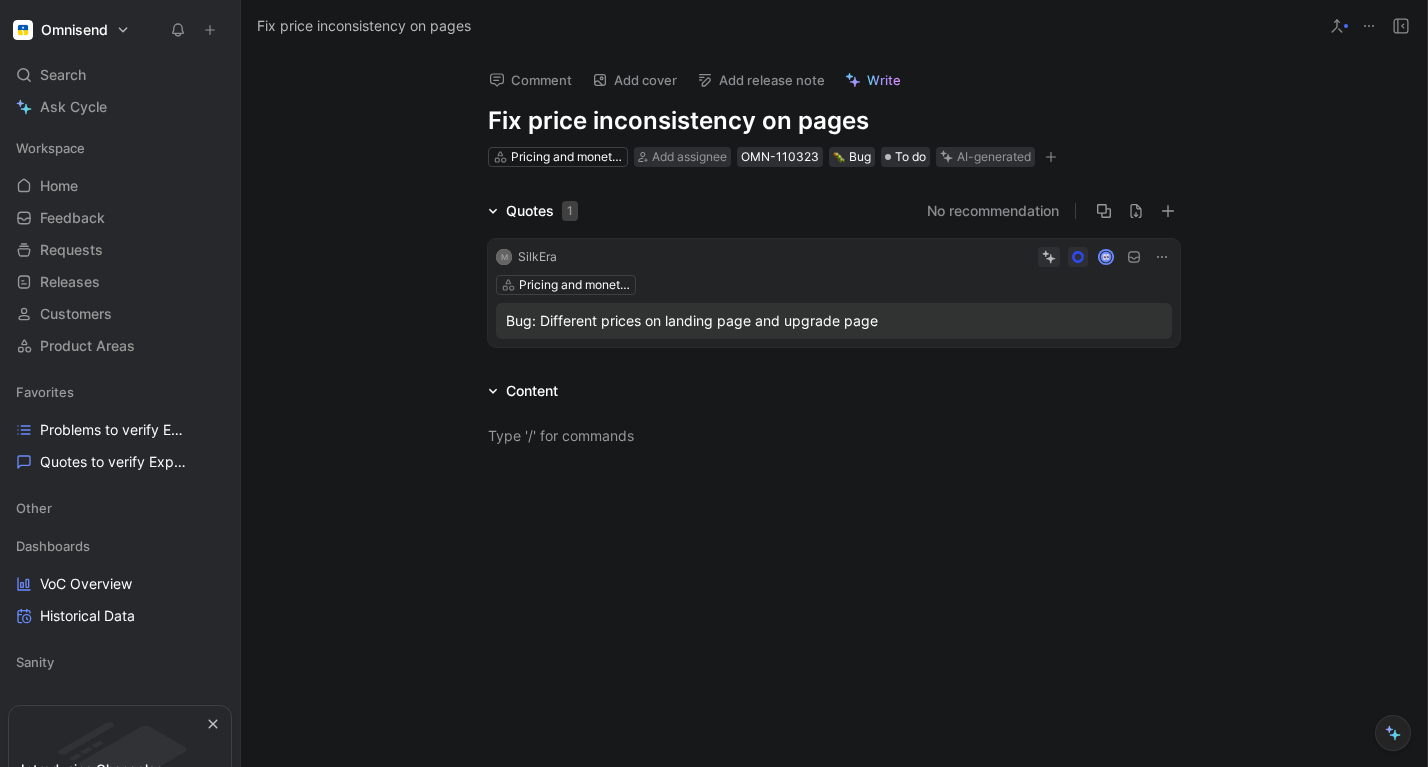 click at bounding box center (868, 257) 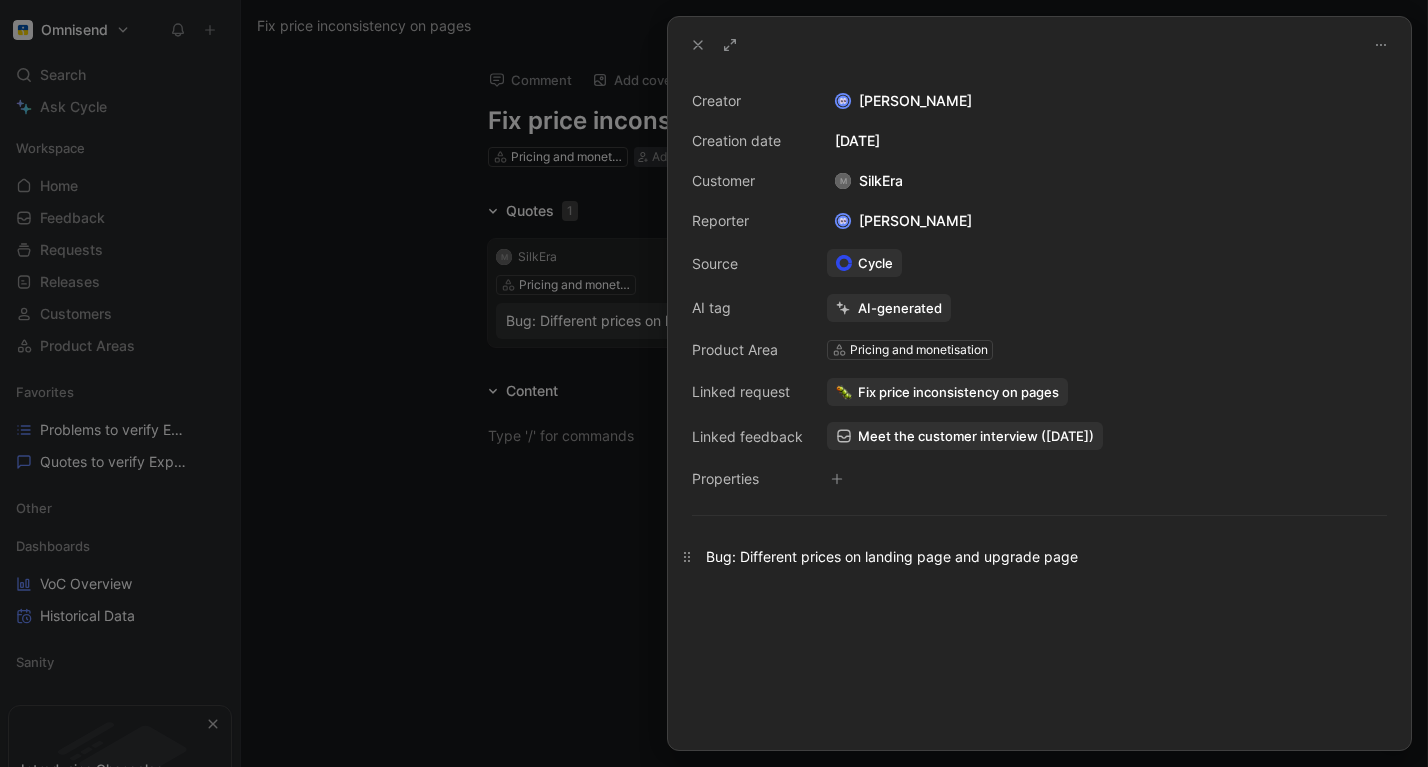 click on "Bug: Different prices on landing page and upgrade page" at bounding box center [1039, 556] 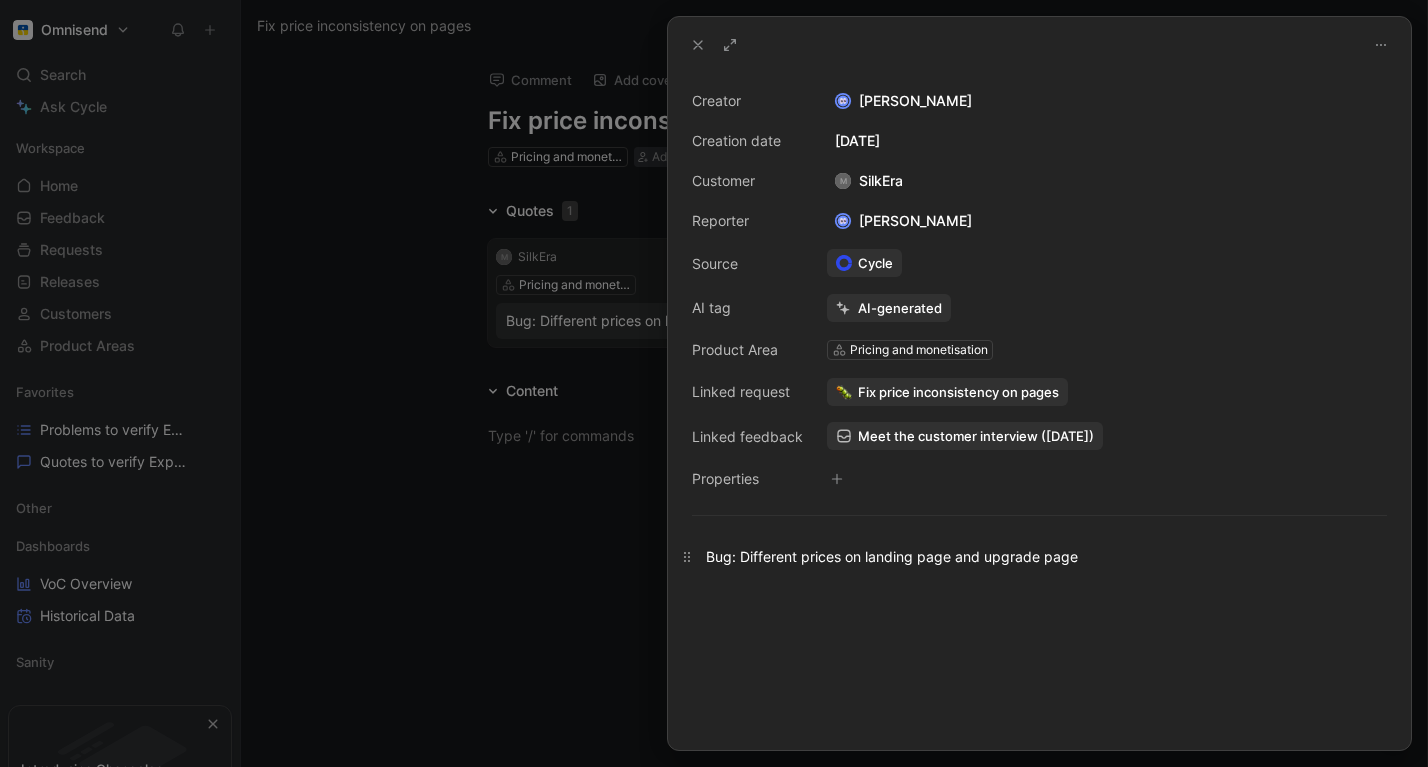 click on "Bug: Different prices on landing page and upgrade page" at bounding box center [1039, 556] 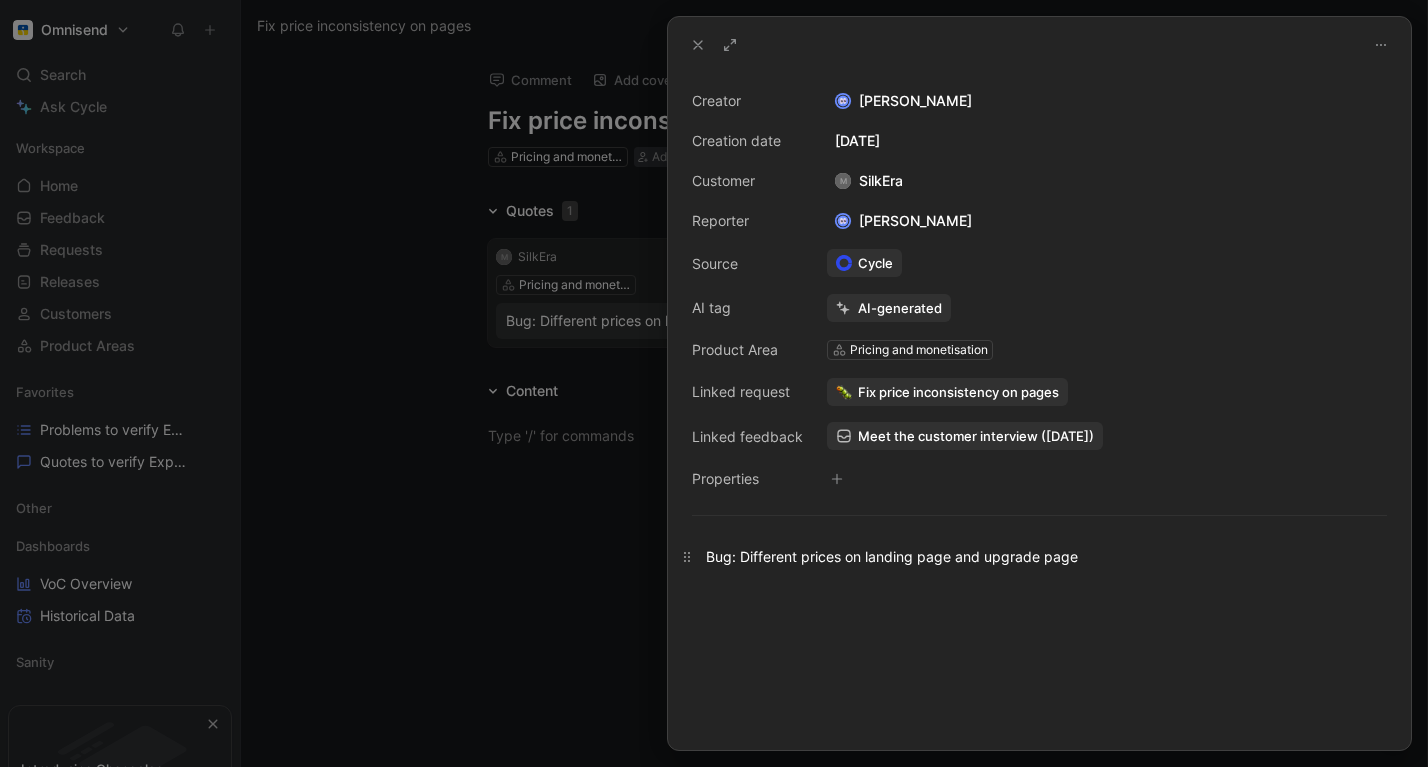 click on "Bug: Different prices on landing page and upgrade page" at bounding box center [1039, 556] 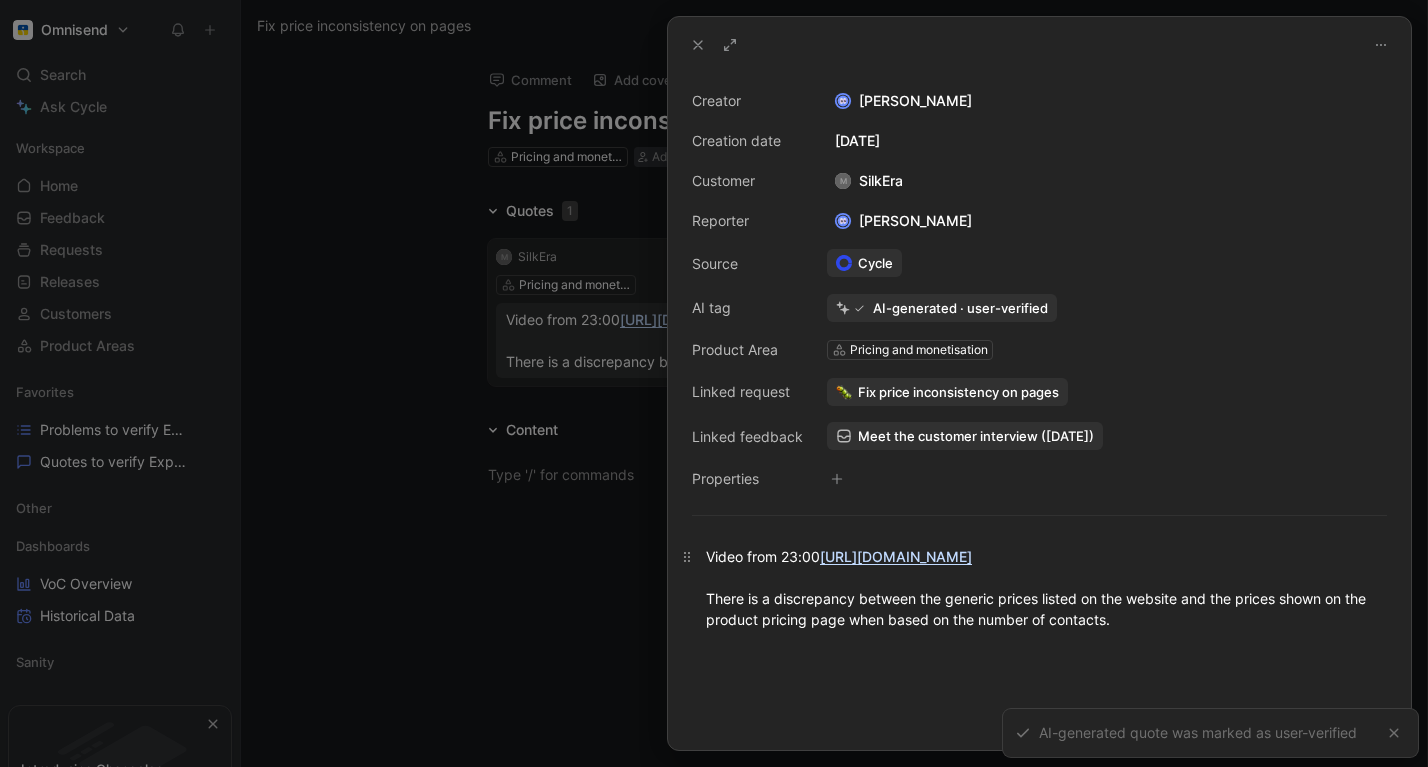 click on "Video from 23:00  [URL][DOMAIN_NAME] There is a discrepancy between the generic prices listed on the website and the prices shown on the product pricing page when based on the number of contacts." at bounding box center [1039, 588] 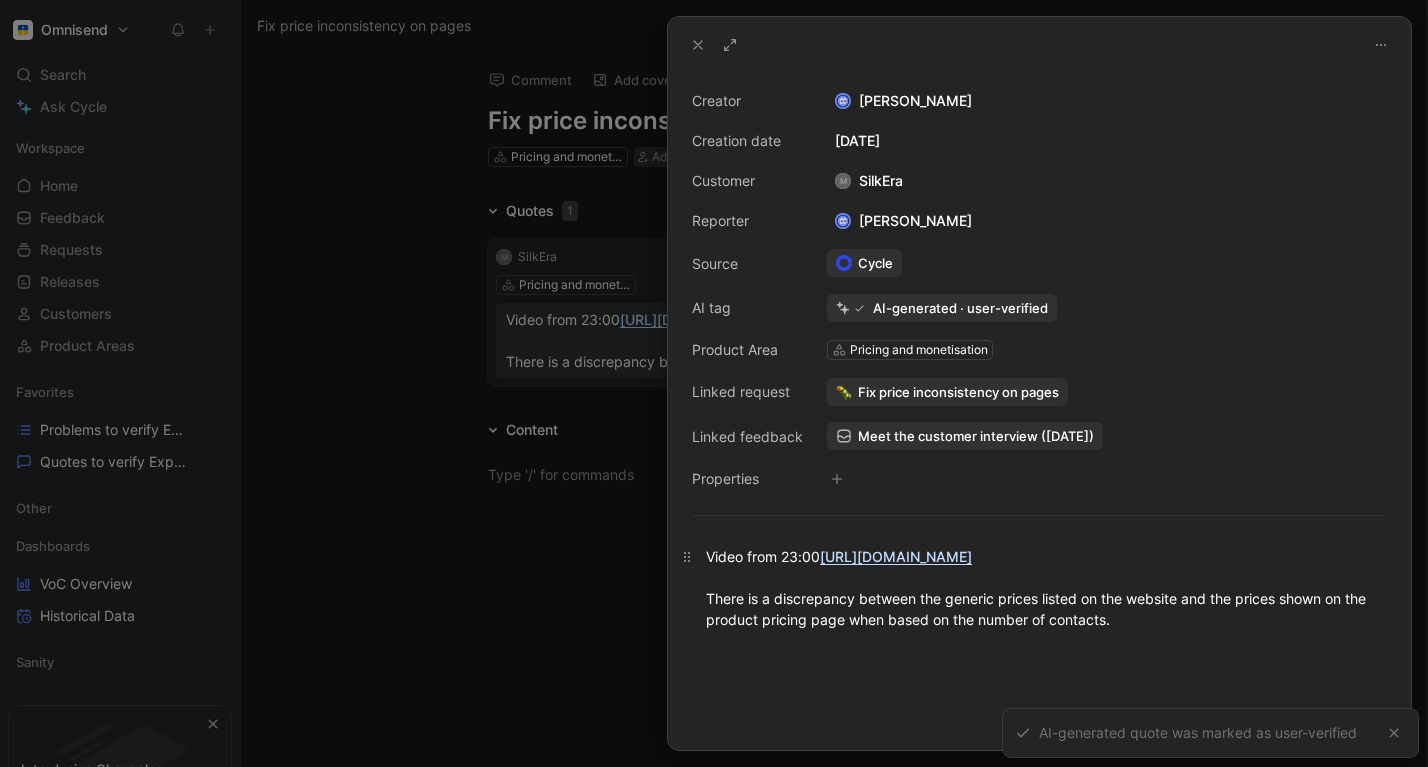 click on "Video from 23:00  [URL][DOMAIN_NAME] There is a discrepancy between the generic prices listed on the website and the prices shown on the product pricing page when based on the number of contacts." at bounding box center (1039, 588) 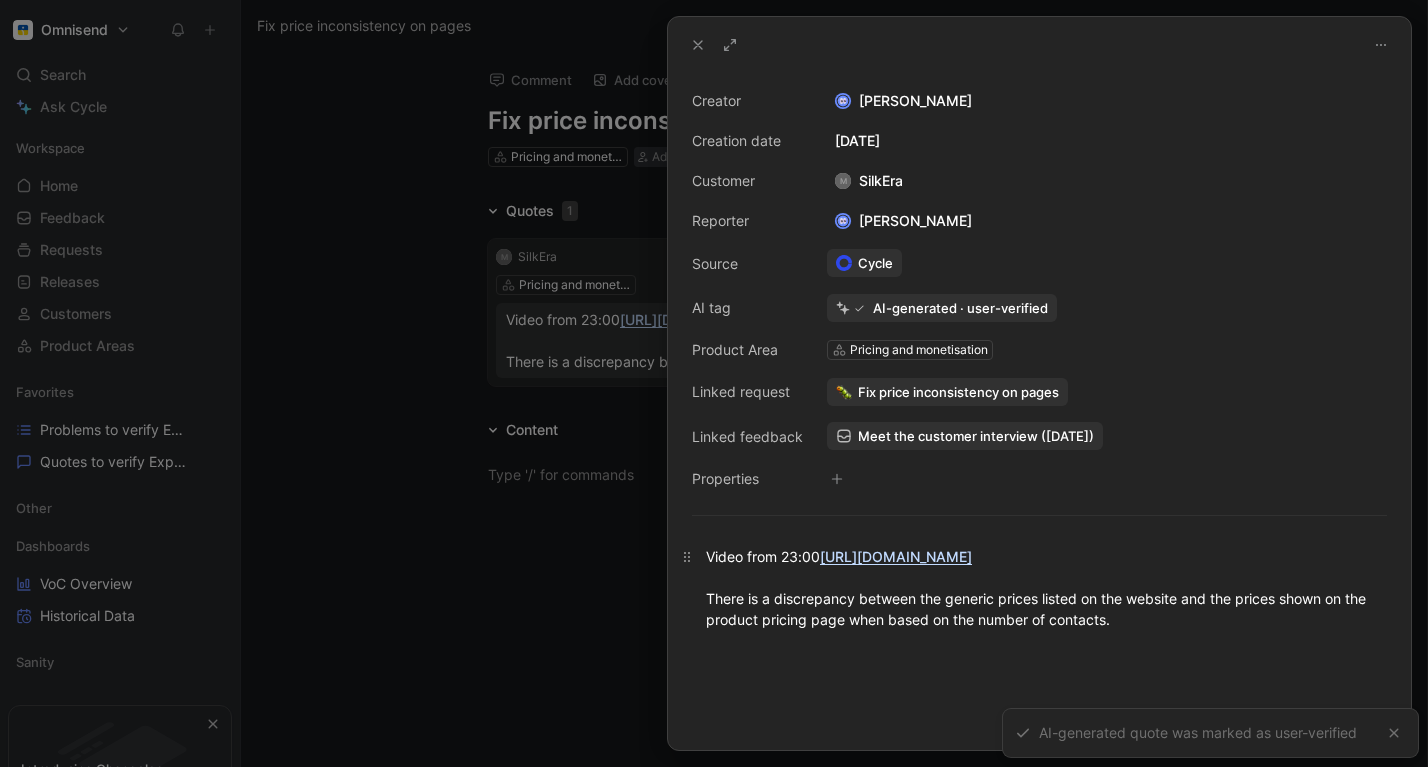 click on "Video from 23:00  [URL][DOMAIN_NAME] There is a discrepancy between the generic prices listed on the website and the prices shown on the product pricing page when based on the number of contacts." at bounding box center [1039, 588] 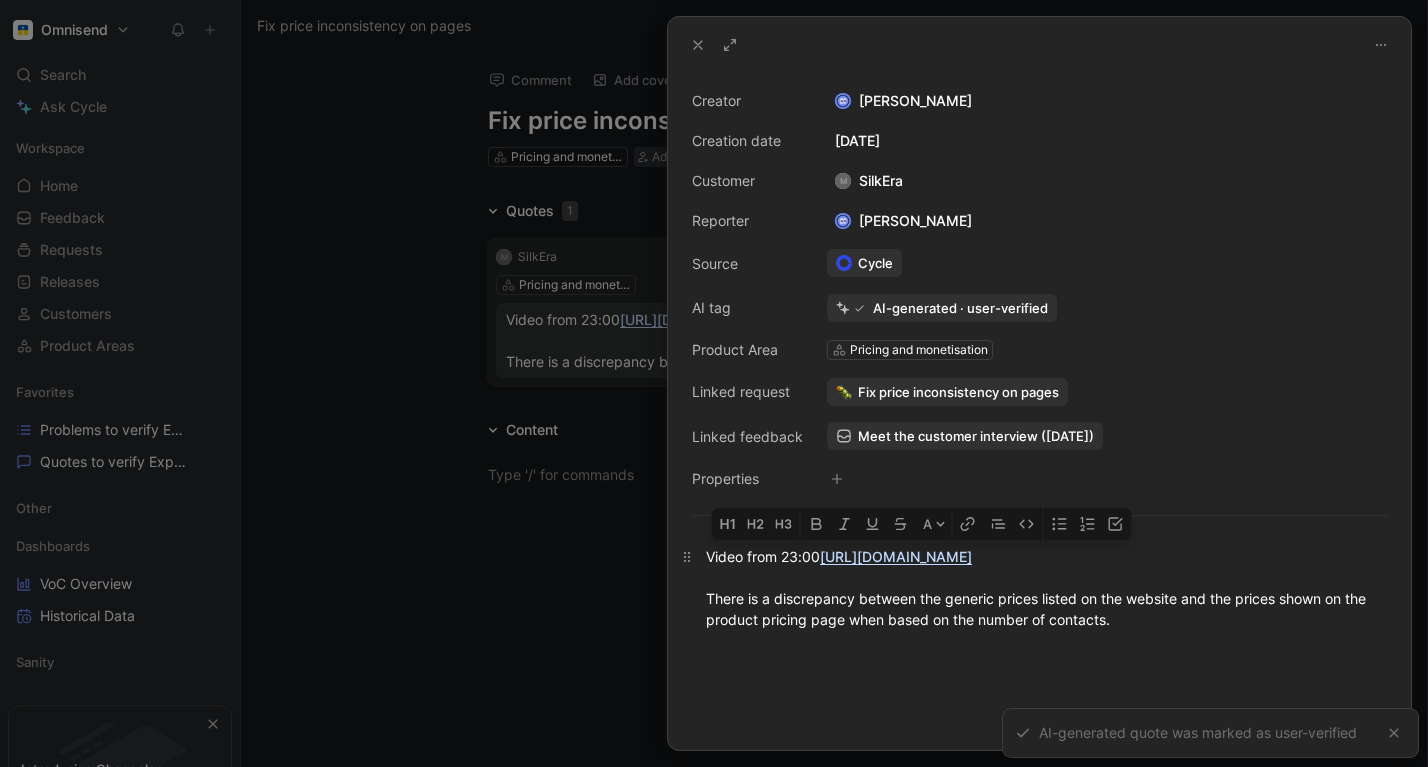click on "Video from 23:00  [URL][DOMAIN_NAME] There is a discrepancy between the generic prices listed on the website and the prices shown on the product pricing page when based on the number of contacts." at bounding box center (1039, 588) 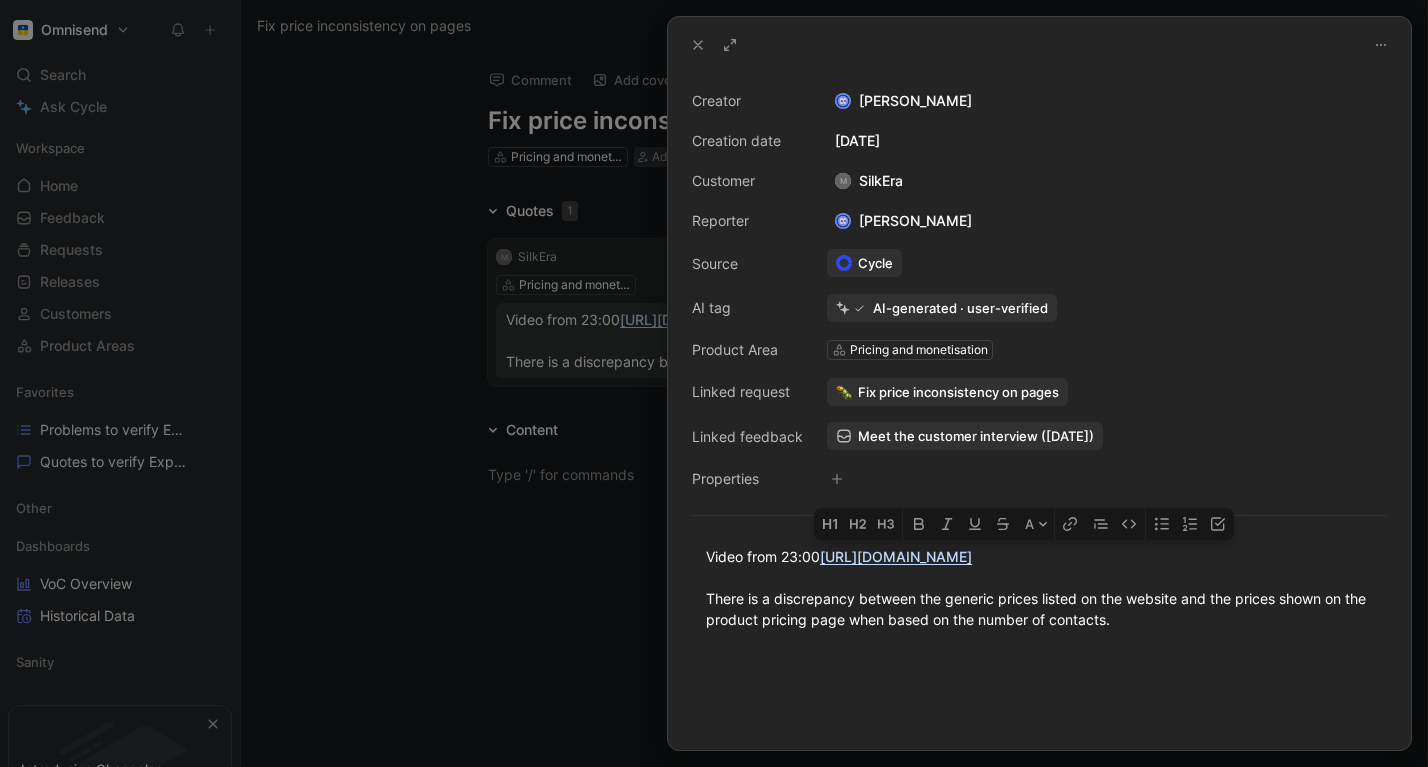 drag, startPoint x: 707, startPoint y: 555, endPoint x: 1437, endPoint y: 549, distance: 730.02466 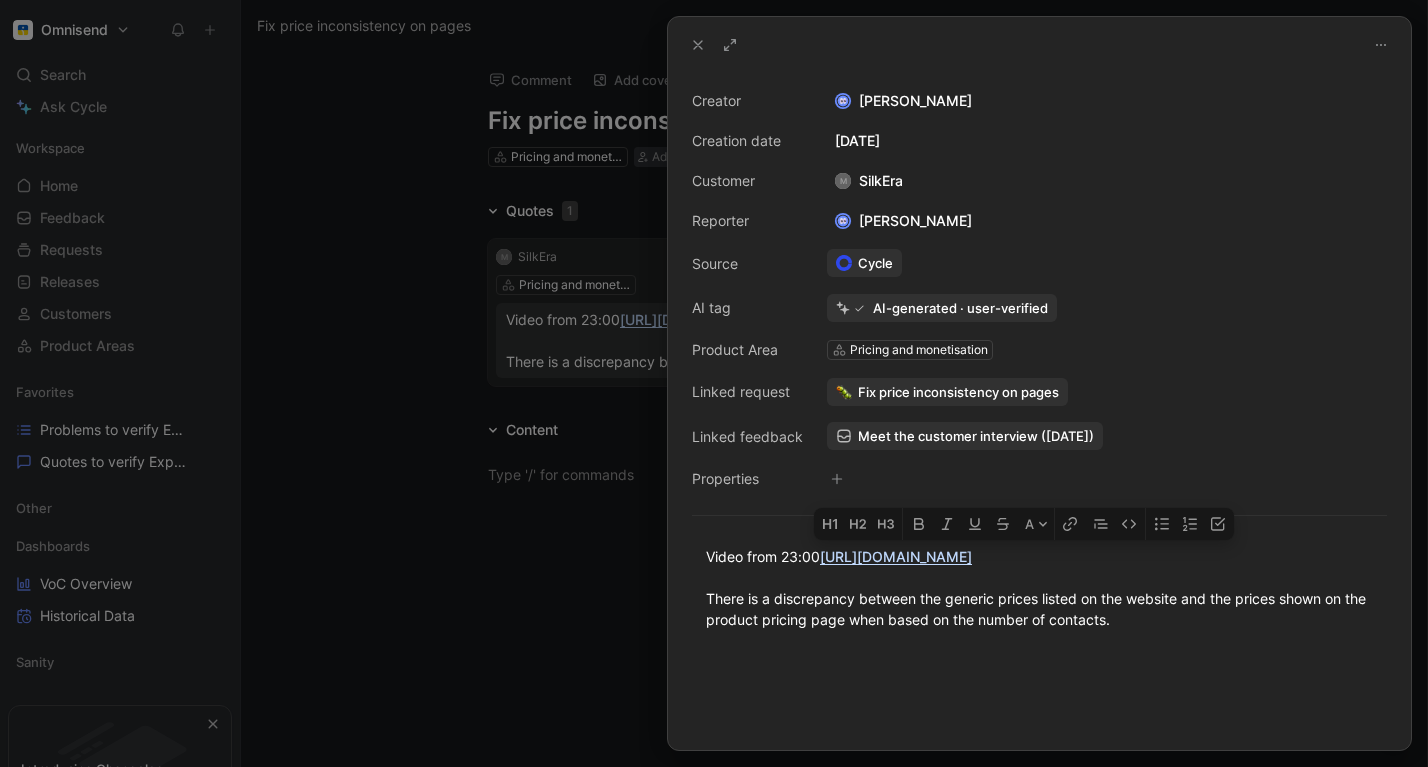 click on "Omnisend Search ⌘ K Ask Cycle Workspace Home G then H Feedback G then F Requests G then R Releases G then L Customers Product Areas Favorites Problems to verify Expansion Quotes to verify Expansion Other Dashboards VoC Overview Historical Data Sanity
To pick up a draggable item, press the space bar.
While dragging, use the arrow keys to move the item.
Press space again to drop the item in its new position, or press escape to cancel.
Introducing Changelog Enable now Help center Invite member Fix price inconsistency on pages Comment Add cover Add release note Write Fix price inconsistency on pages Pricing and monetisation Add assignee OMN-110323 Bug To do AI-generated Quotes 1 No recommendation M SilkEra Pricing and monetisation Video from 23:00  [URL][DOMAIN_NAME] There is a discrepancy between the generic prices listed on the website and the prices shown on the product pricing page when based on the number of contacts. M A" at bounding box center [714, 383] 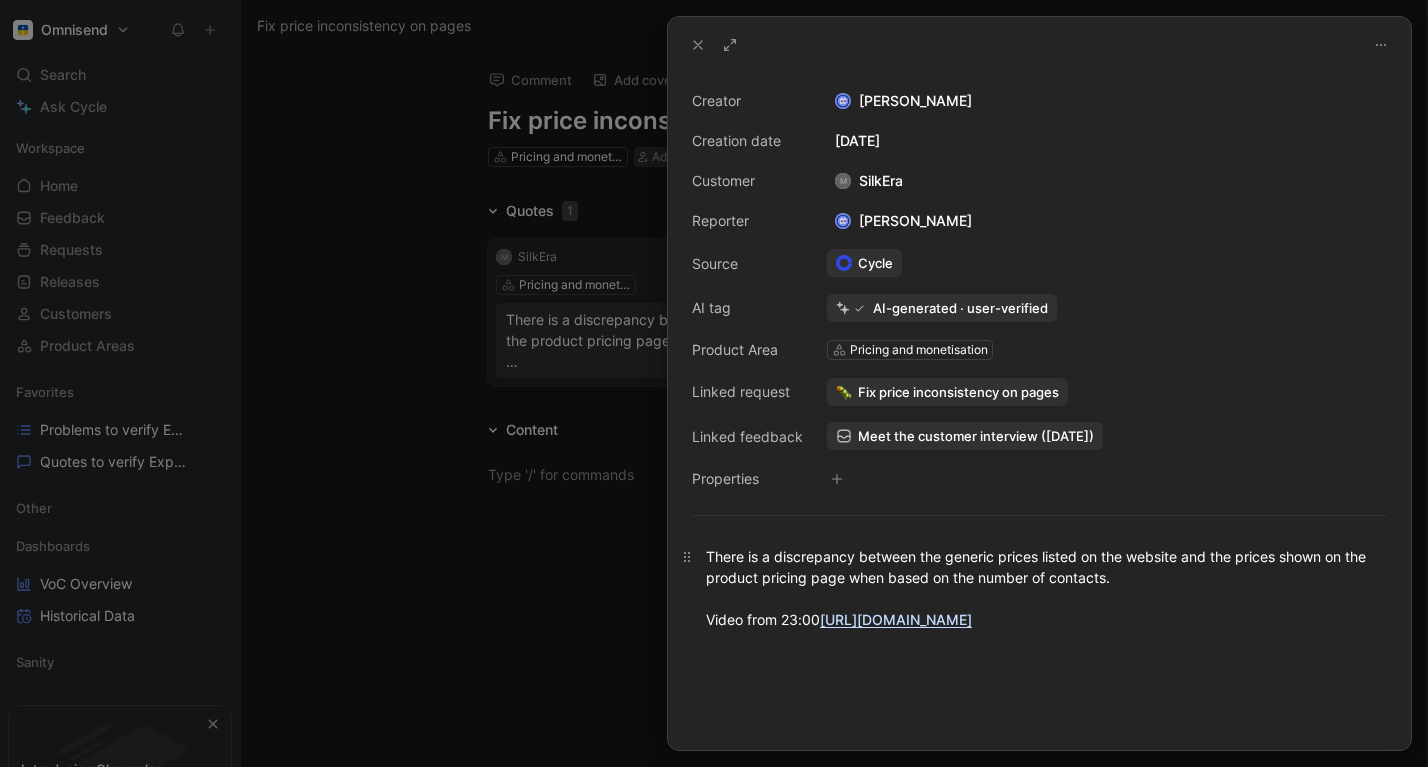 click on "There is a discrepancy between the generic prices listed on the website and the prices shown on the product pricing page when based on the number of contacts. Video from 23:00  [URL][DOMAIN_NAME]" at bounding box center [1039, 588] 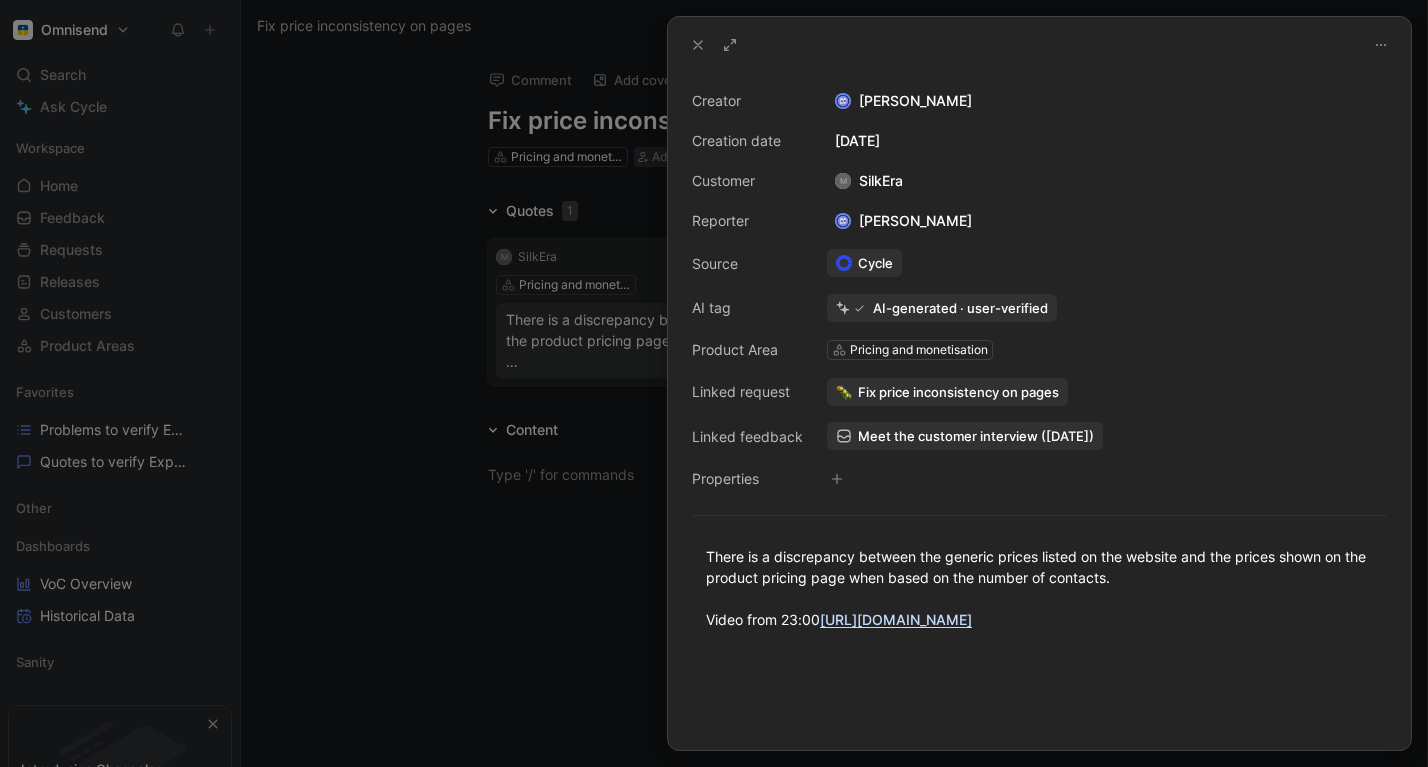 click on "Fix price inconsistency on pages" at bounding box center [958, 392] 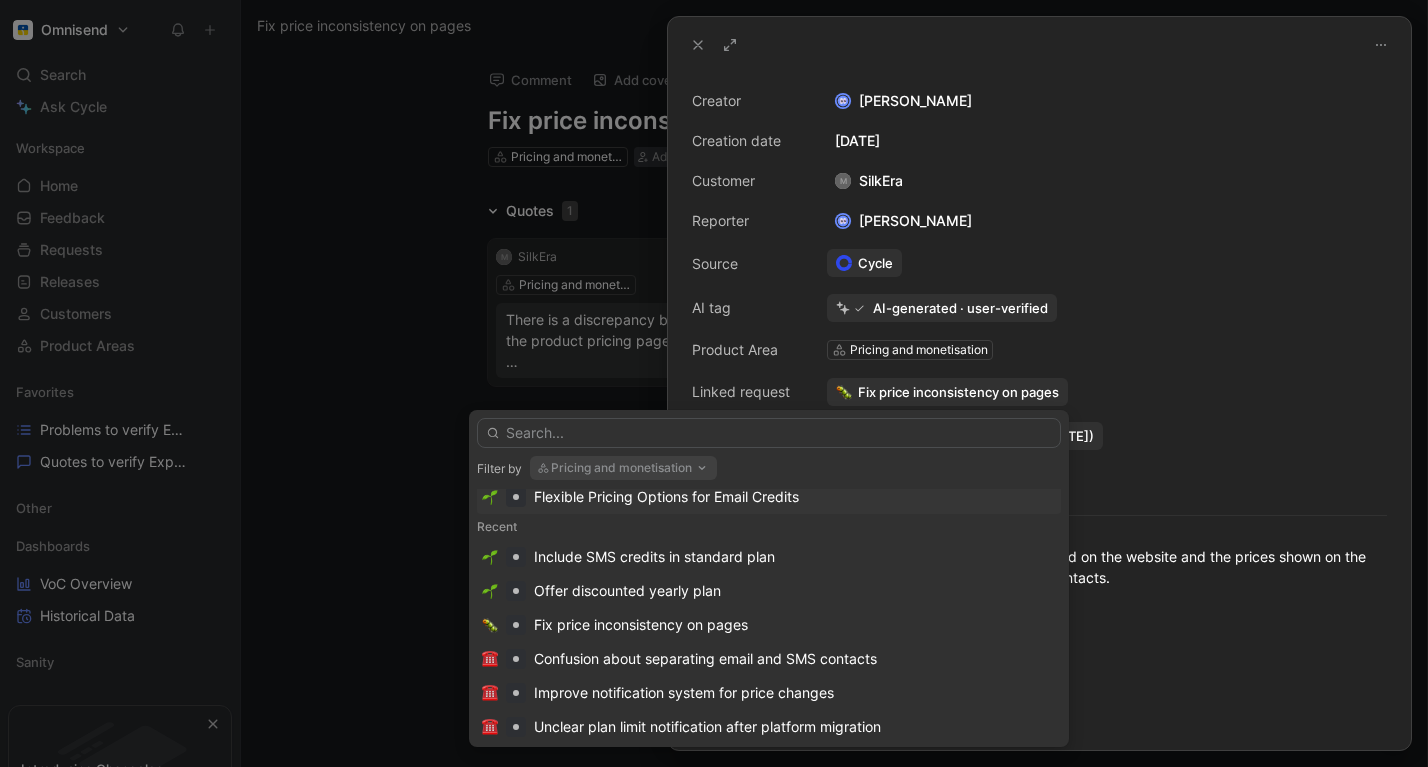 scroll, scrollTop: 139, scrollLeft: 0, axis: vertical 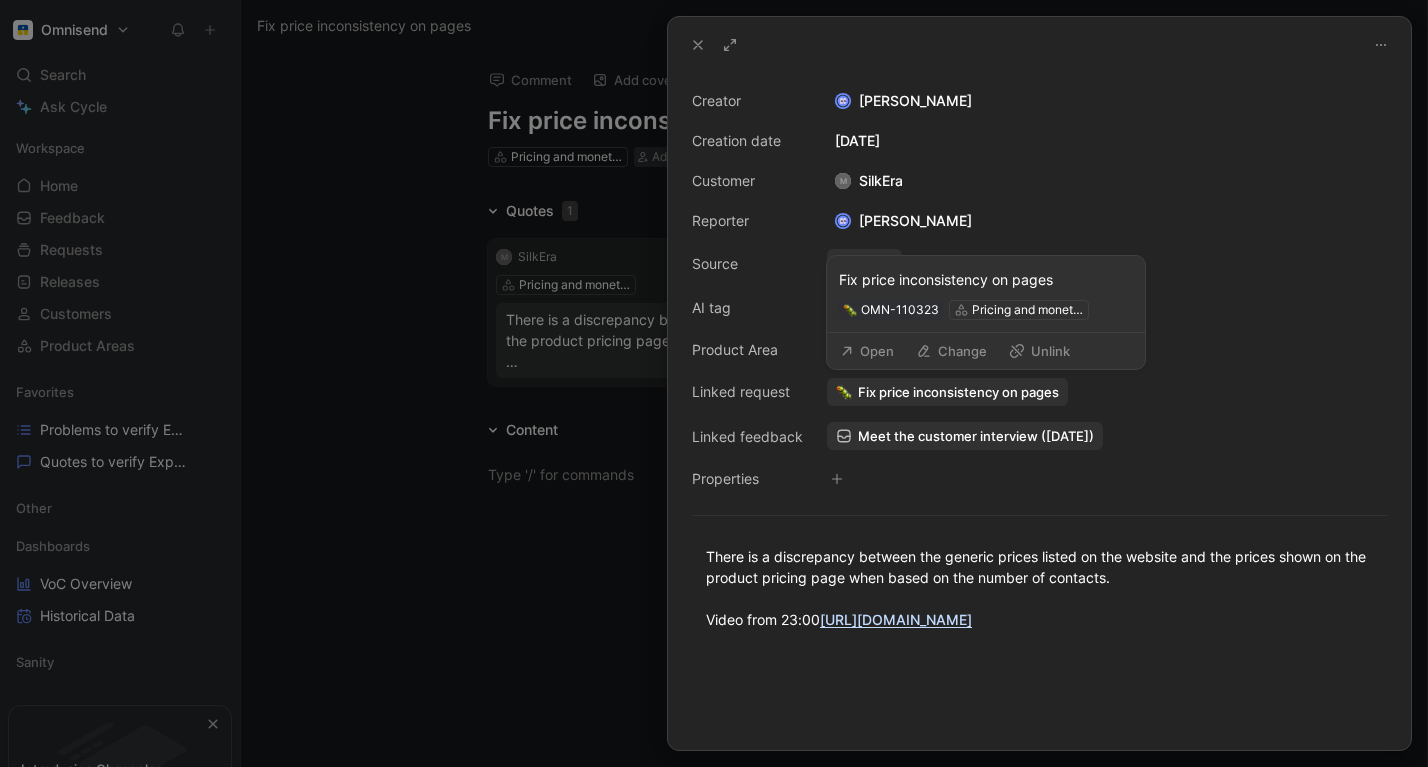 click on "Change" at bounding box center (951, 351) 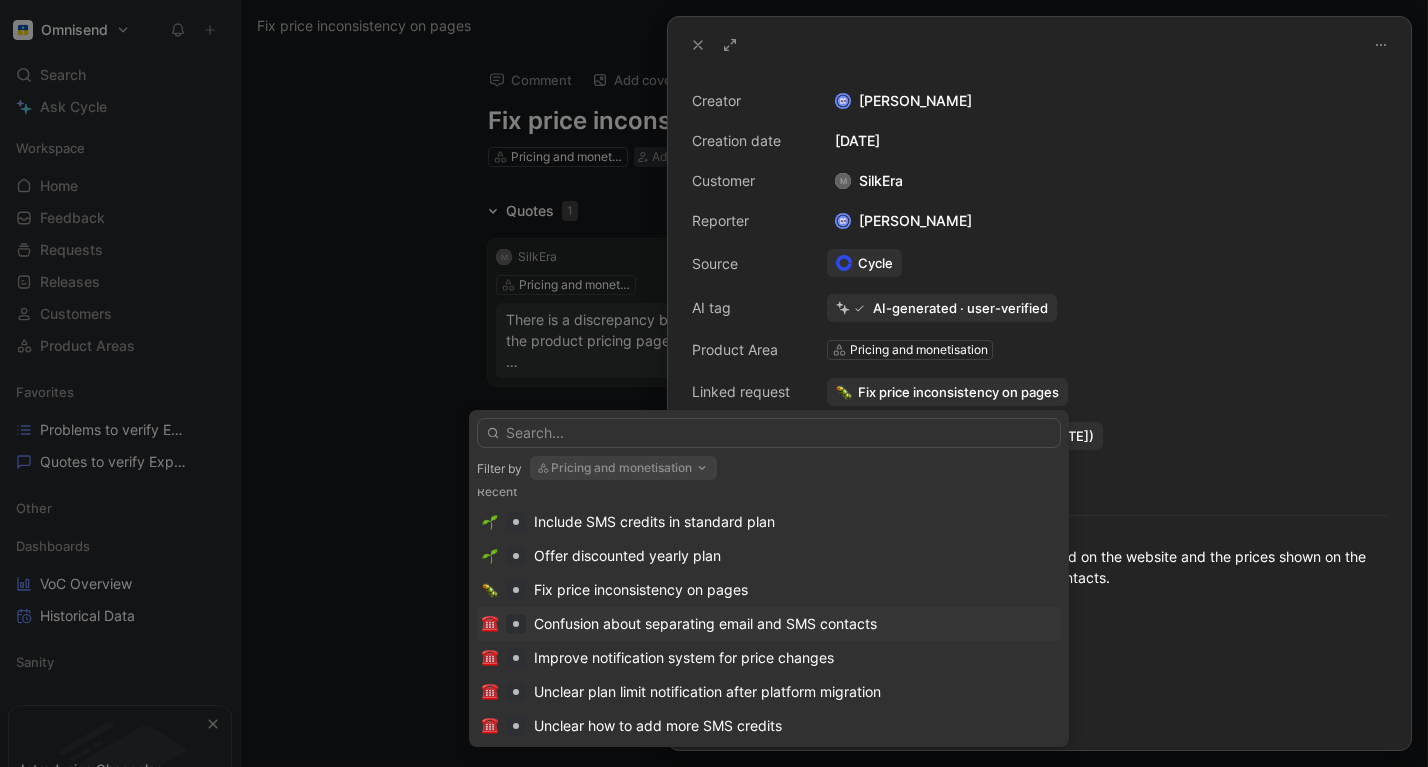 scroll, scrollTop: 0, scrollLeft: 0, axis: both 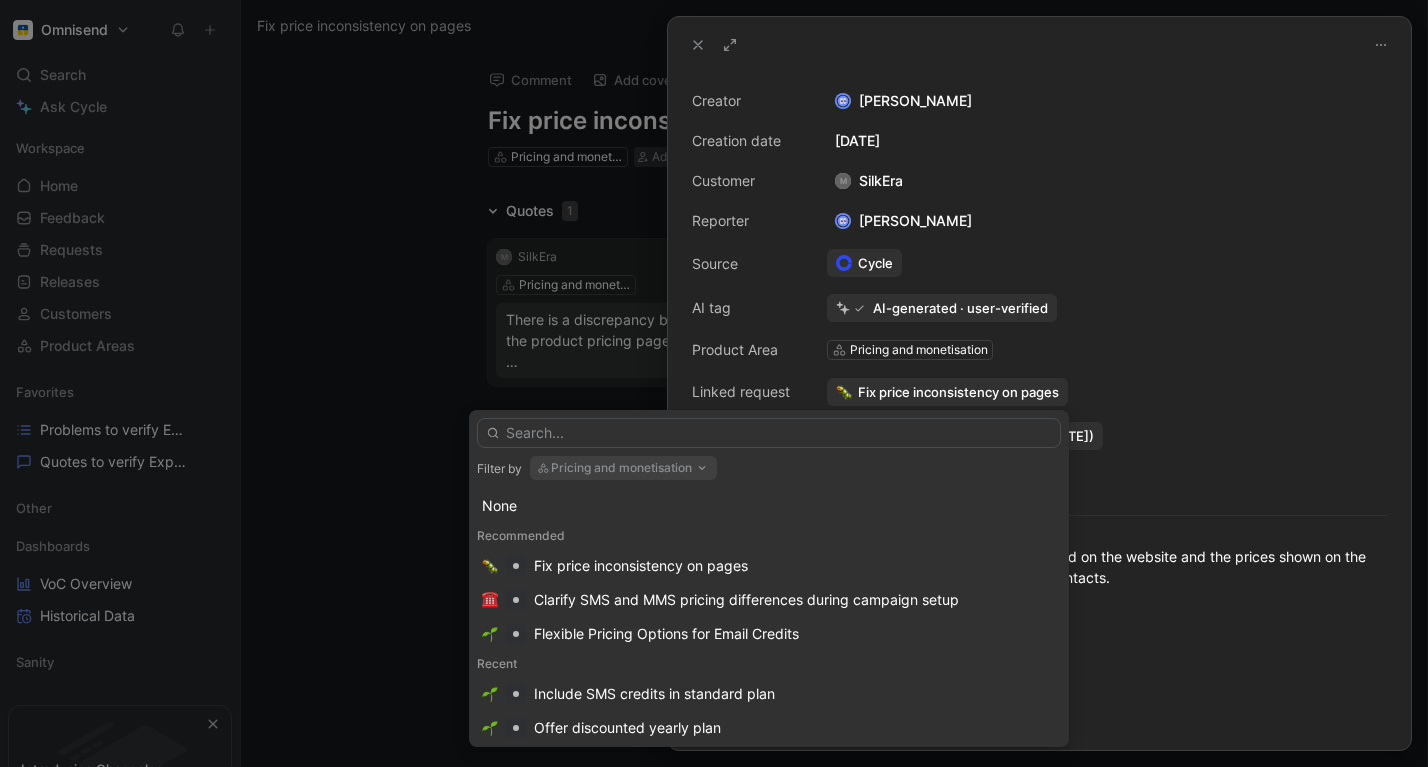 click at bounding box center [769, 433] 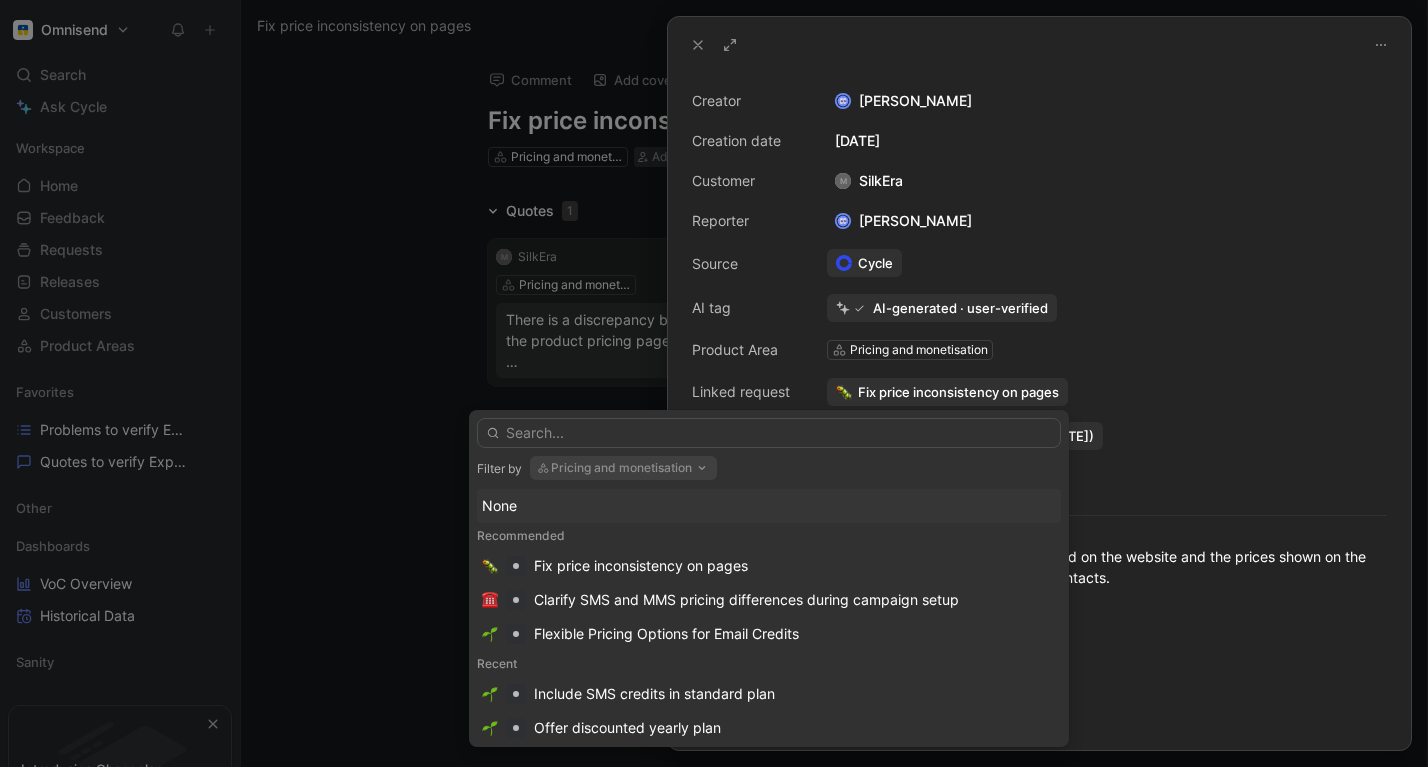 click on "None" at bounding box center [769, 506] 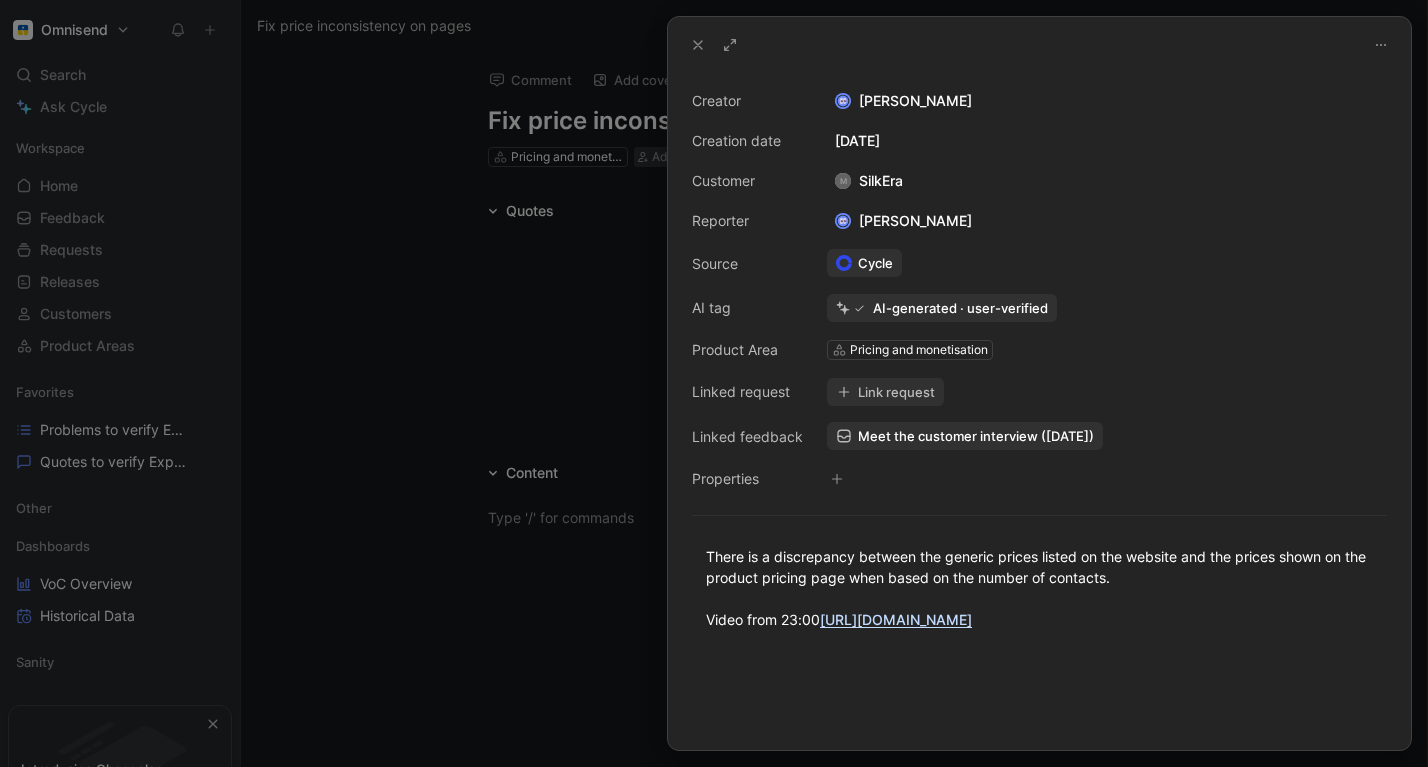 click 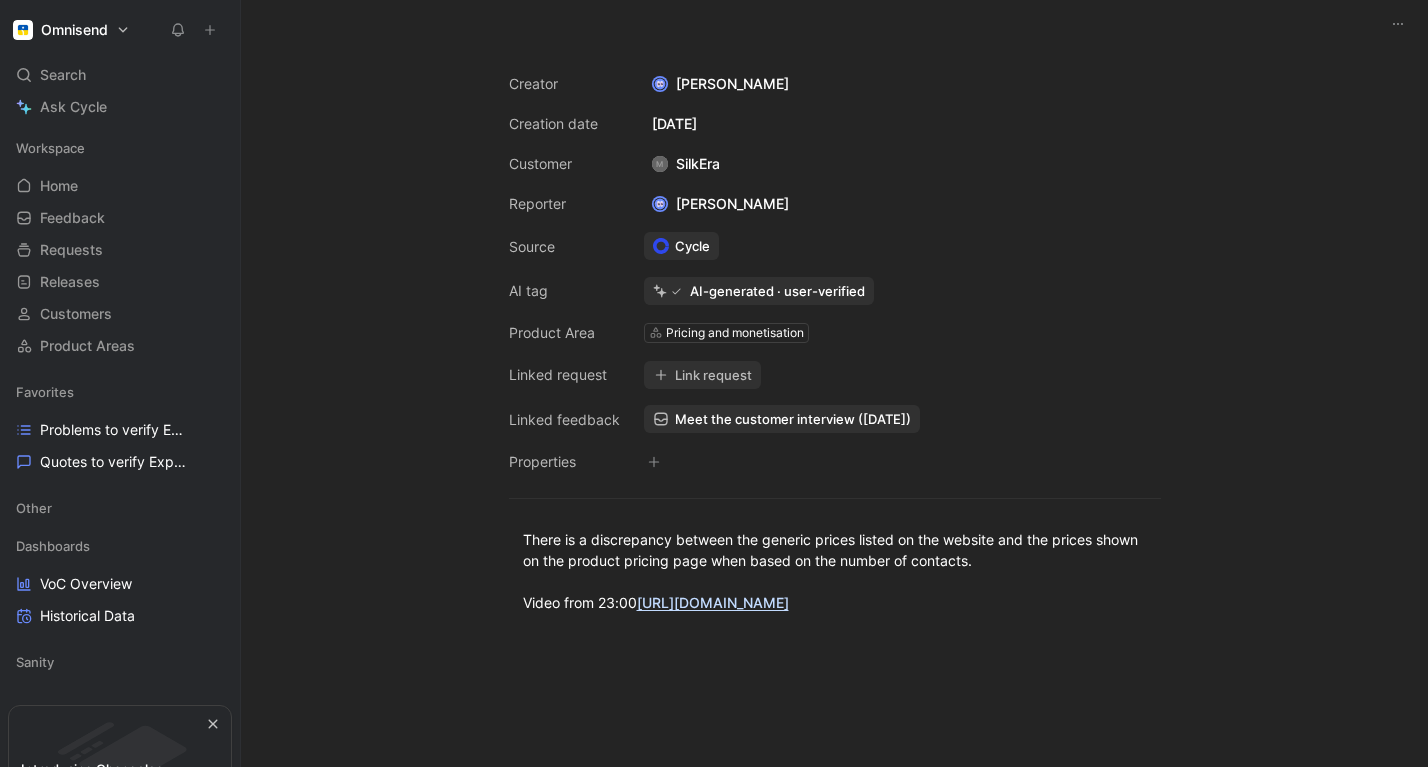 click 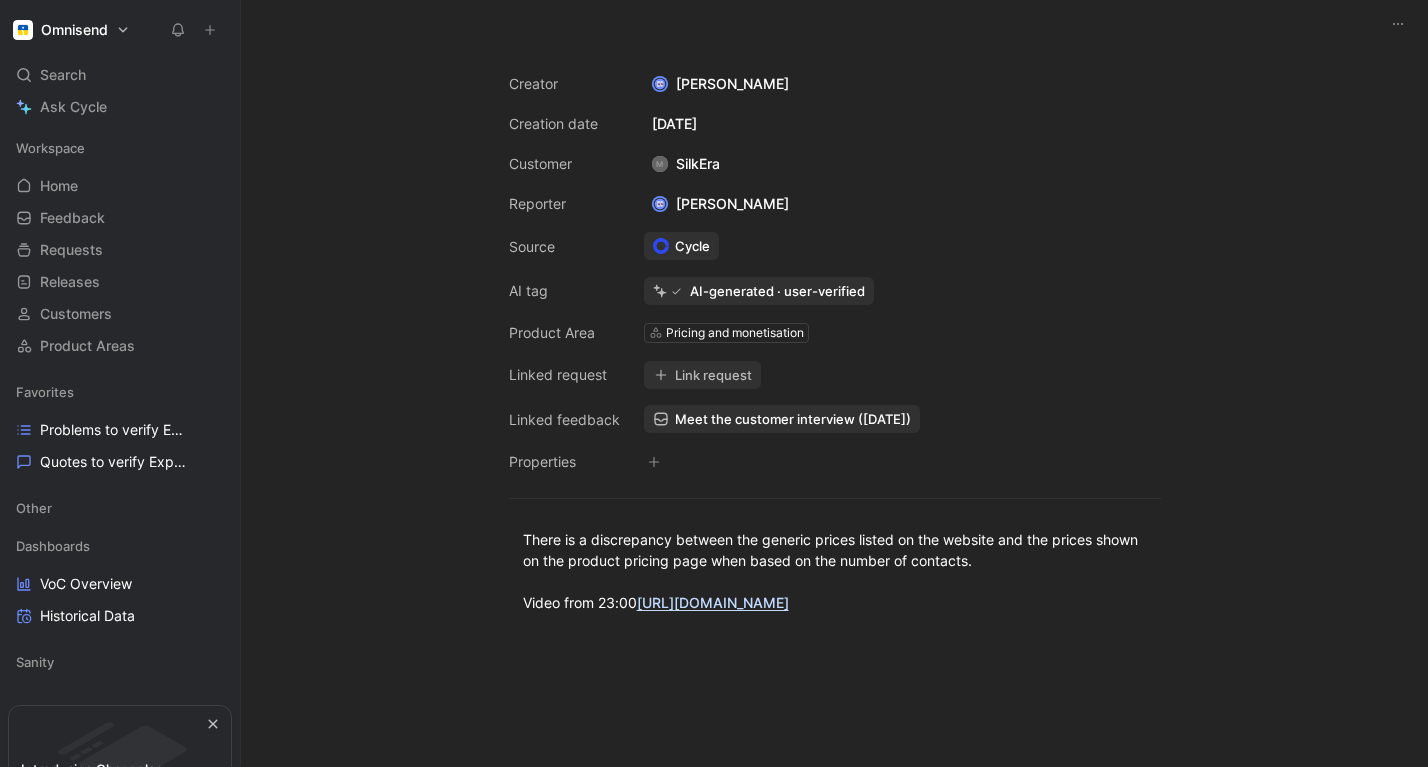 click on "Creator [PERSON_NAME] Creation date [DATE] Customer M SilkEra Reporter [PERSON_NAME] Source Cycle AI tag AI-generated · user-verified Product Area Pricing and monetisation Linked request Link request Linked feedback Meet the customer interview ([DATE]) Properties There is a discrepancy between the generic prices listed on the website and the prices shown on the product pricing page when based on the number of contacts. Video from 23:00  [URL][DOMAIN_NAME]" at bounding box center (834, 407) 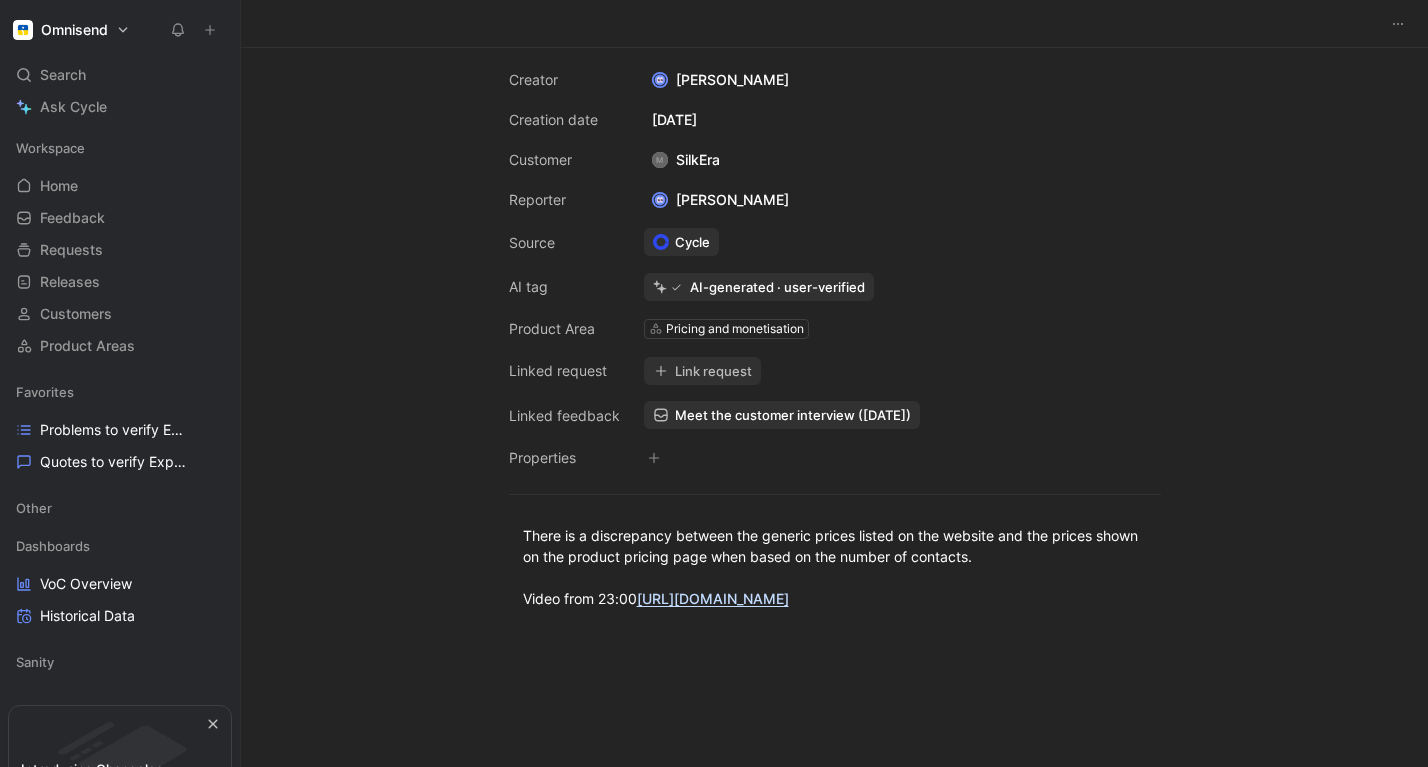 scroll, scrollTop: 0, scrollLeft: 0, axis: both 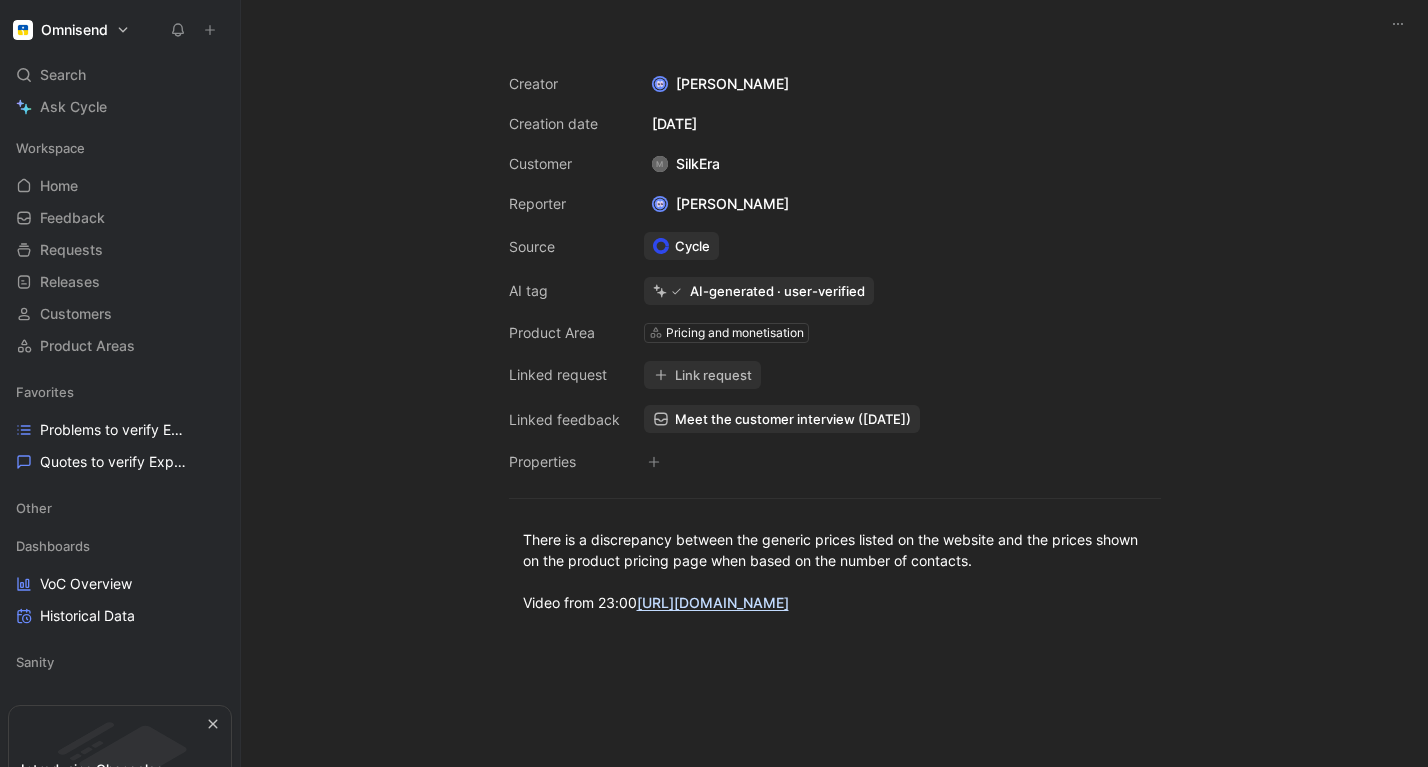 click on "Creator [PERSON_NAME] Creation date [DATE] Customer M SilkEra Reporter [PERSON_NAME] Source Cycle AI tag AI-generated · user-verified Product Area Pricing and monetisation Linked request Link request Linked feedback Meet the customer interview ([DATE]) Properties There is a discrepancy between the generic prices listed on the website and the prices shown on the product pricing page when based on the number of contacts. Video from 23:00  [URL][DOMAIN_NAME]" at bounding box center (834, 407) 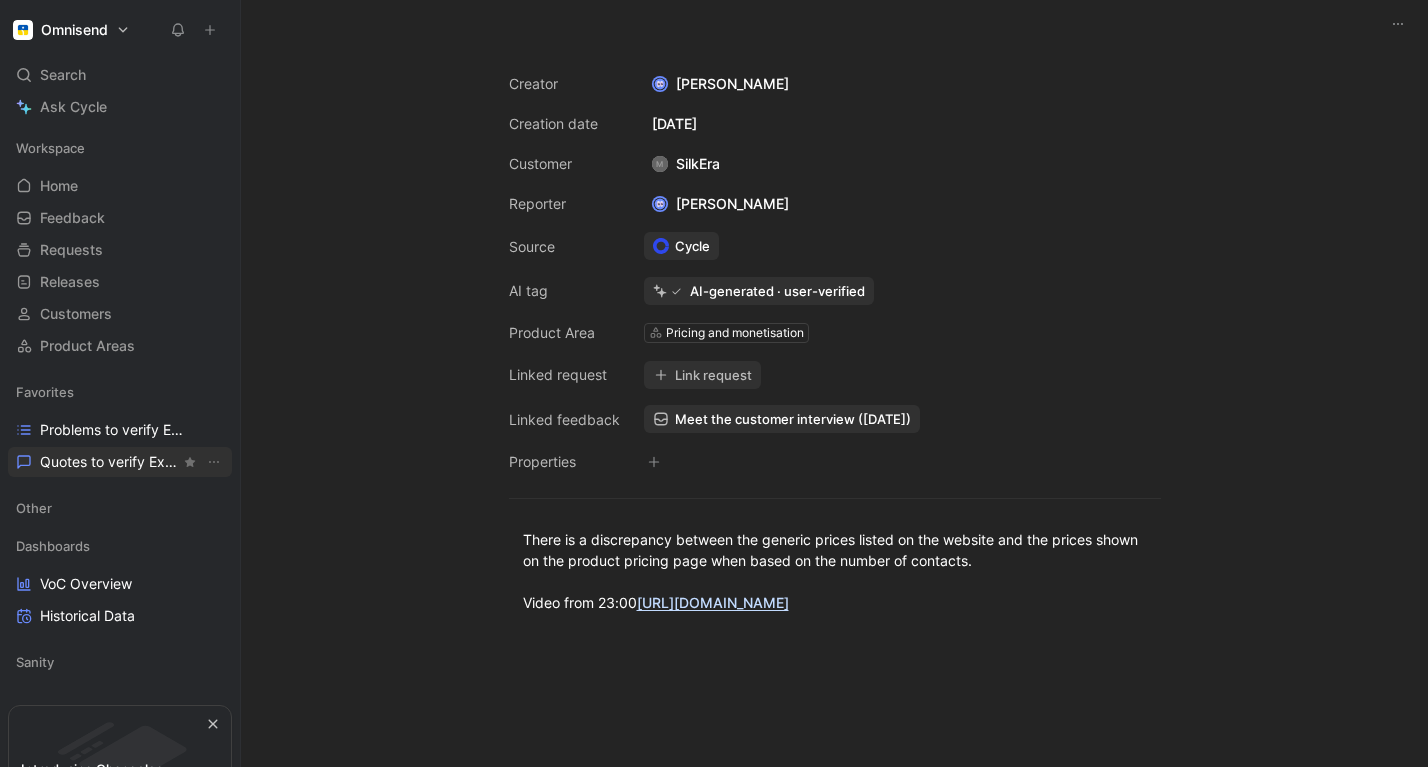 click on "Quotes to verify Expansion" at bounding box center [110, 462] 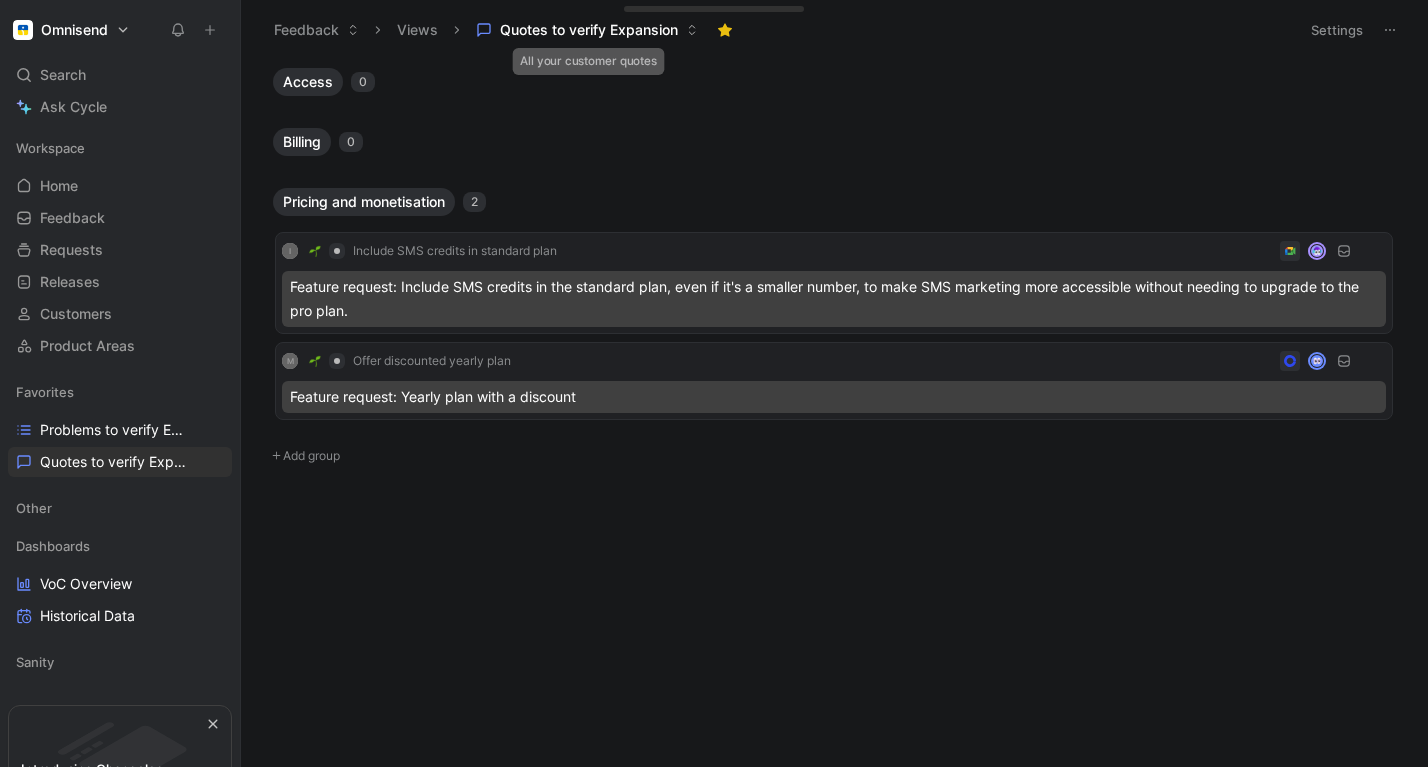 click on "Quotes to verify Expansion" at bounding box center [589, 30] 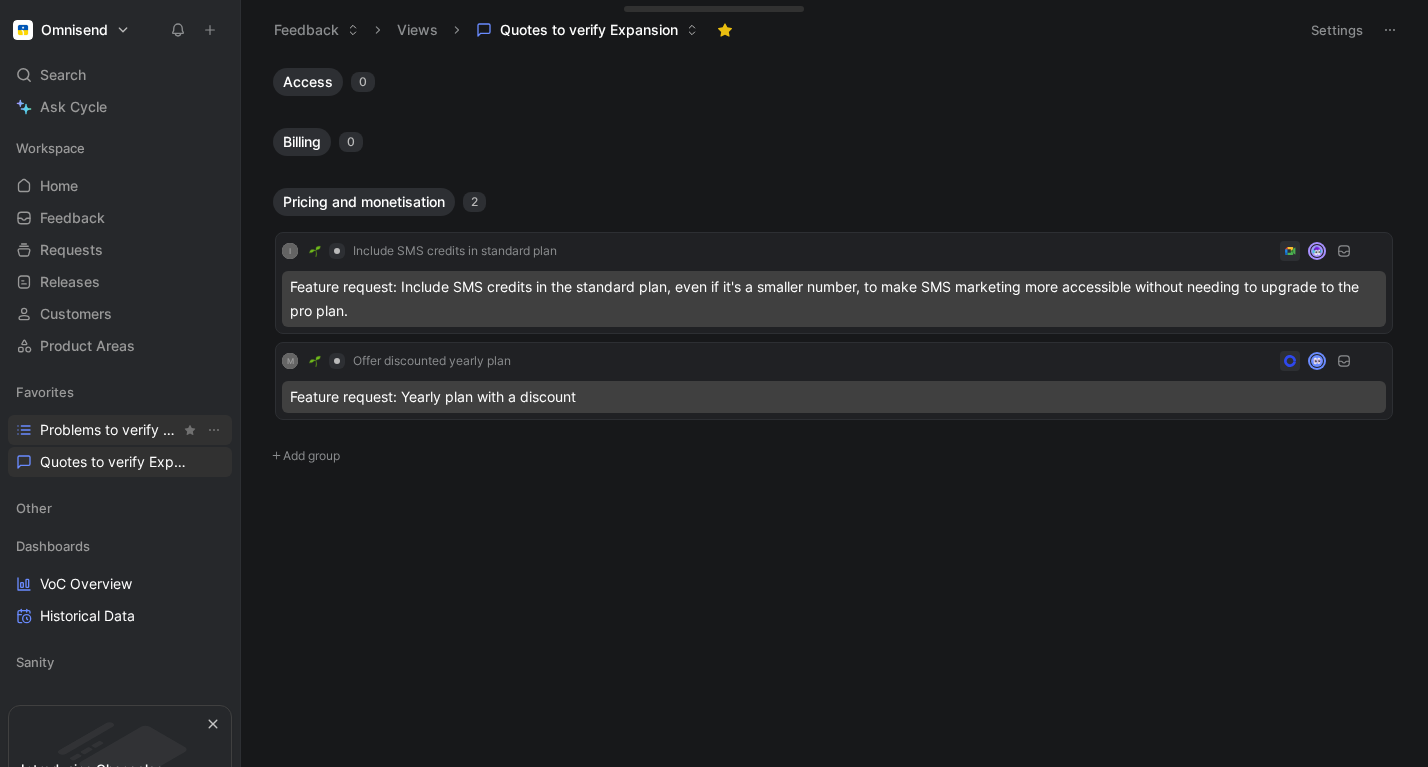 click on "Problems to verify Expansion" at bounding box center [110, 430] 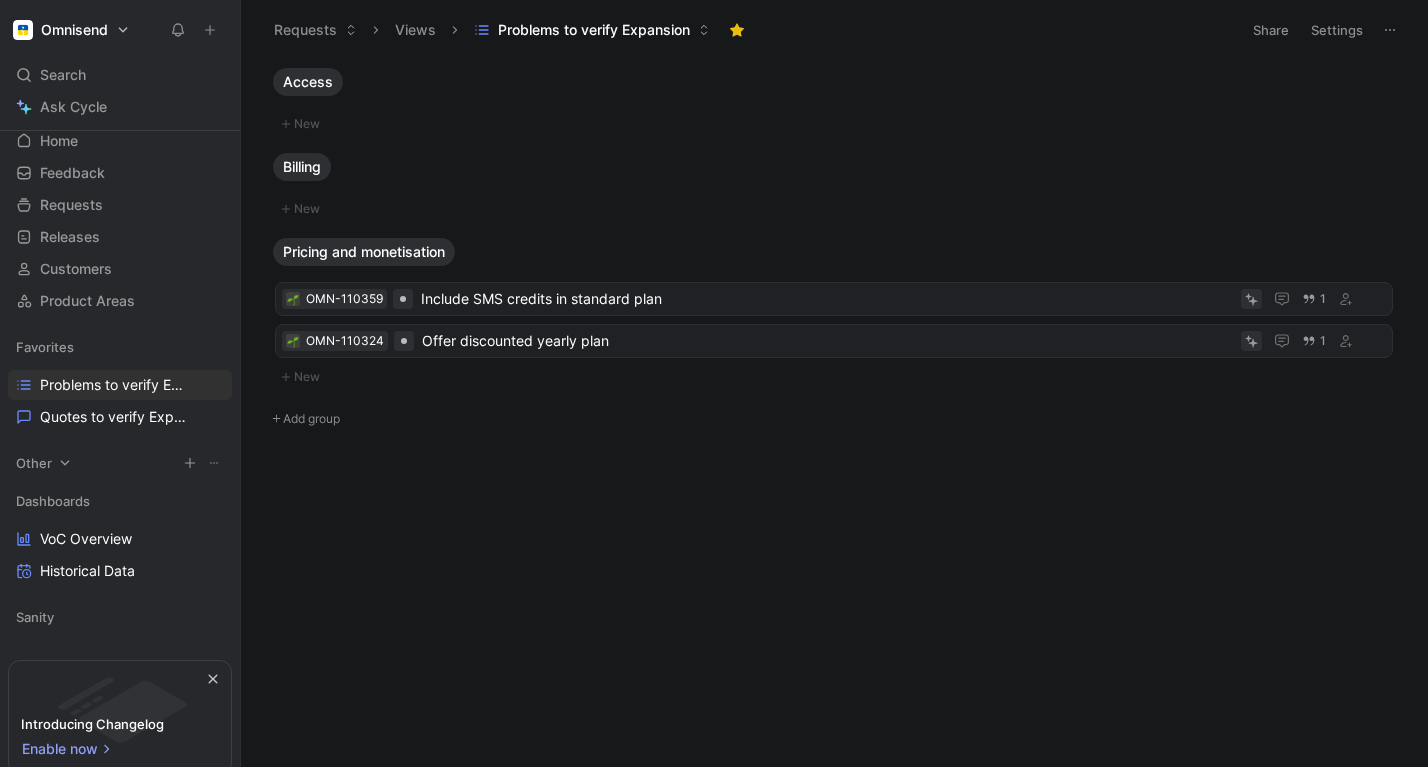 scroll, scrollTop: 0, scrollLeft: 0, axis: both 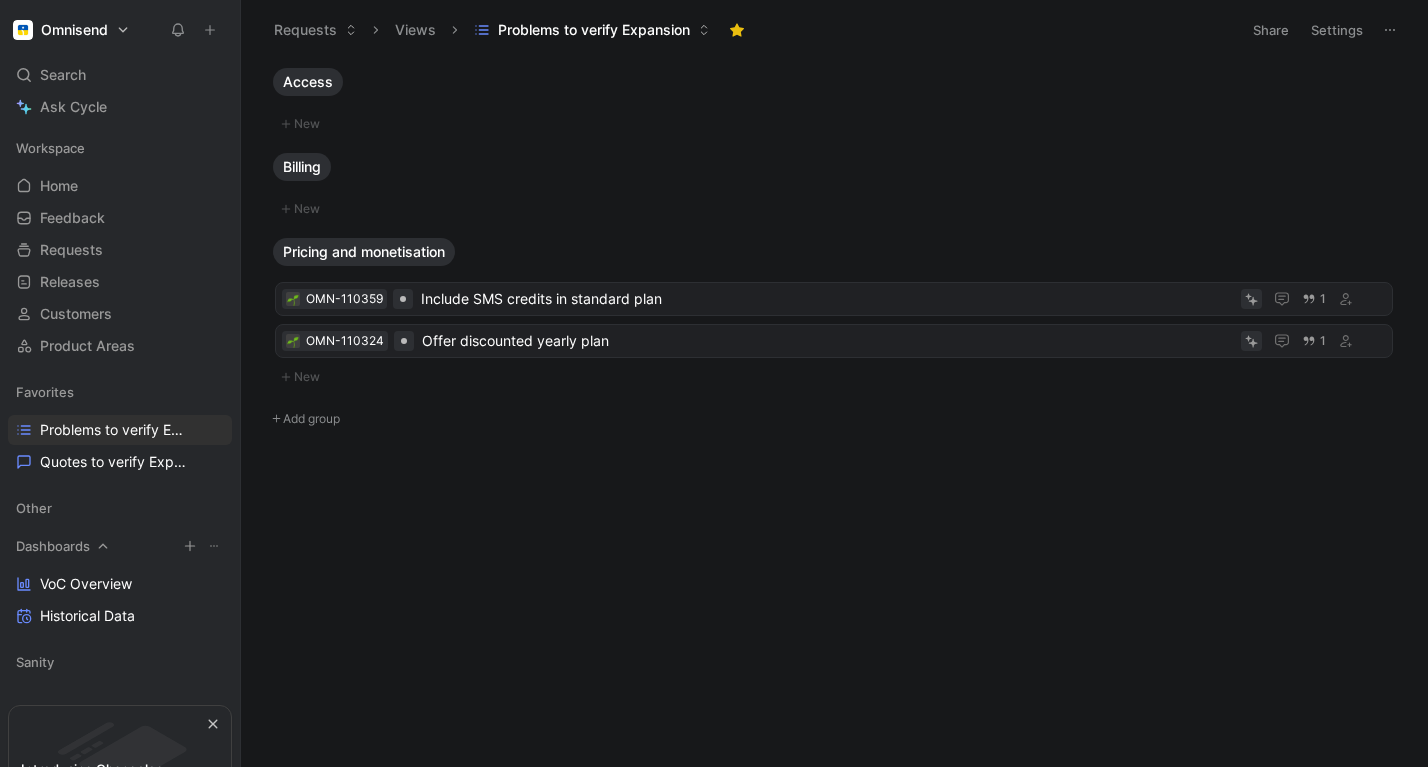 click 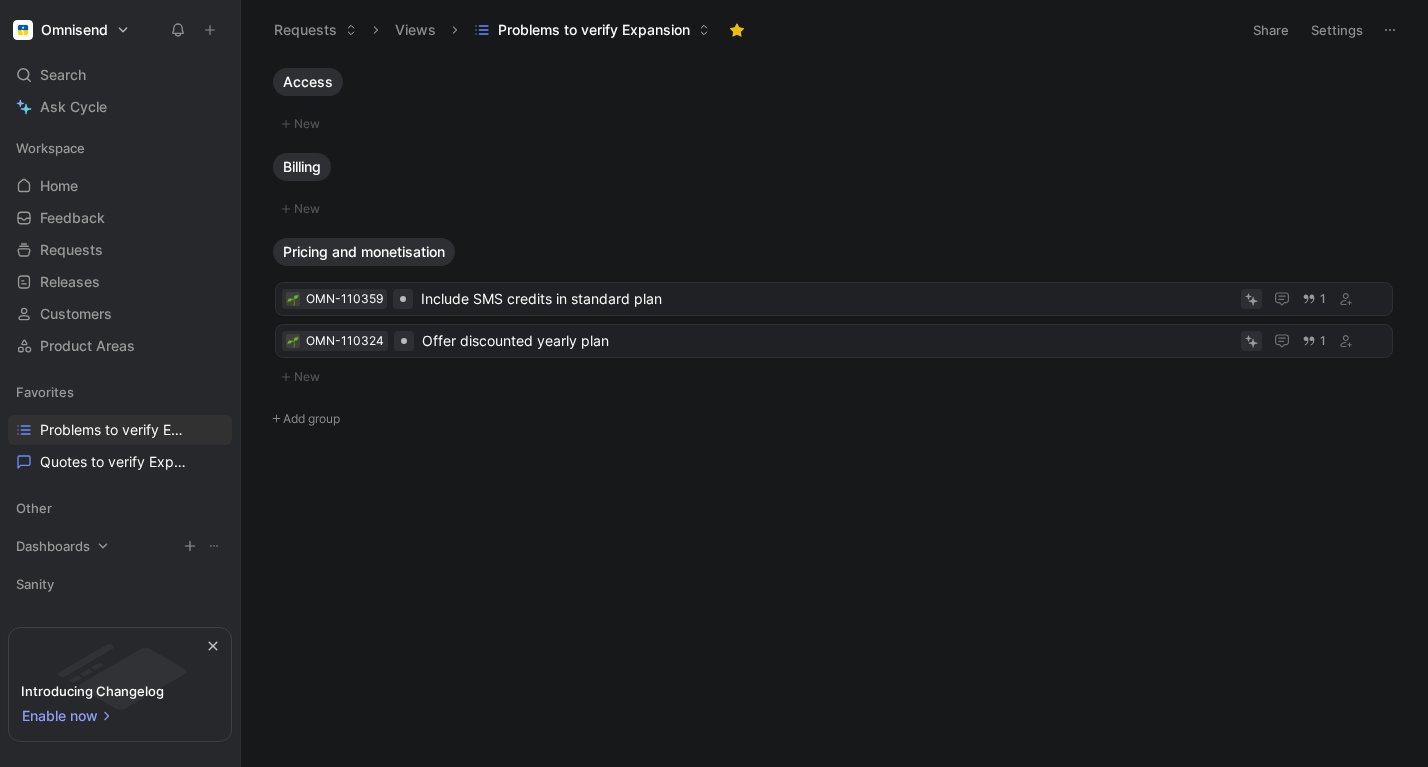 click 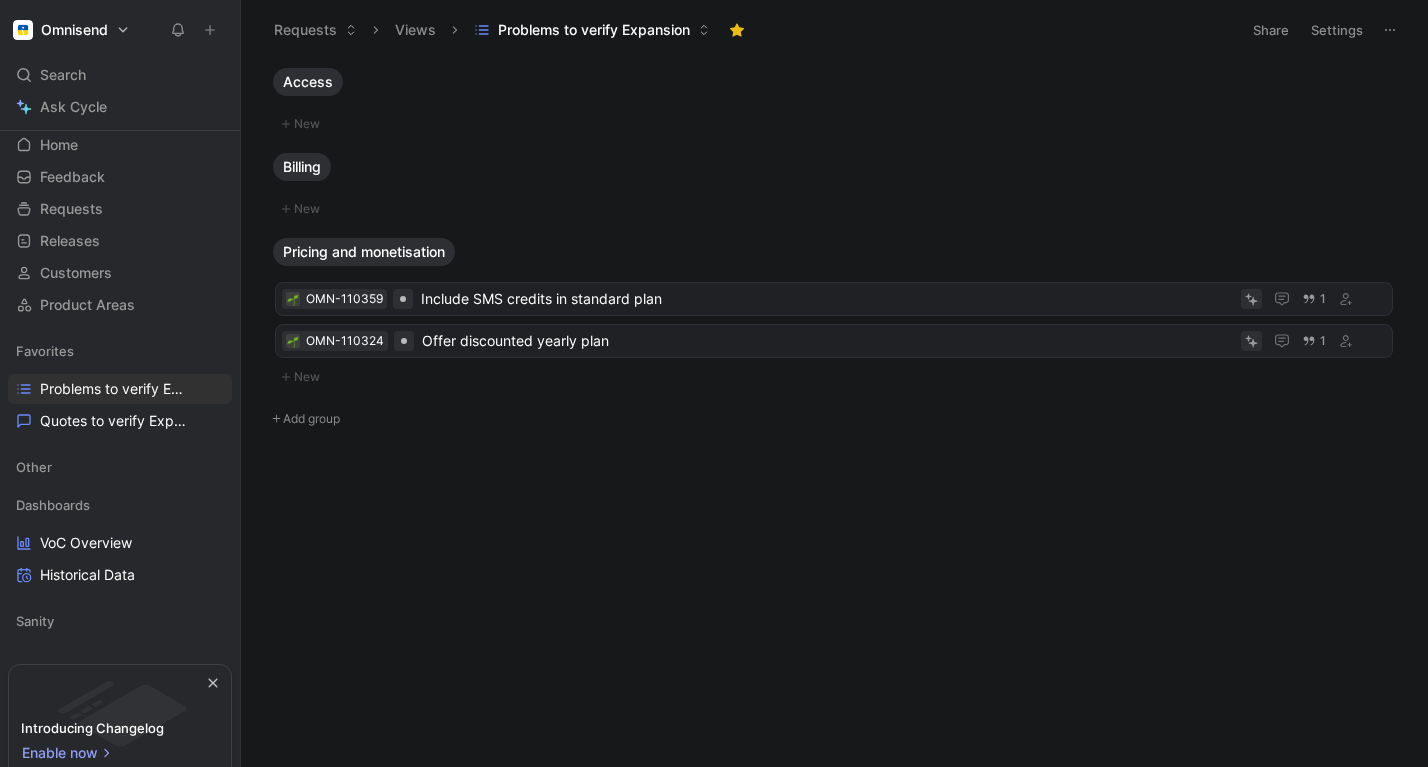 scroll, scrollTop: 0, scrollLeft: 0, axis: both 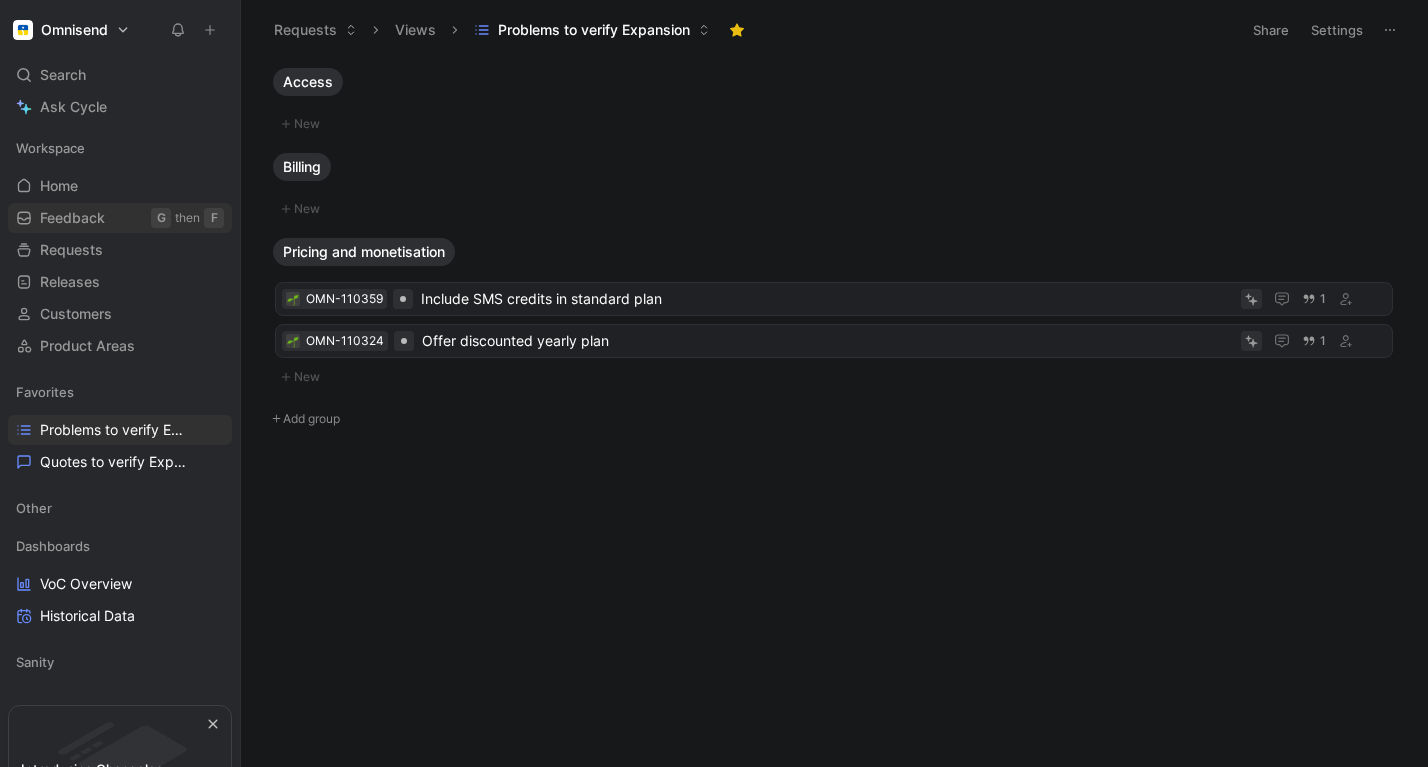 click on "Feedback" at bounding box center (72, 218) 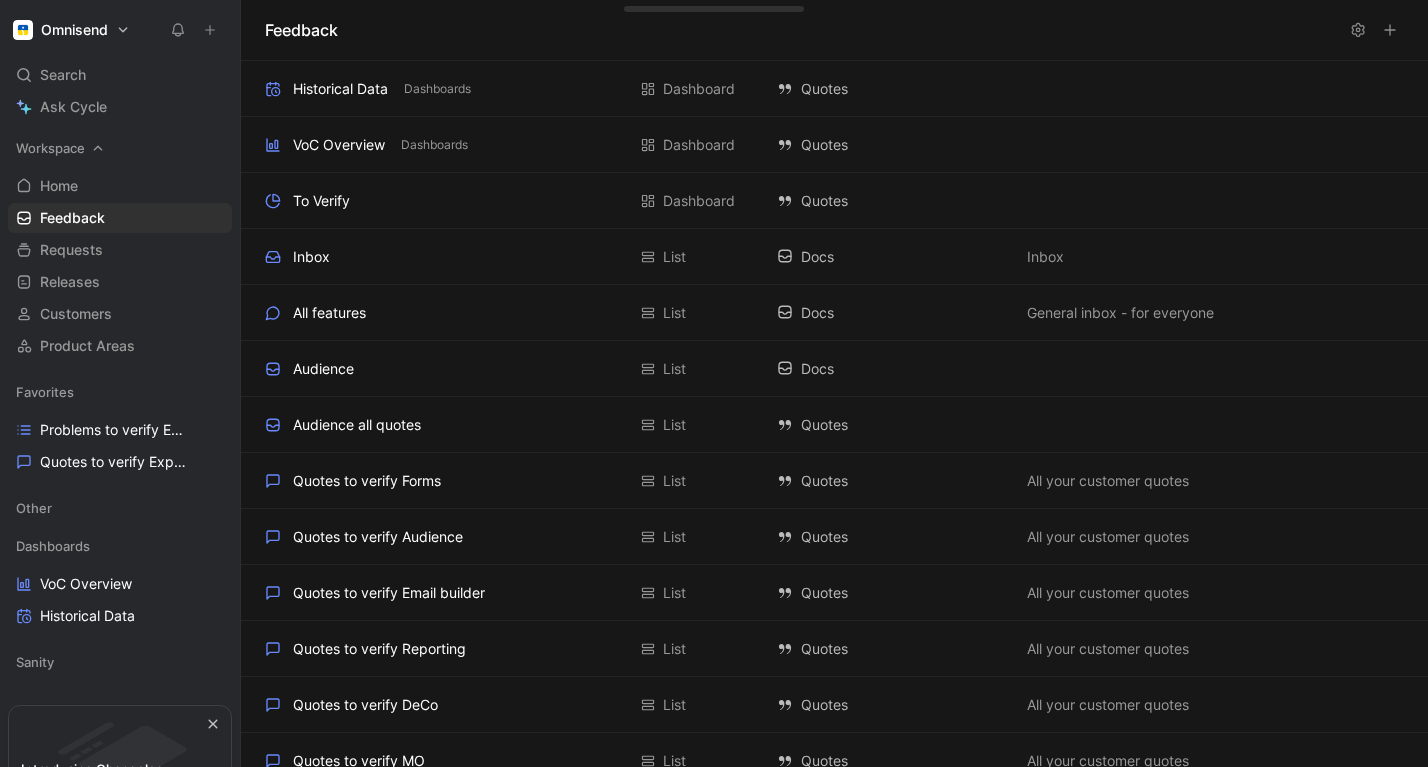 click on "Workspace" at bounding box center (50, 148) 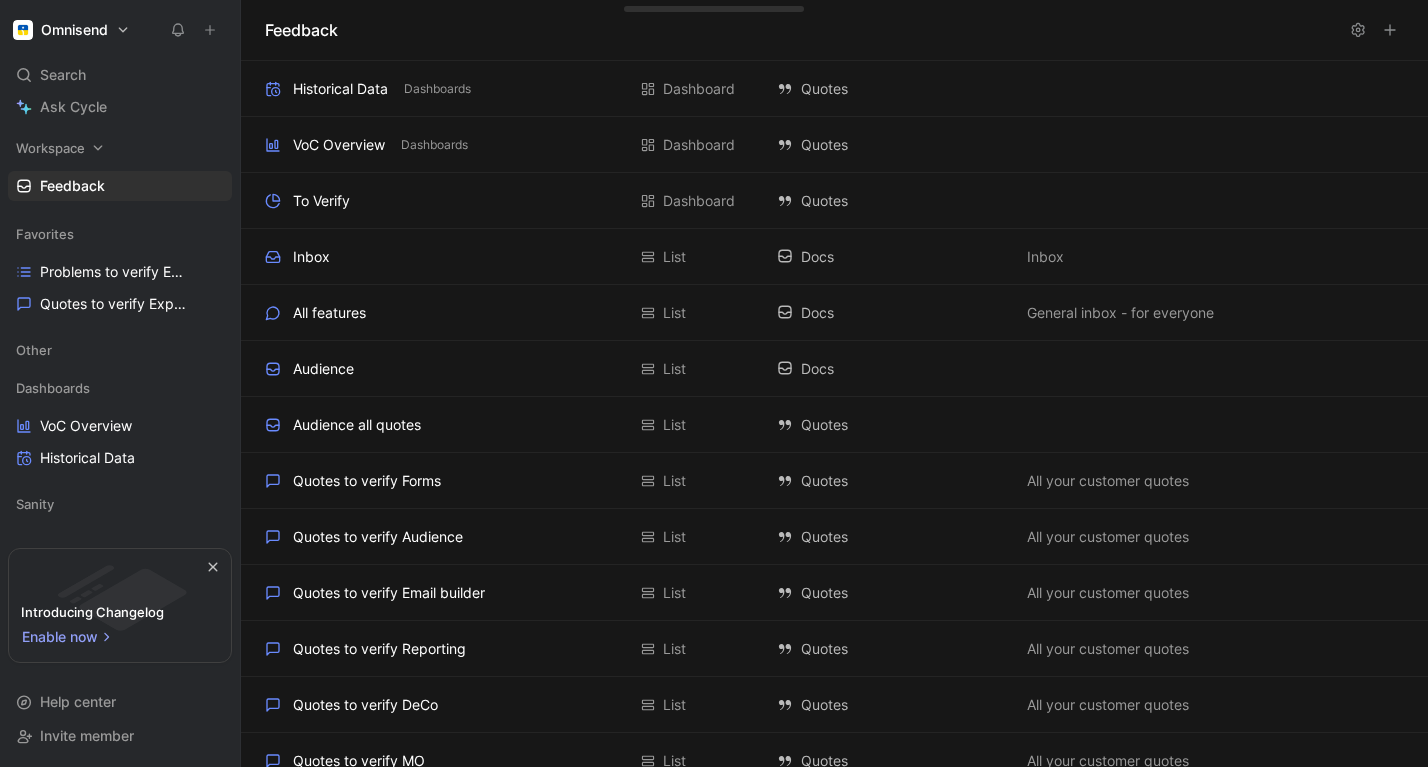 click on "Workspace" at bounding box center (120, 148) 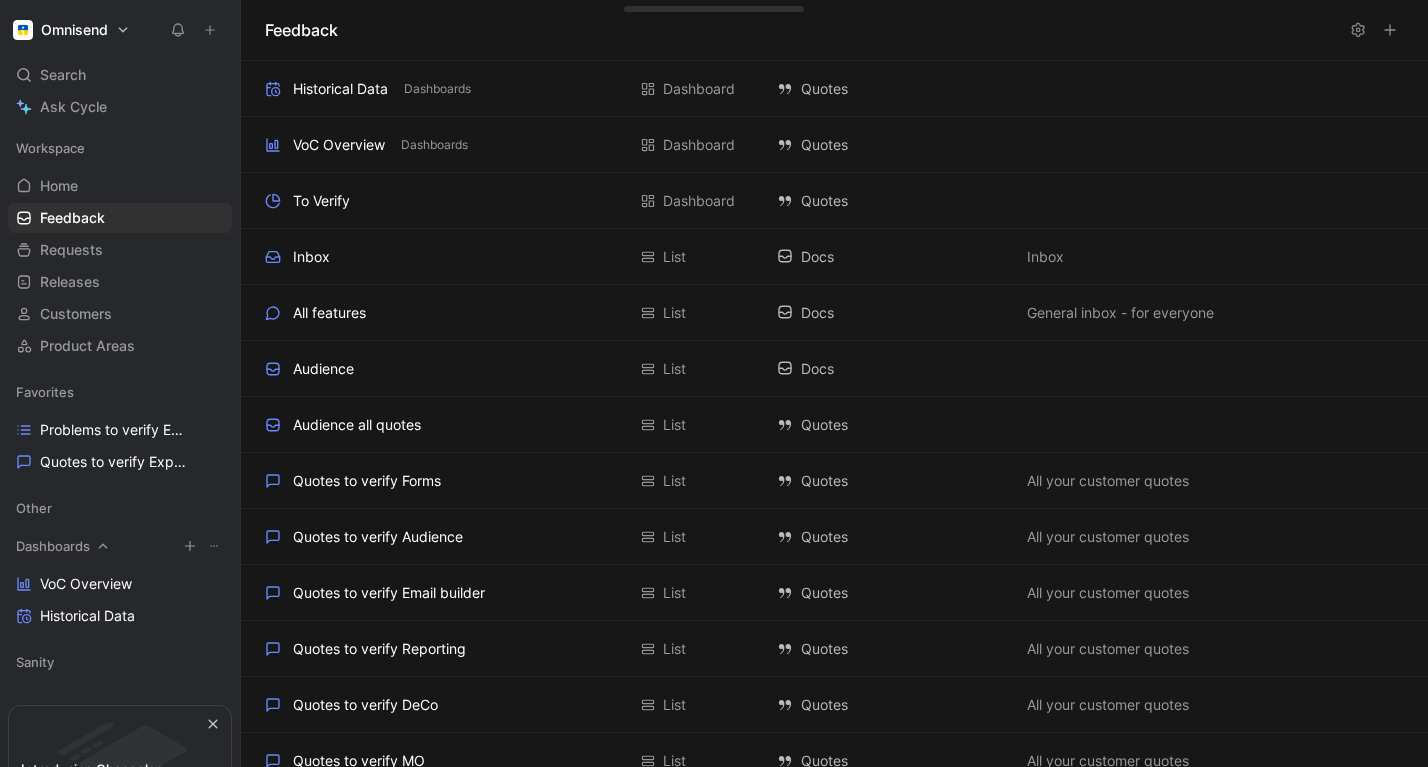 click on "Dashboards" at bounding box center (53, 546) 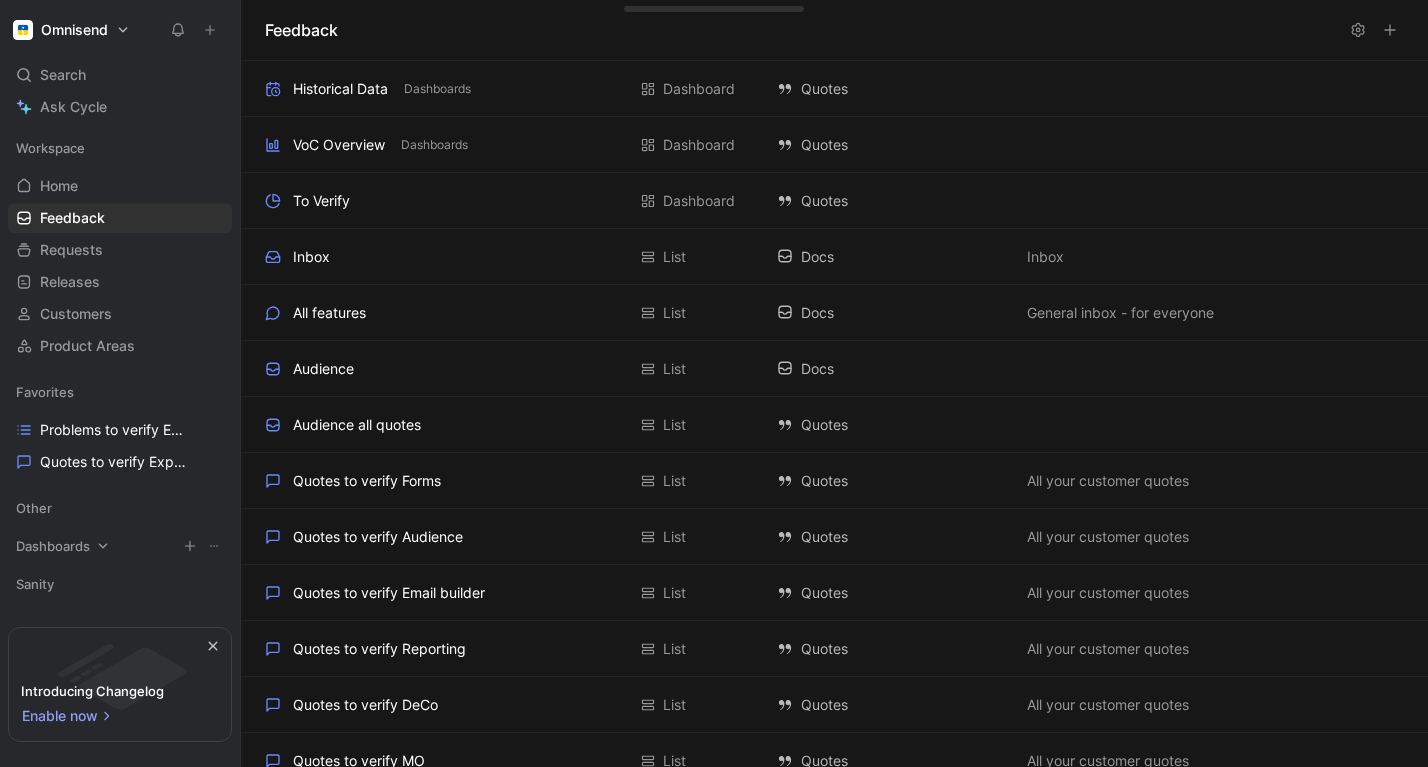 click on "Dashboards" at bounding box center (53, 546) 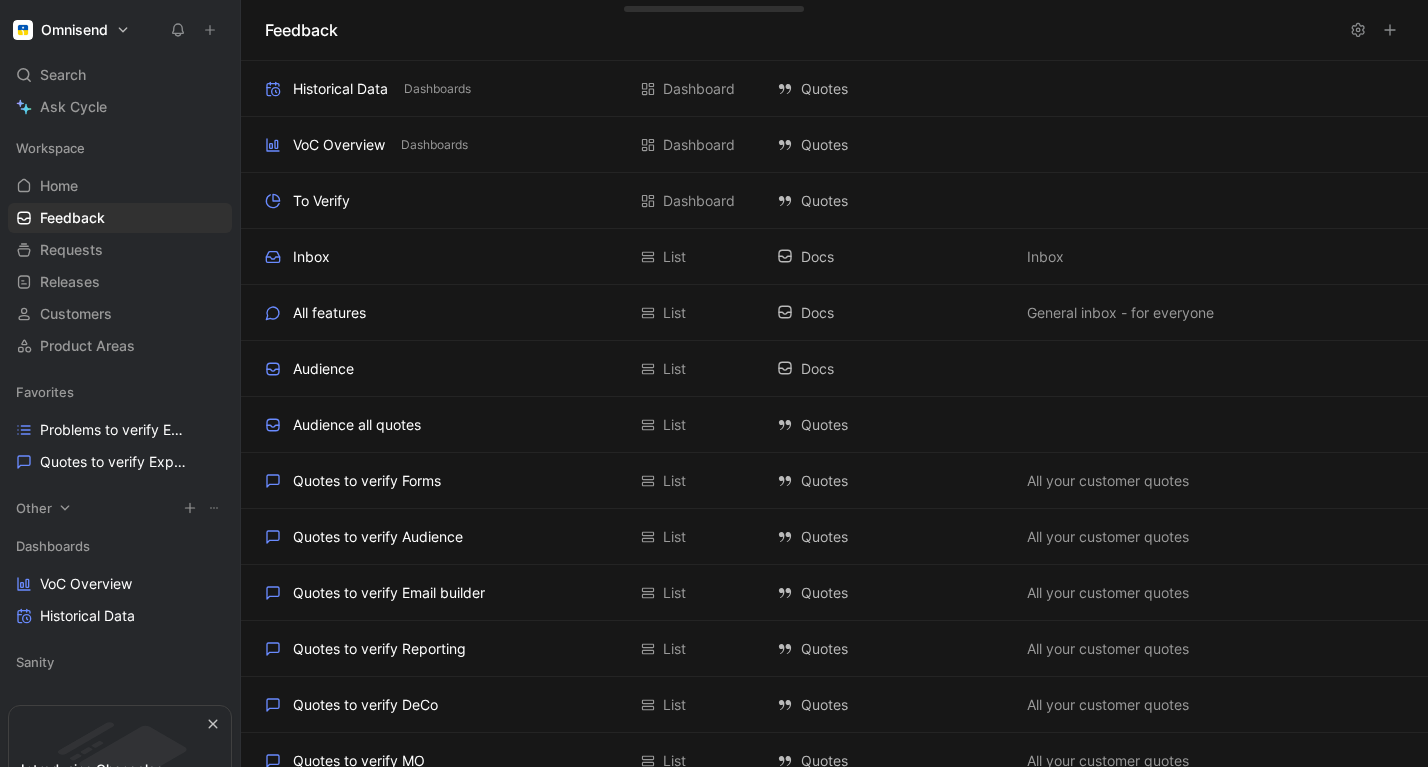 click on "Other" at bounding box center [34, 508] 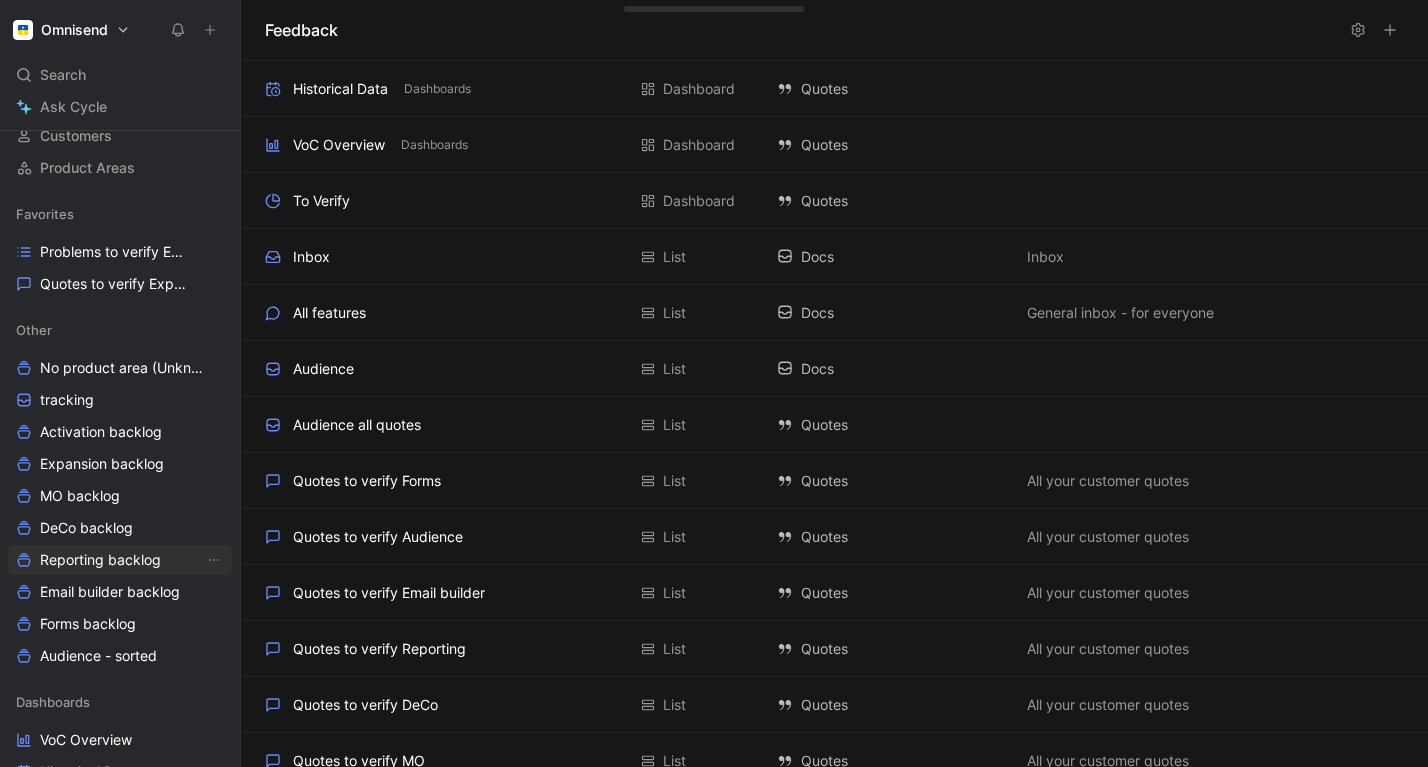 scroll, scrollTop: 212, scrollLeft: 0, axis: vertical 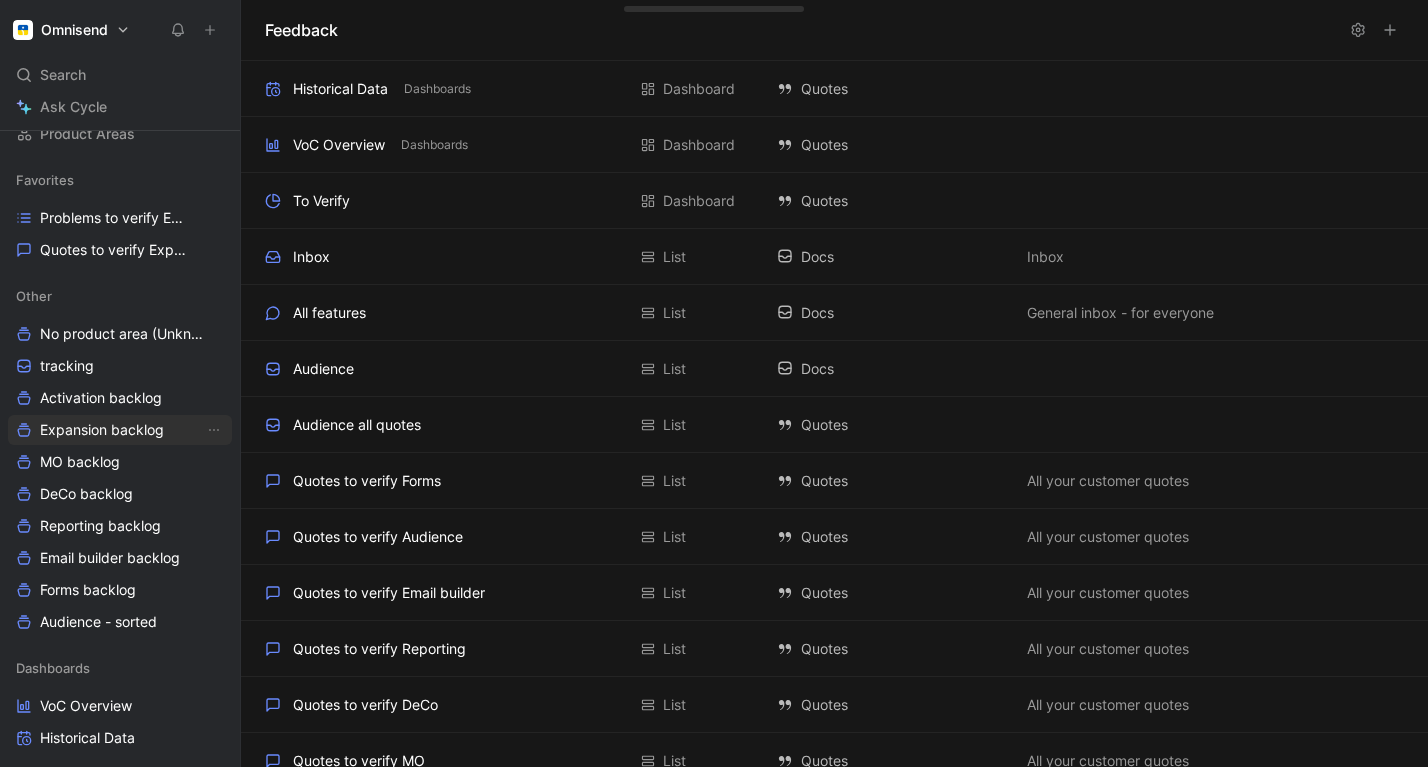 click on "Expansion backlog" at bounding box center [102, 430] 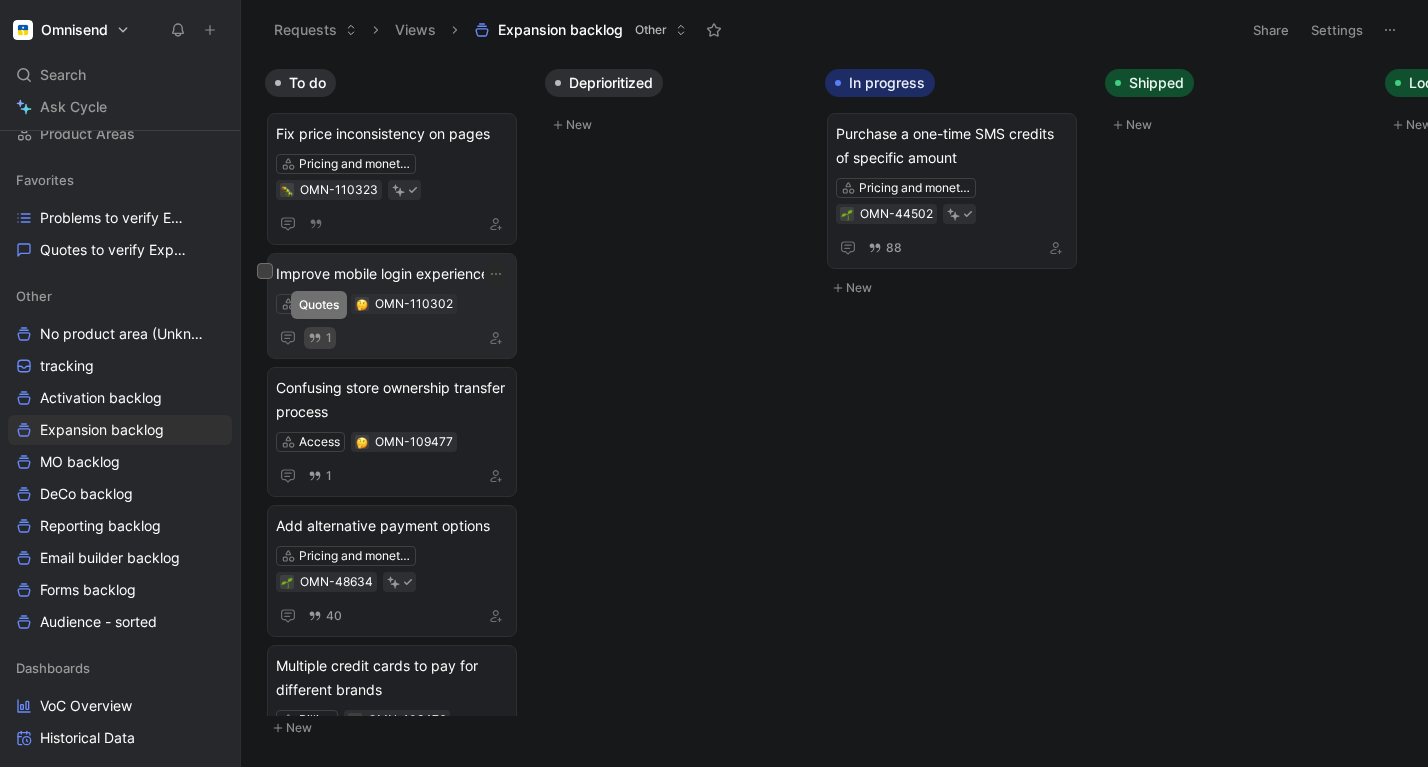 click on "1" at bounding box center (320, 338) 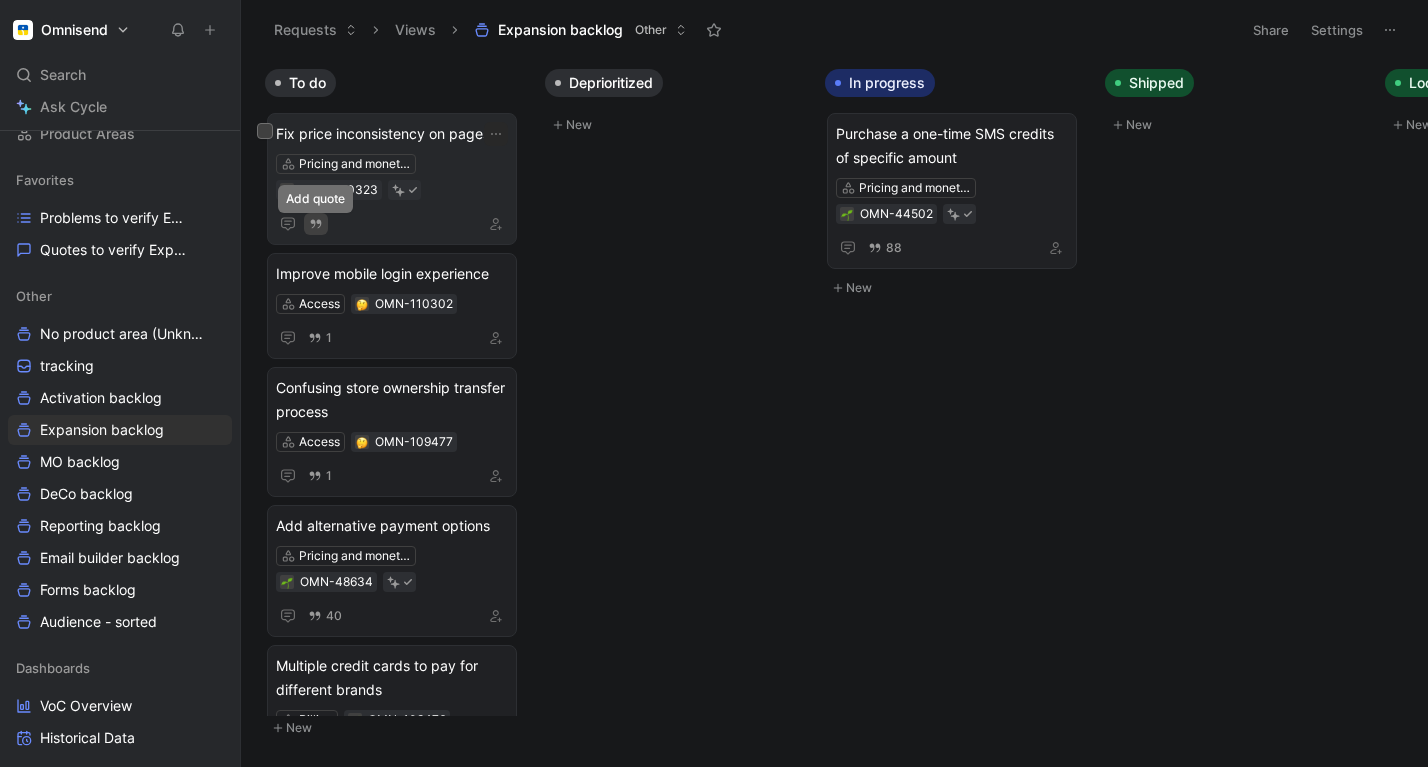 click 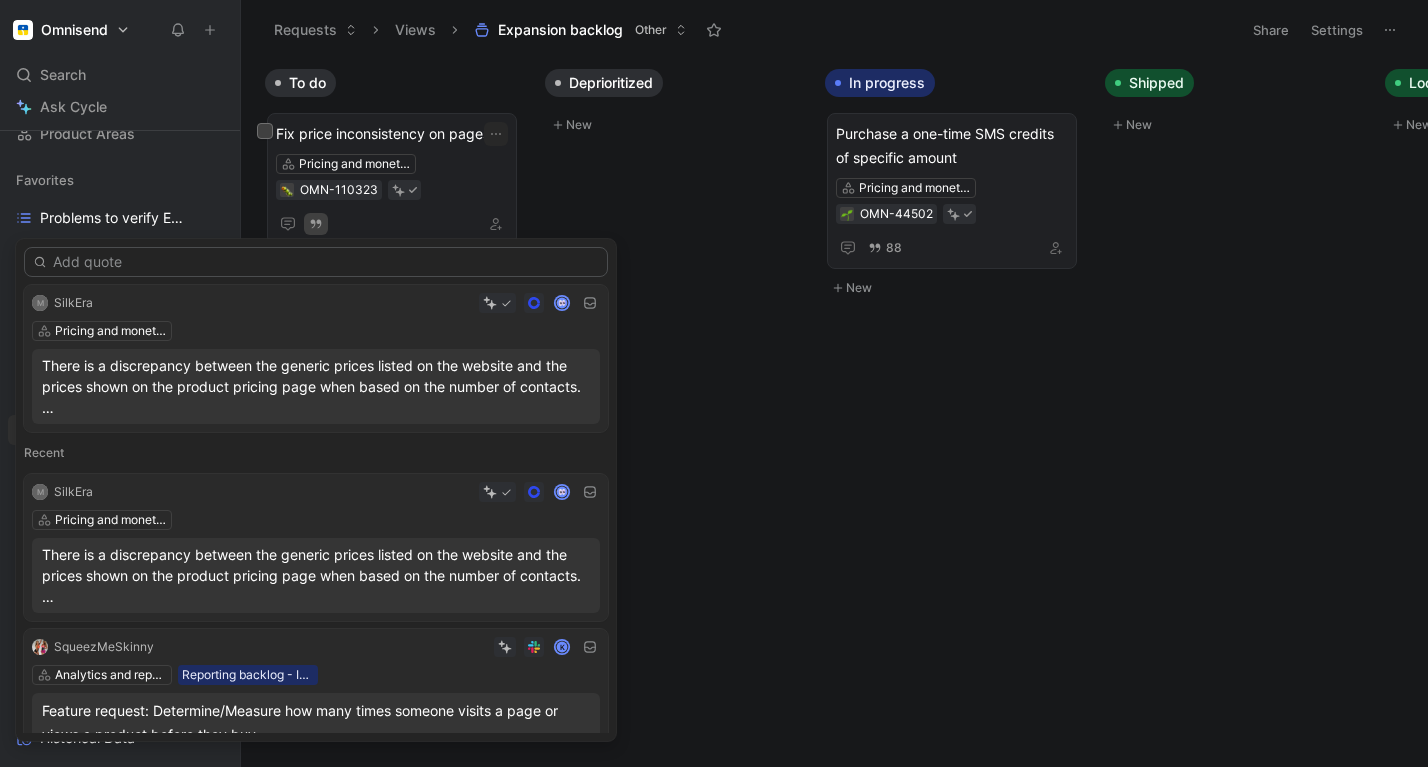 scroll, scrollTop: 0, scrollLeft: 0, axis: both 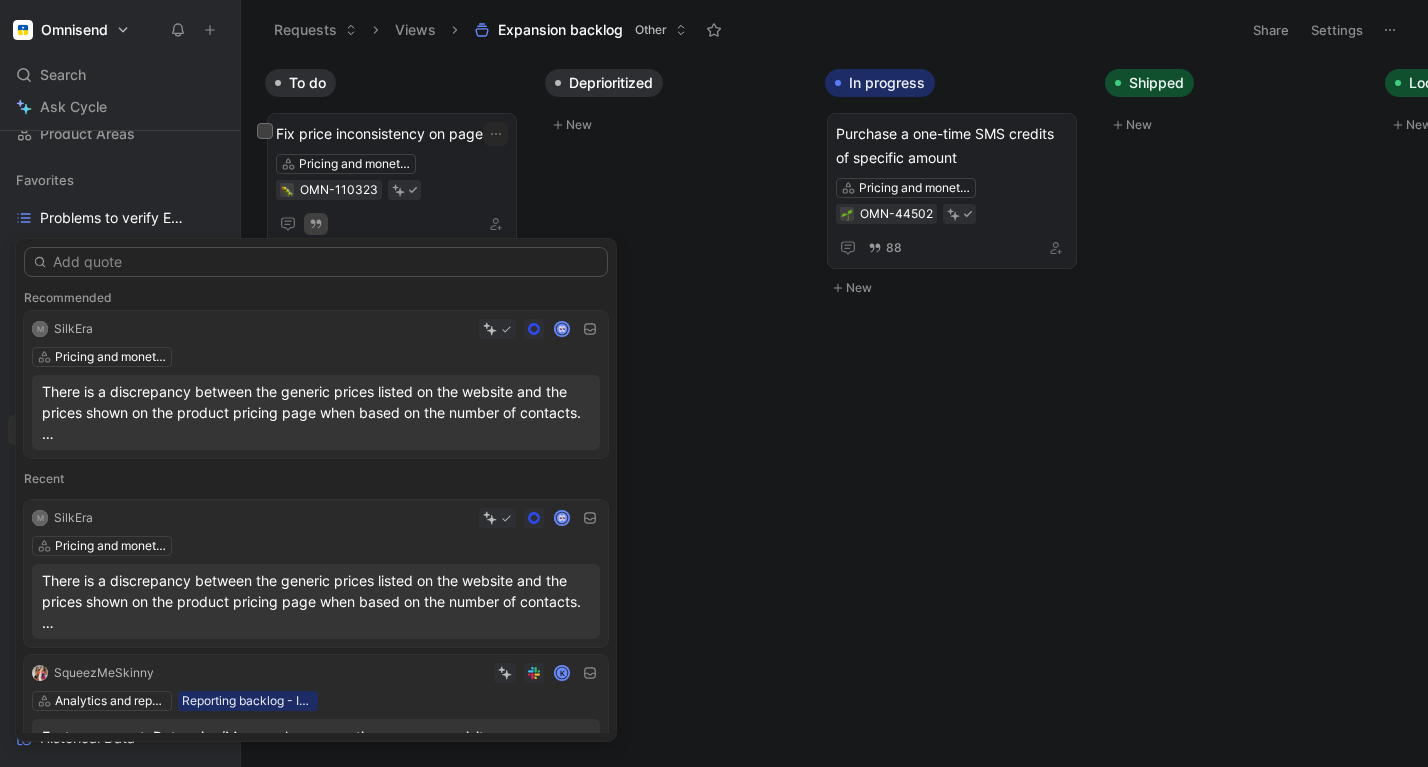 click on "M SilkEra Pricing and monetisation There is a discrepancy between the generic prices listed on the website and the prices shown on the product pricing page when based on the number of contacts. Video from 23:00  [URL][DOMAIN_NAME]" at bounding box center [316, 384] 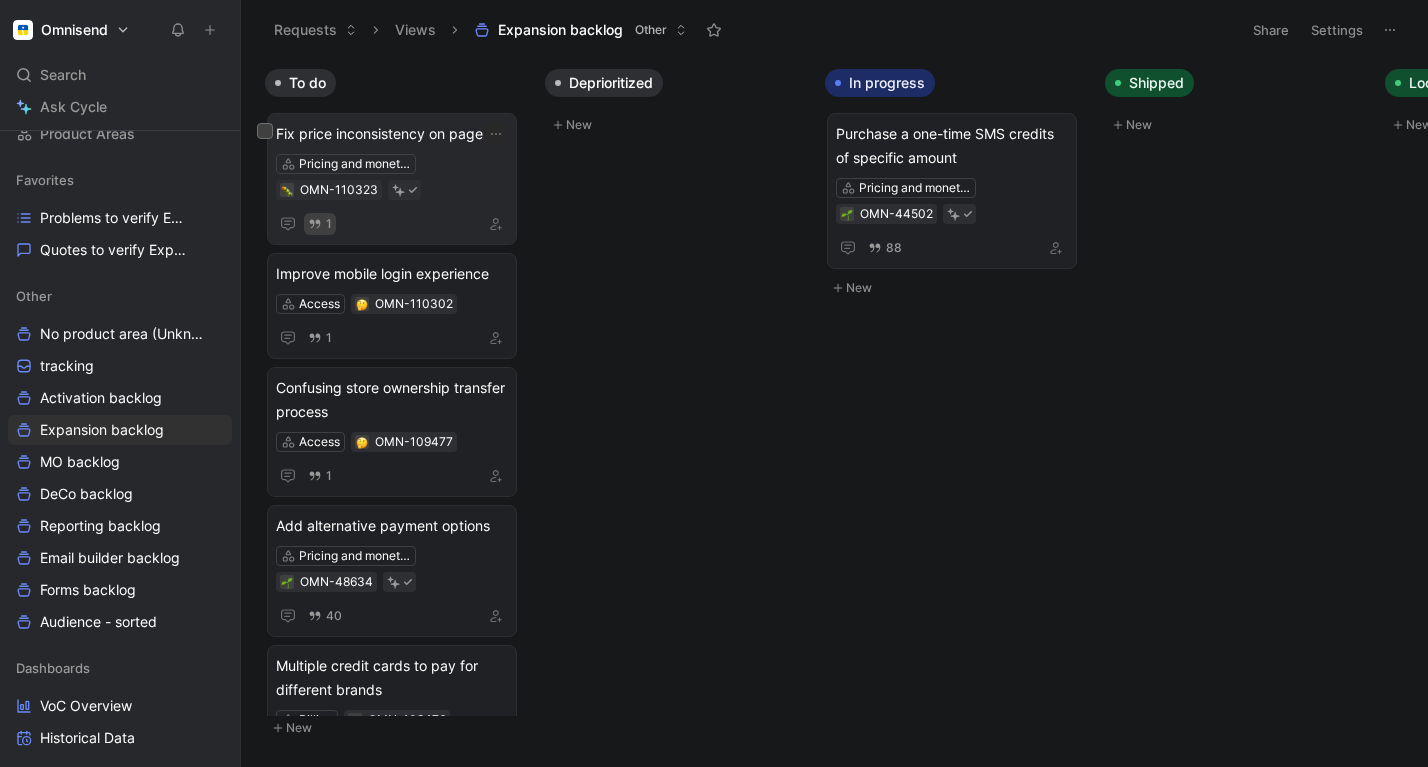 click 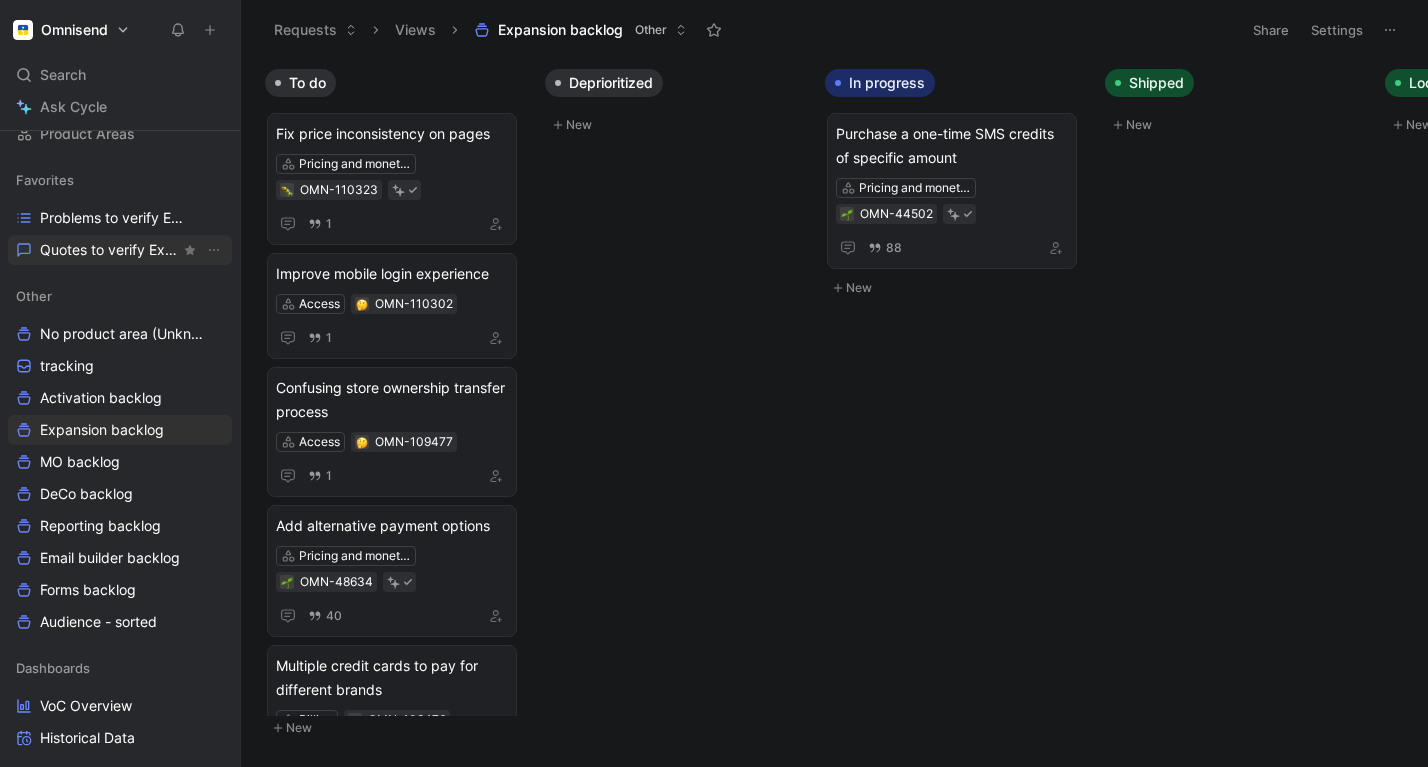 click on "Quotes to verify Expansion" at bounding box center (110, 250) 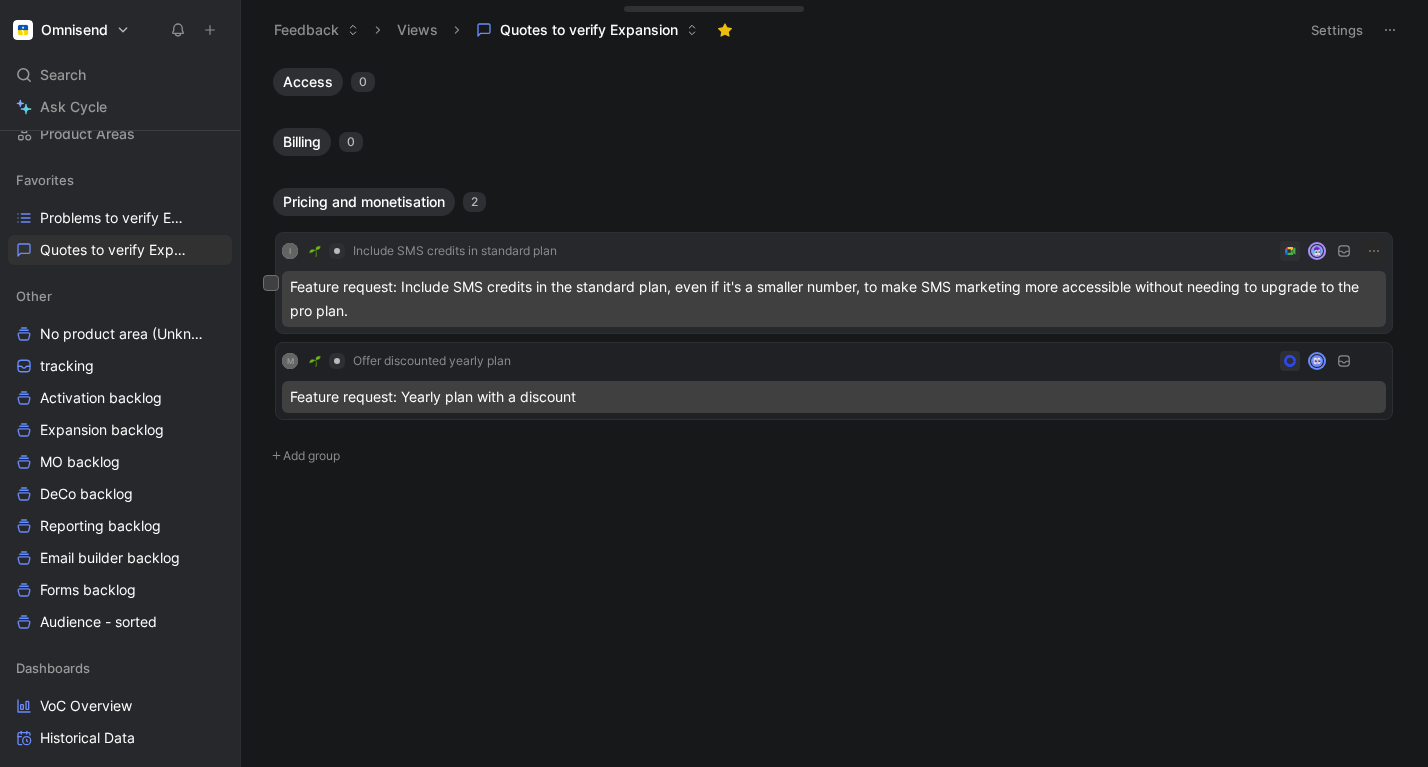 click on "Feature request: Include SMS credits in the standard plan, even if it's a smaller number, to make SMS marketing more accessible without needing to upgrade to the pro plan." at bounding box center [834, 299] 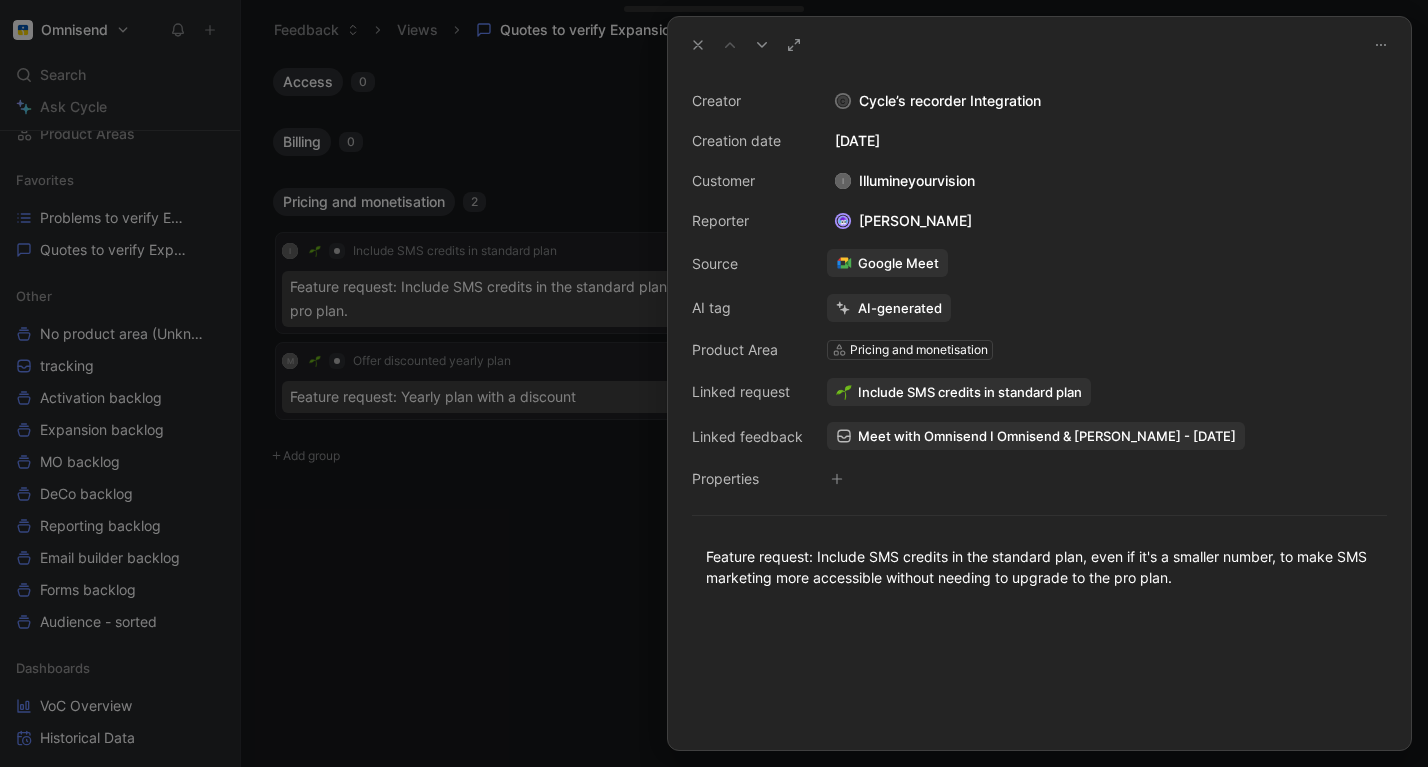 click at bounding box center (714, 383) 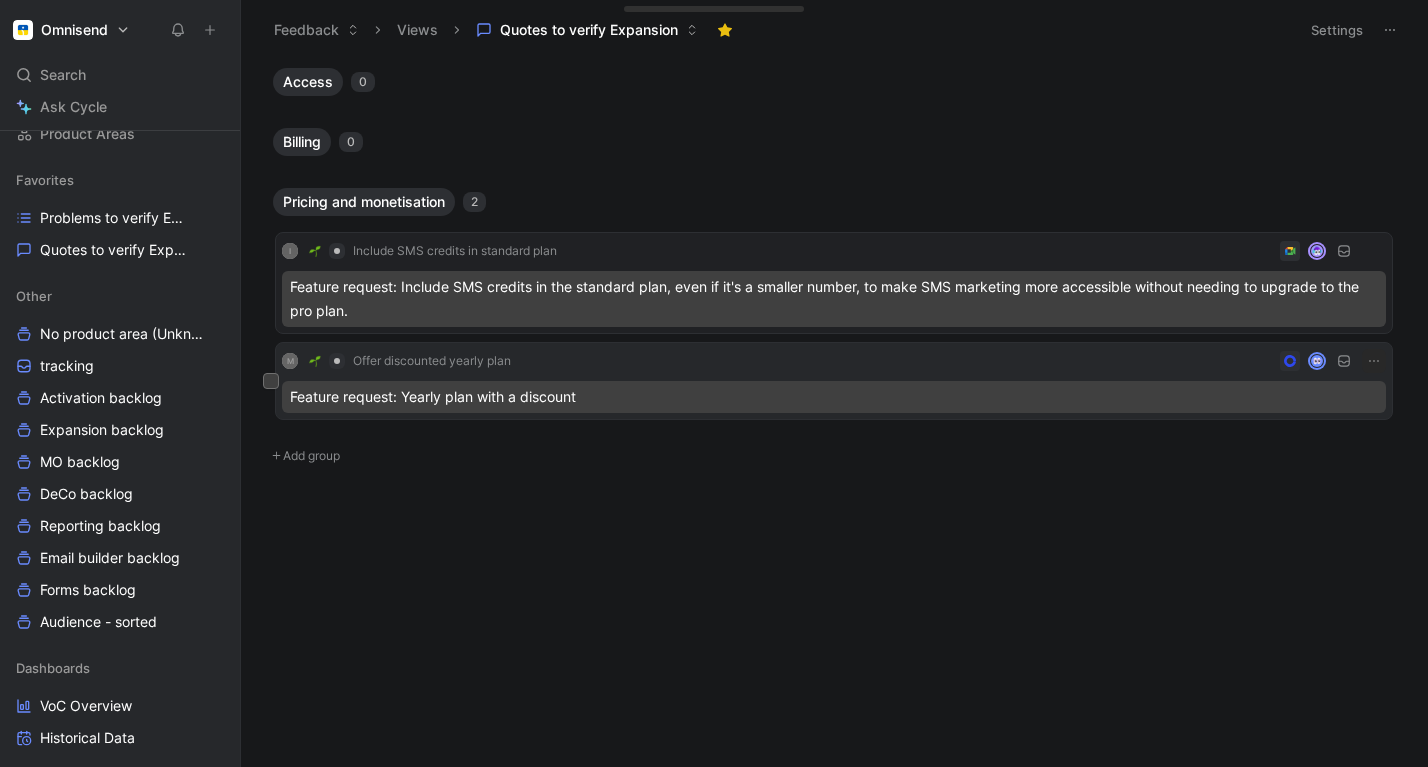 click on "Feature request: Yearly plan with a discount" at bounding box center [834, 397] 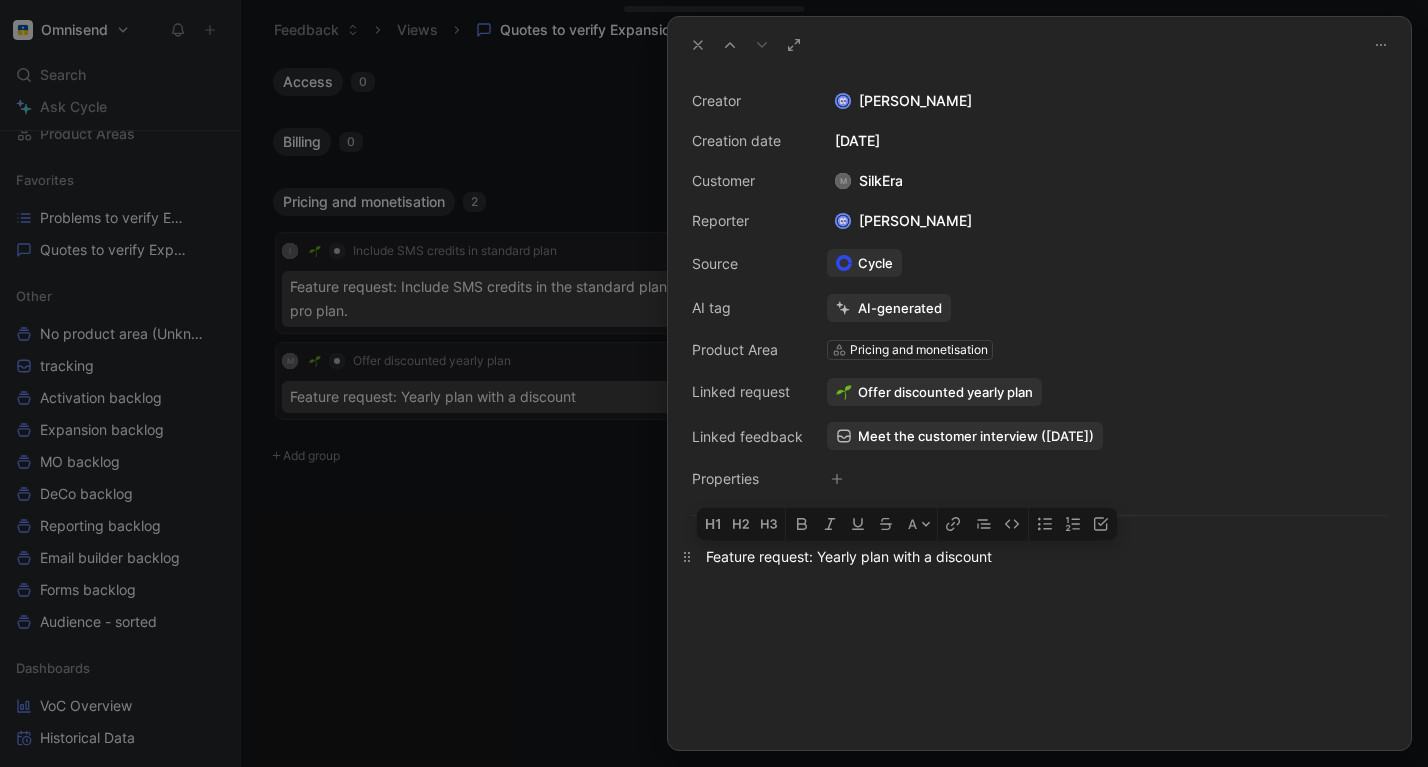 drag, startPoint x: 1001, startPoint y: 557, endPoint x: 820, endPoint y: 549, distance: 181.17671 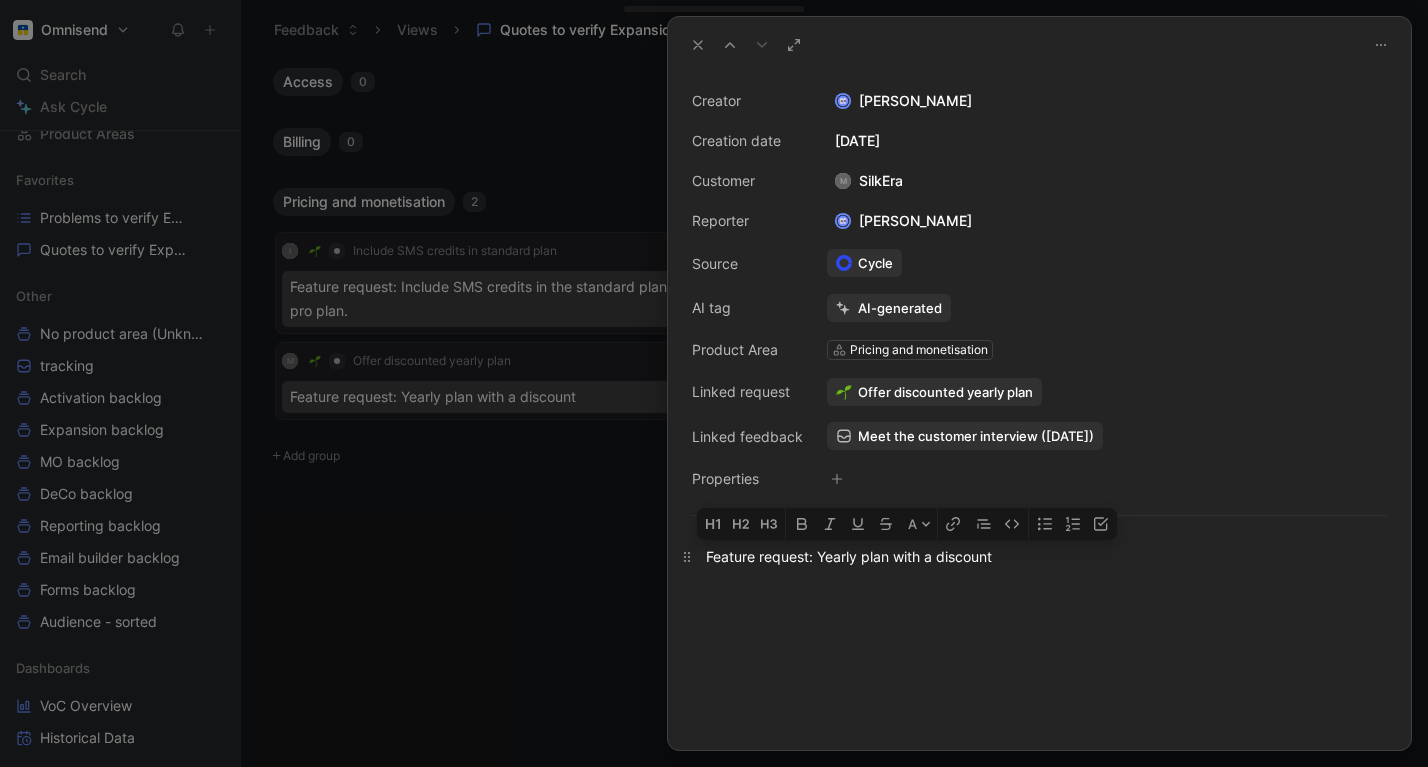 click on "Feature request: Yearly plan with a discount" at bounding box center (1039, 556) 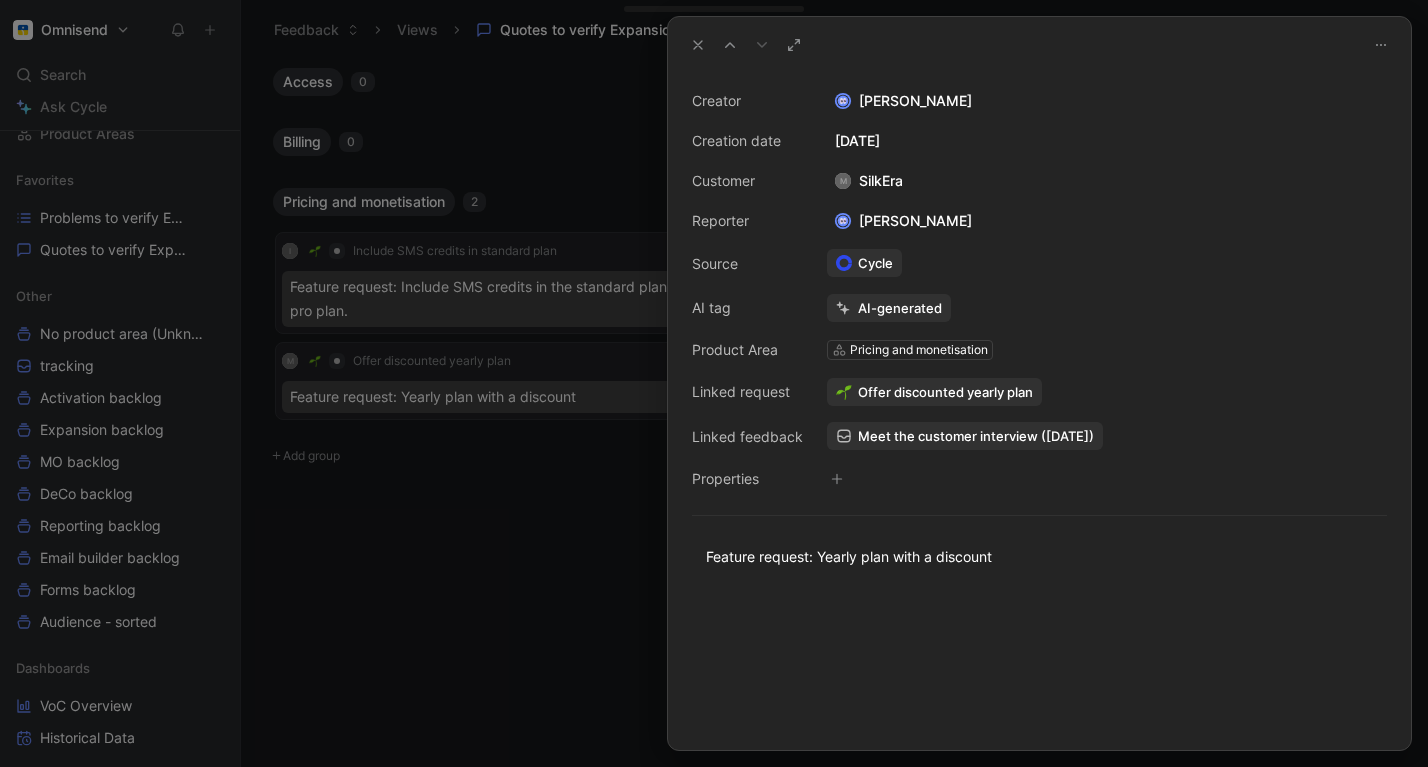 click at bounding box center [1039, 669] 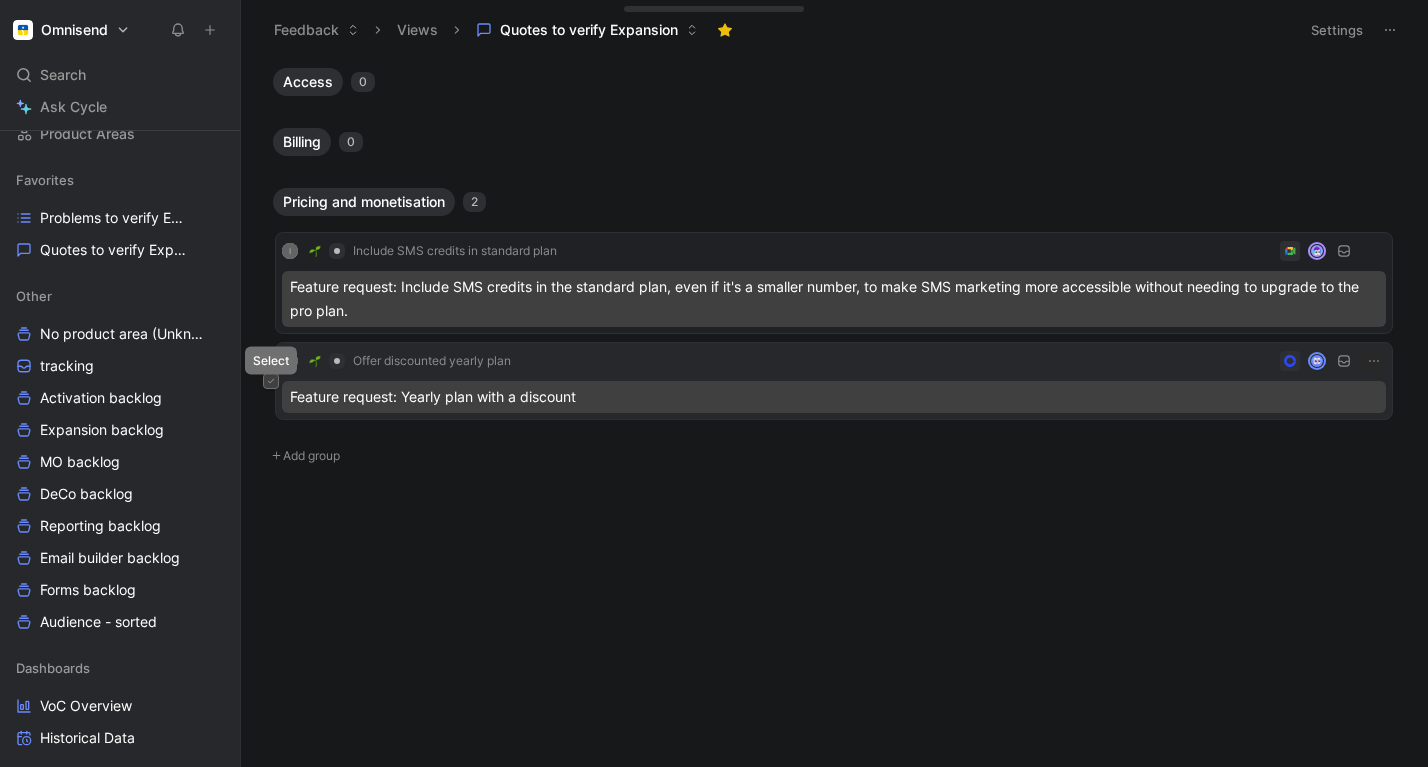 click 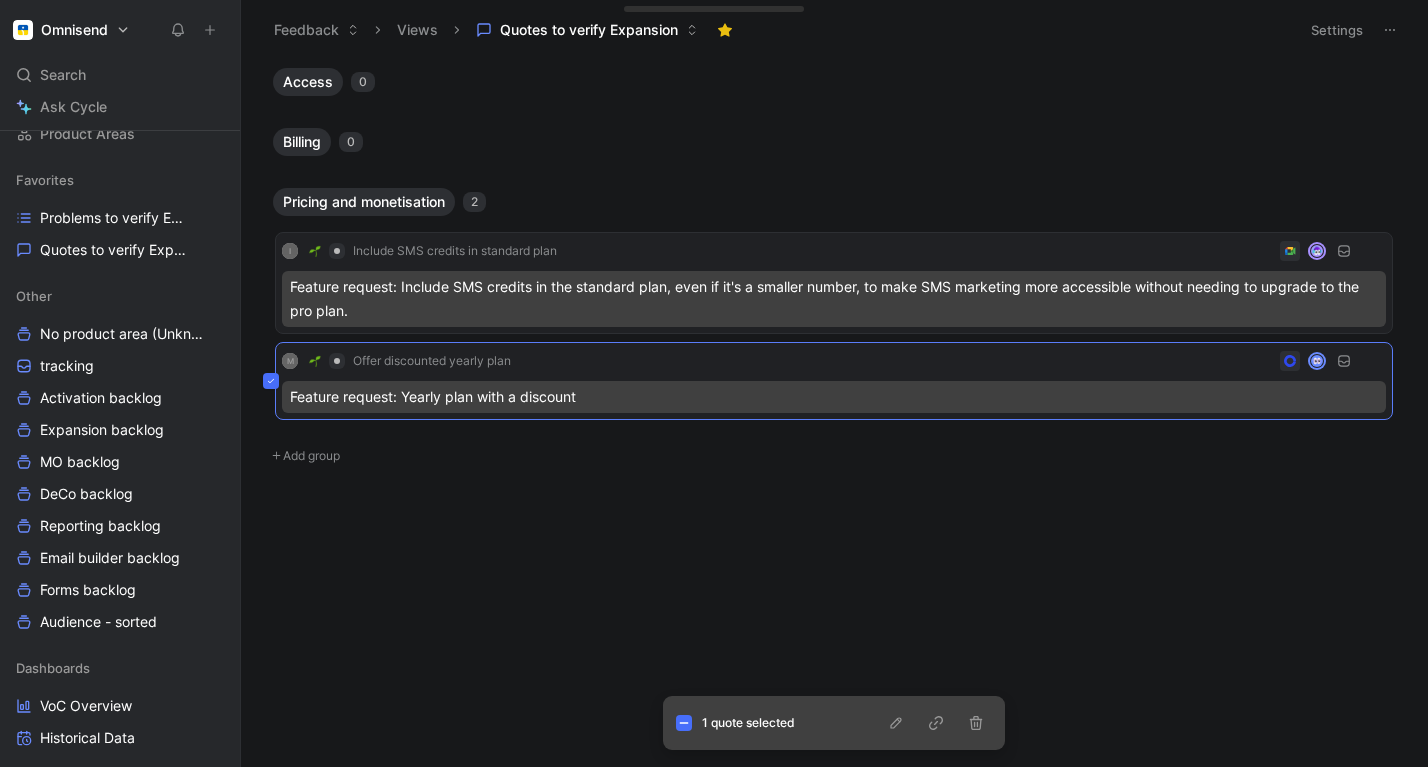 click on "Quotes to verify Expansion" at bounding box center [589, 30] 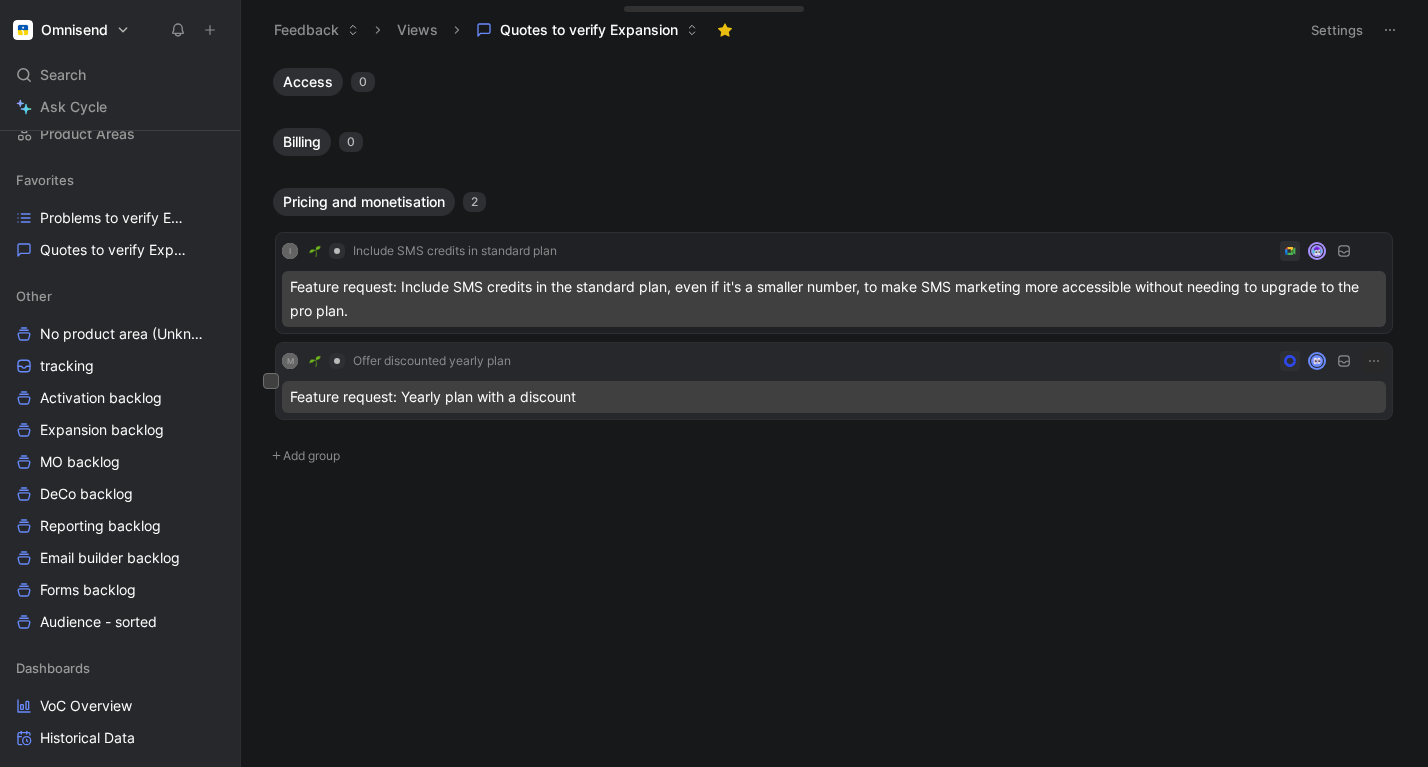 click on "M Offer discounted yearly plan Feature request: Yearly plan with a discount" at bounding box center [834, 381] 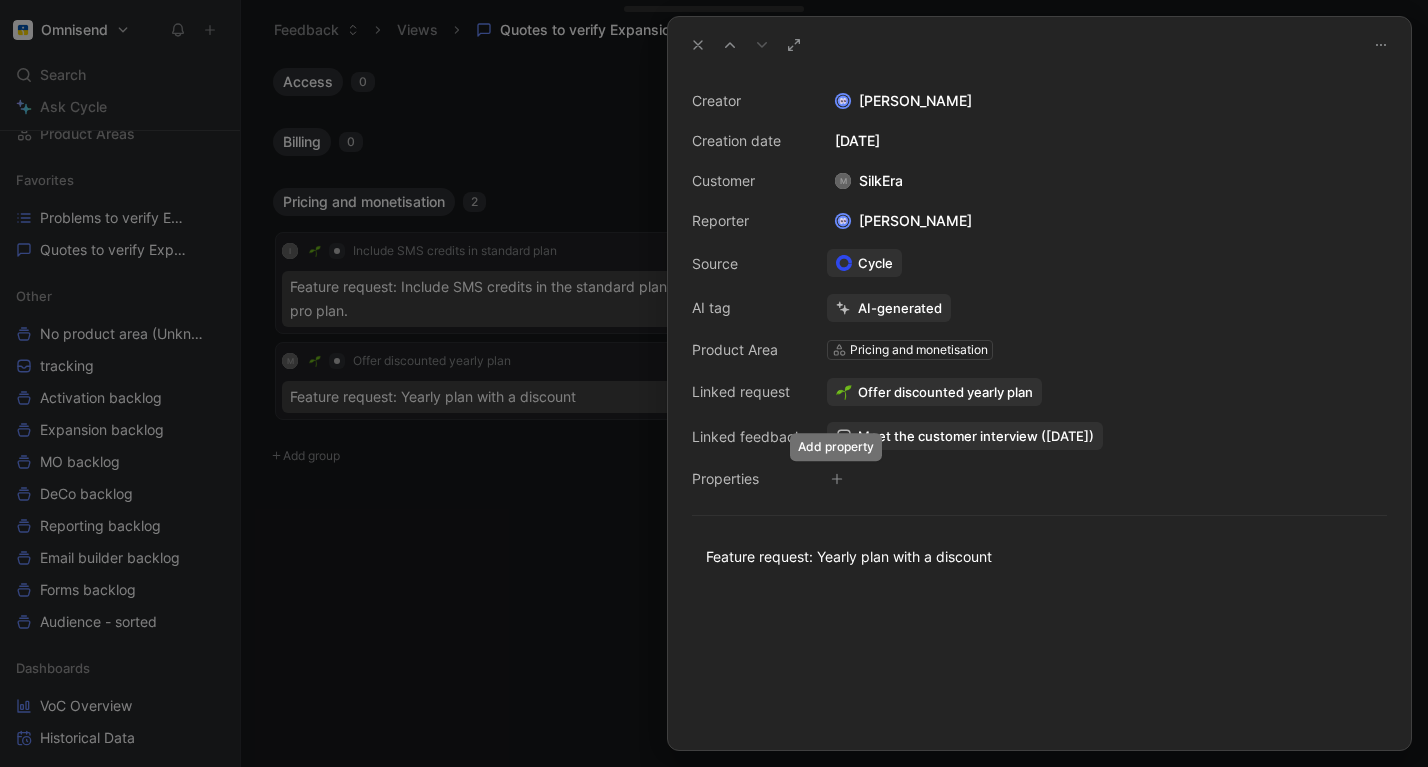 click at bounding box center [837, 479] 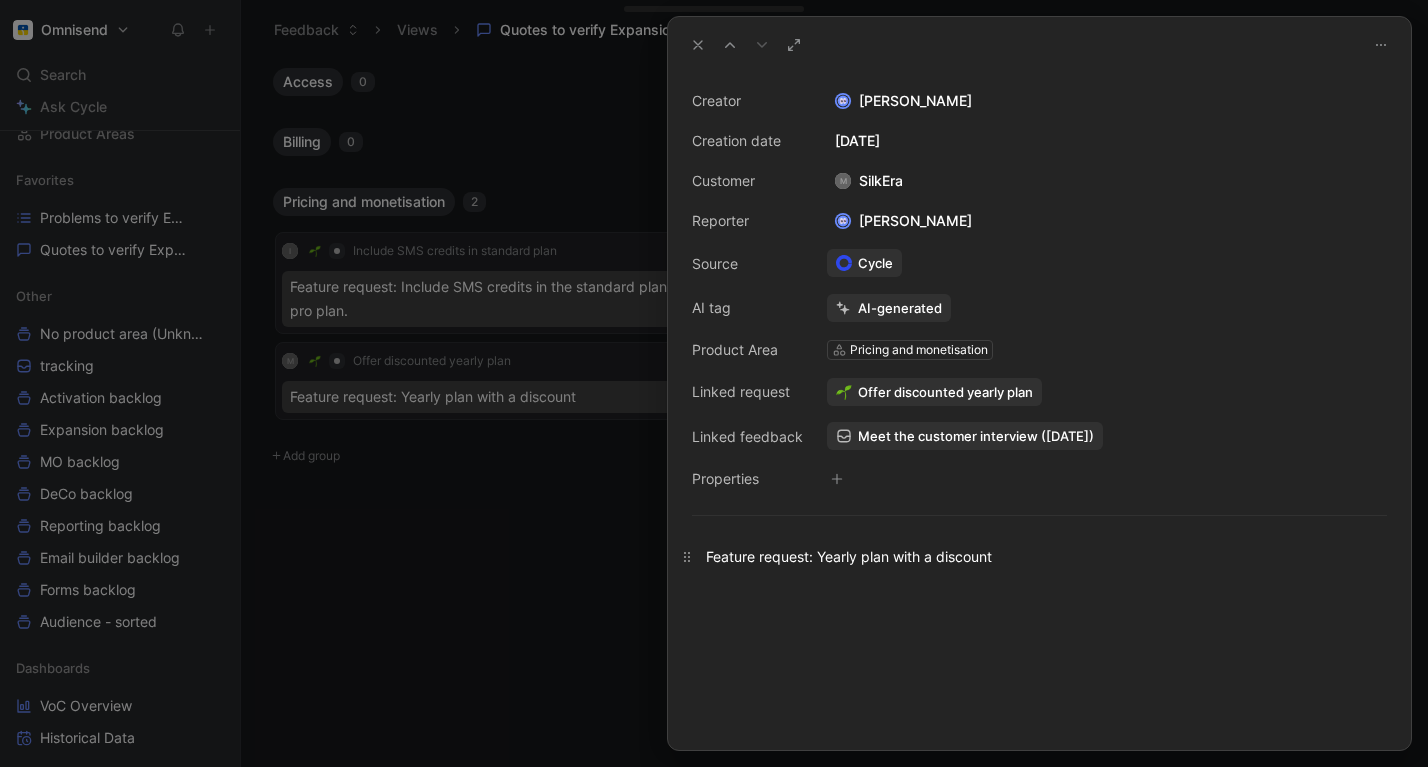 click on "Feature request: Yearly plan with a discount" at bounding box center (1039, 556) 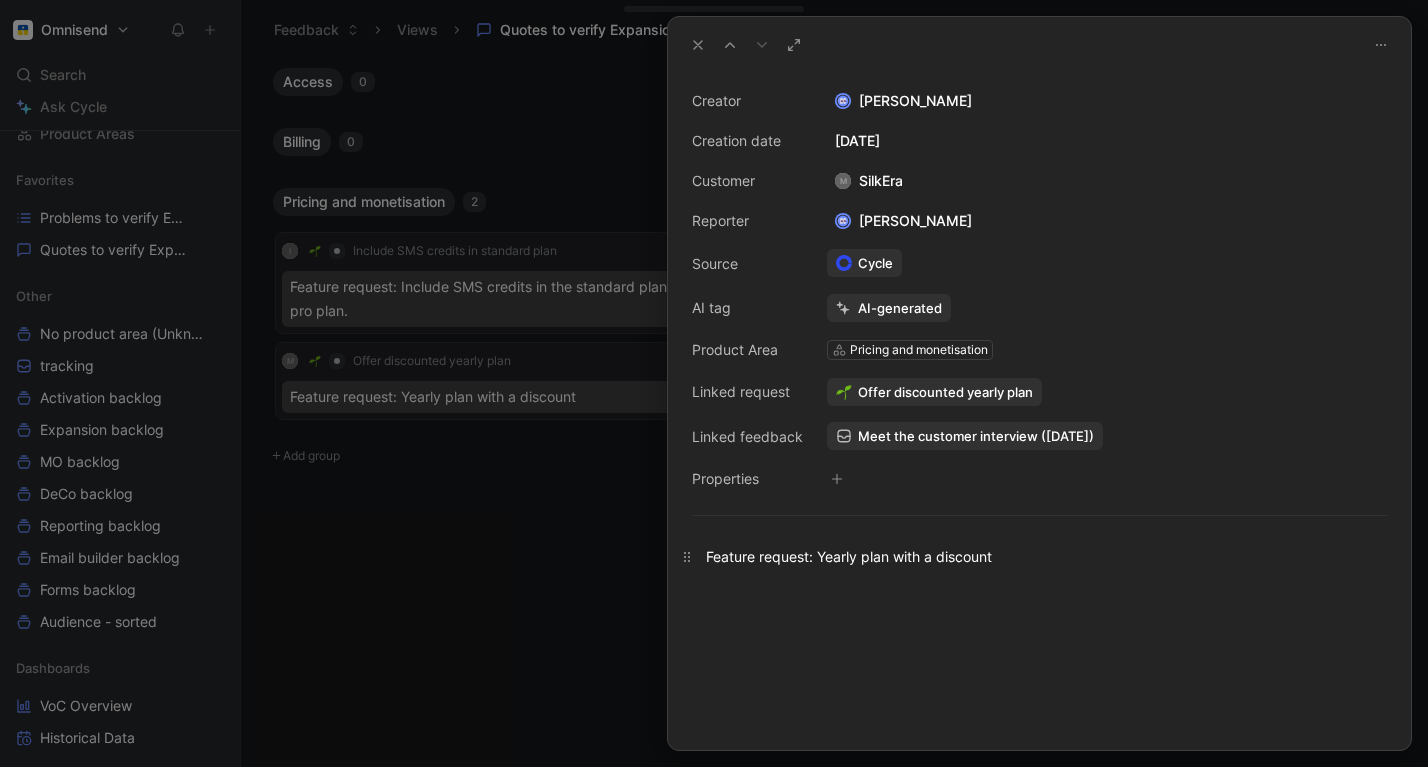 click on "Feature request: Yearly plan with a discount" at bounding box center [1039, 556] 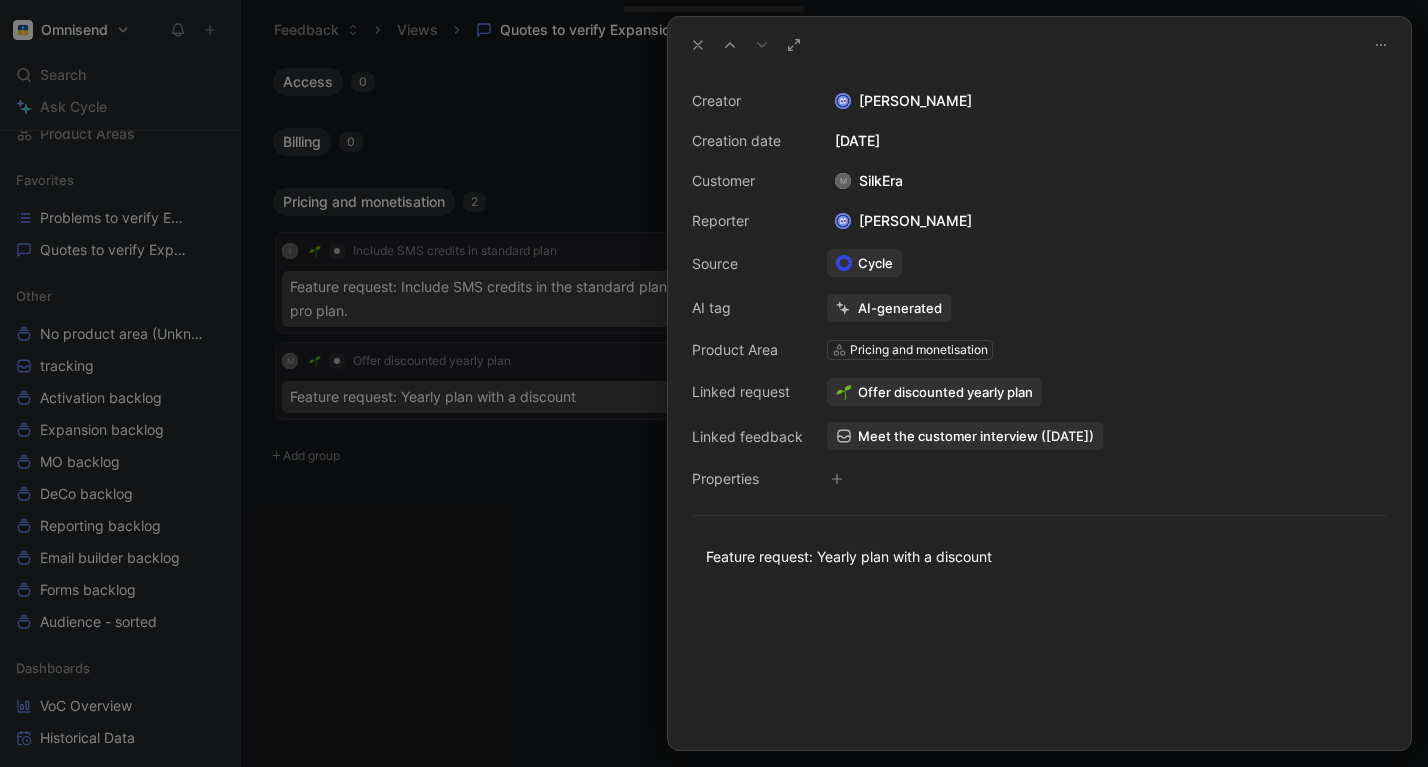 click at bounding box center [714, 383] 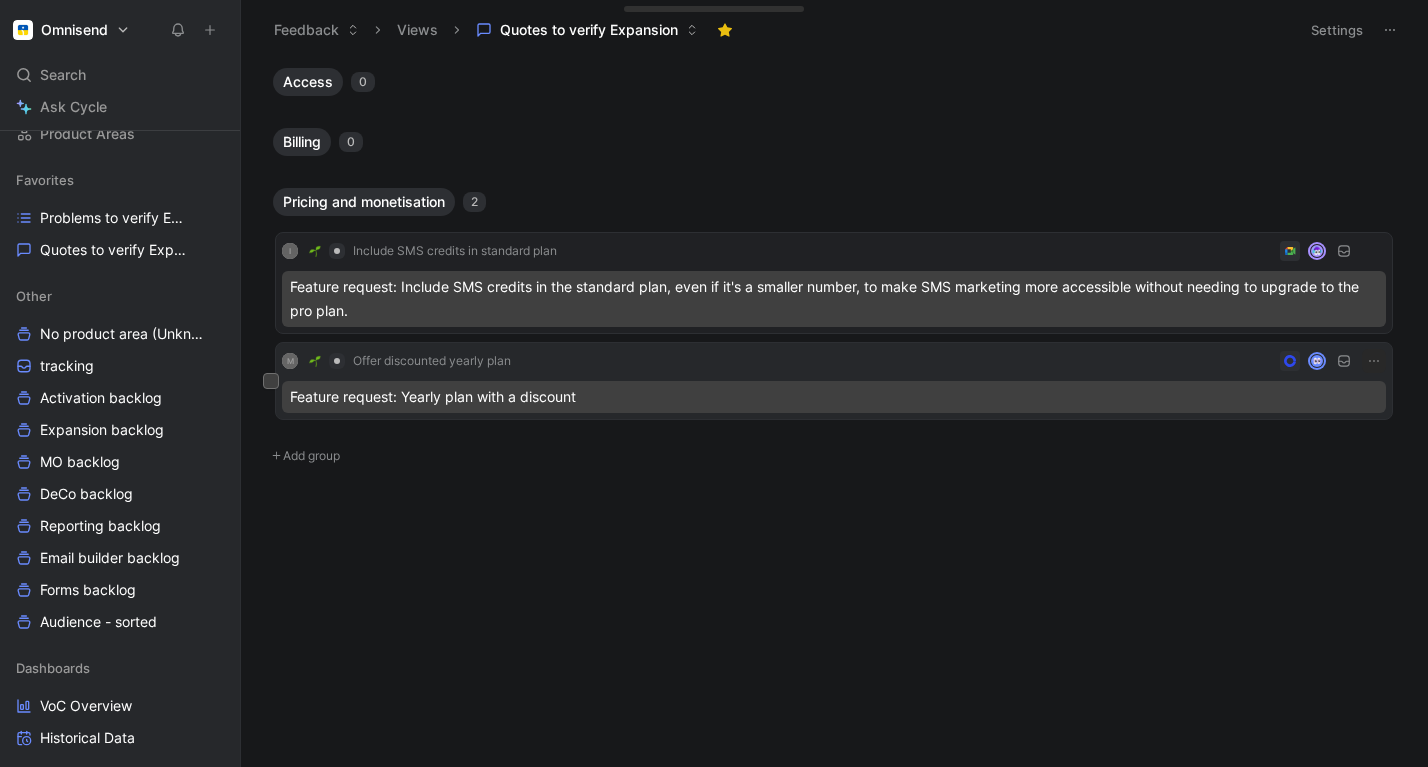 click on "M Offer discounted yearly plan" at bounding box center (834, 361) 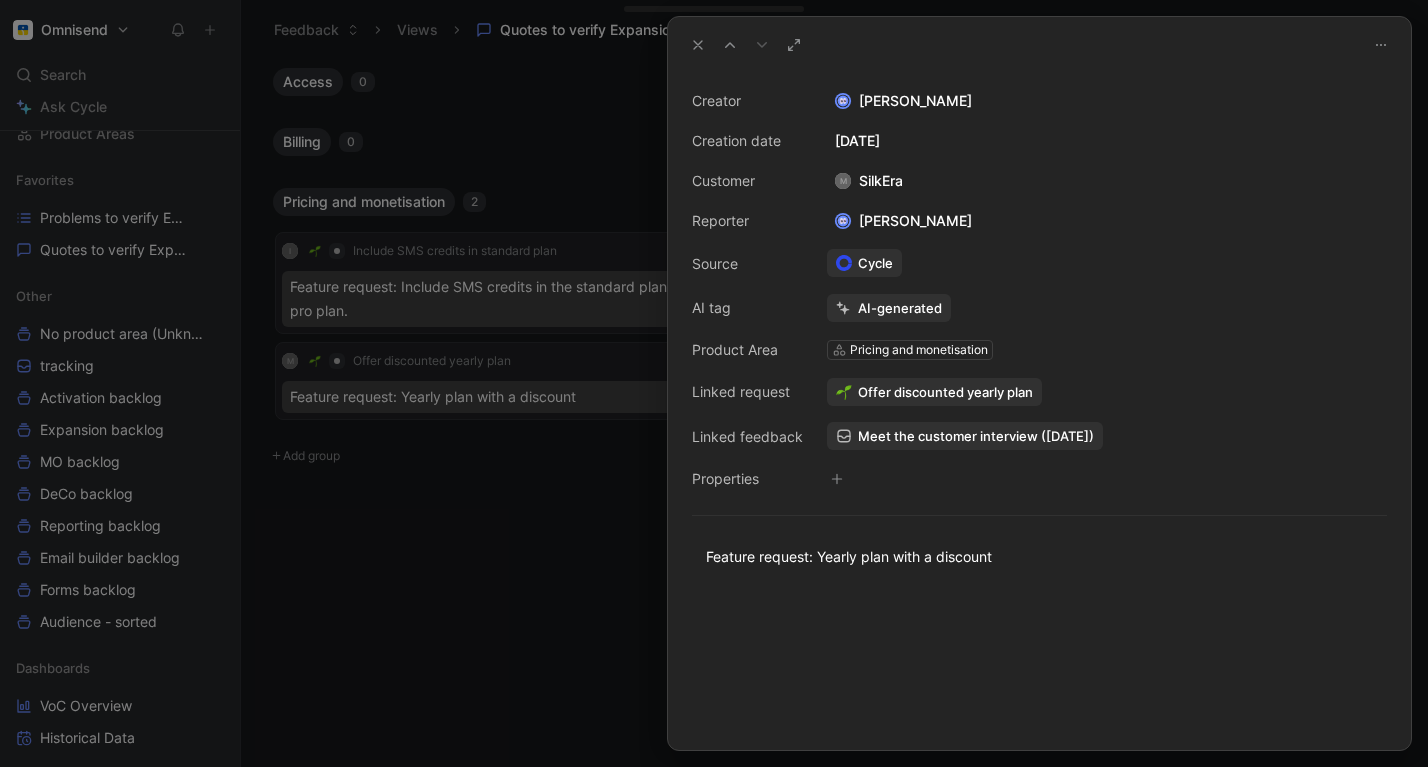 click on "Pricing and monetisation" at bounding box center (919, 350) 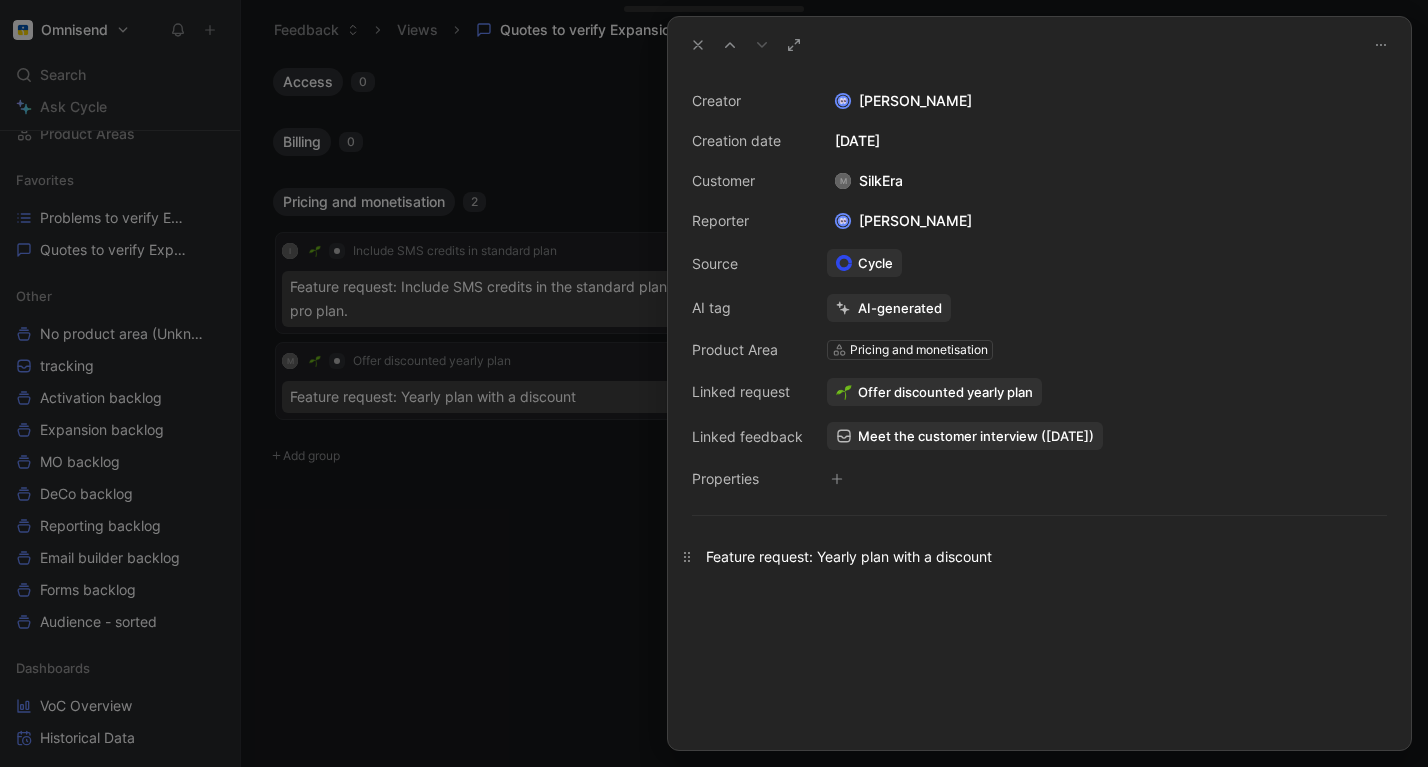 click on "Feature request: Yearly plan with a discount" at bounding box center [1039, 556] 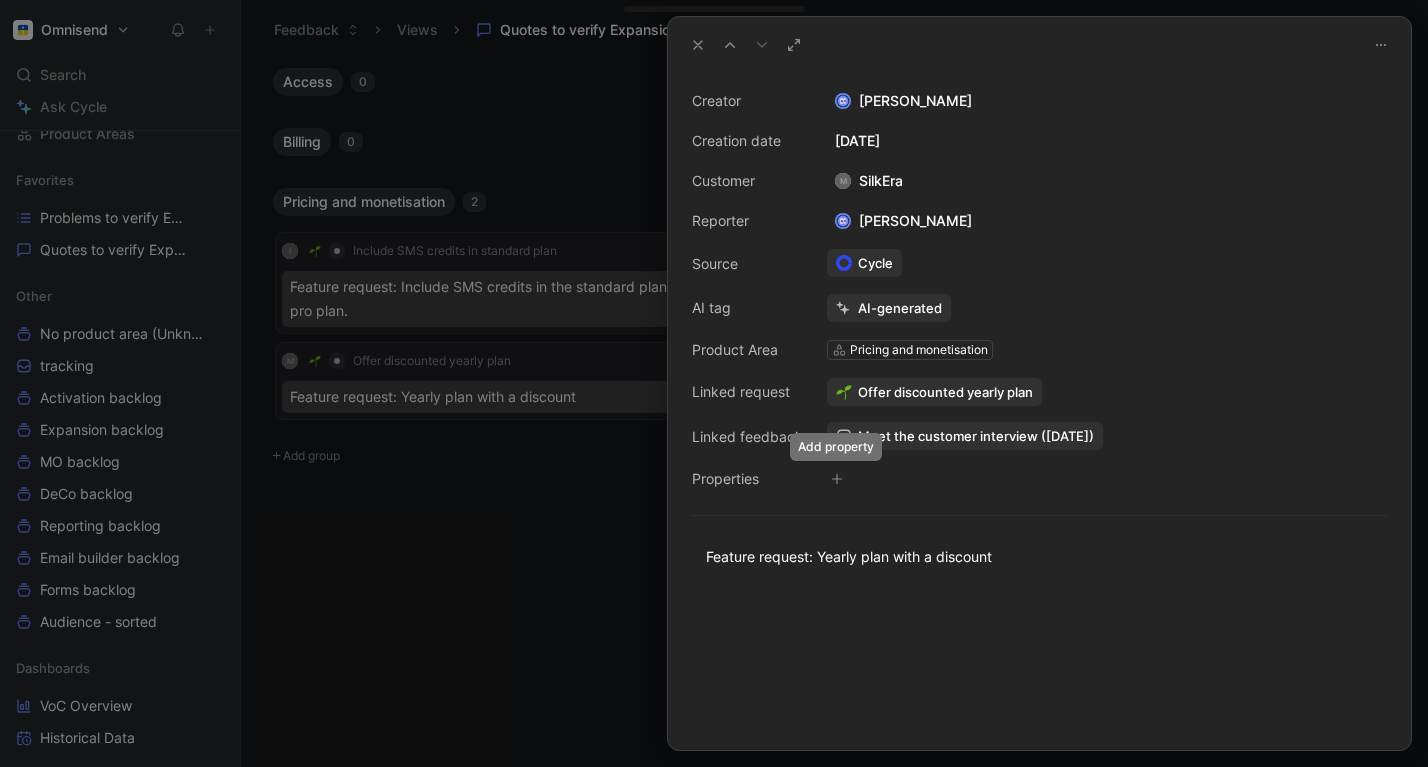 click 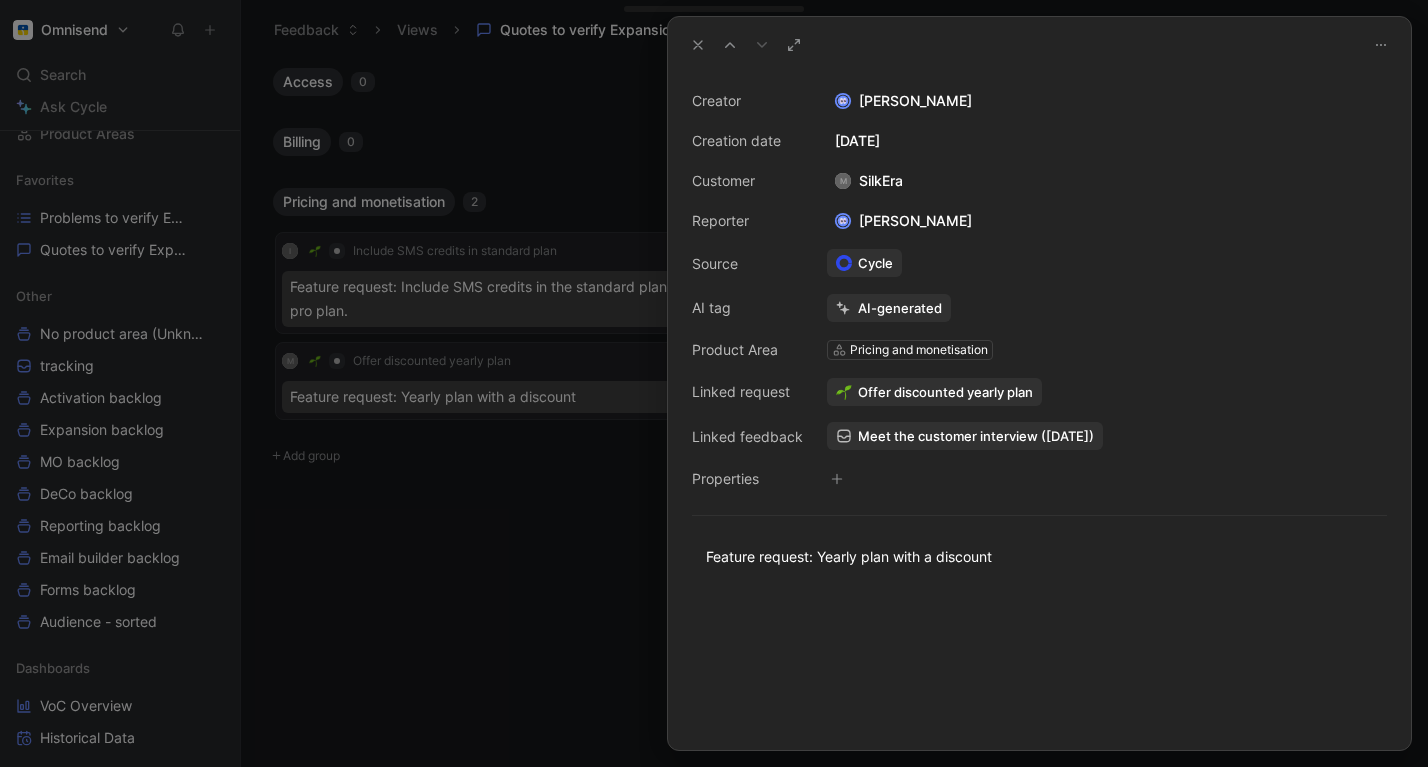 click 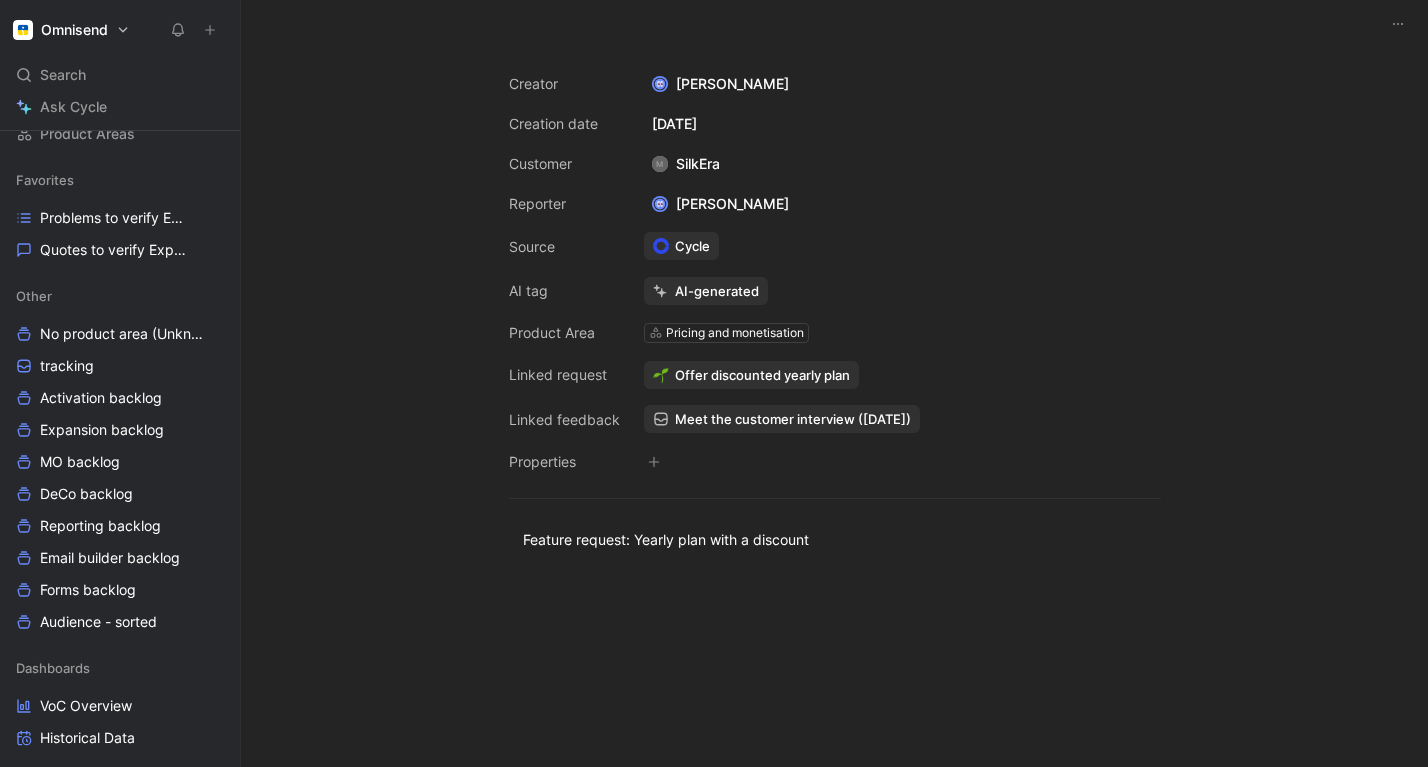 click on "Creator [PERSON_NAME] Creation date [DATE] Customer M SilkEra Reporter [PERSON_NAME] Source Cycle AI tag AI-generated Product Area Pricing and monetisation Linked request Offer discounted yearly plan Linked feedback Meet the customer interview ([DATE]) Properties Feature request: Yearly plan with a discount" at bounding box center (834, 407) 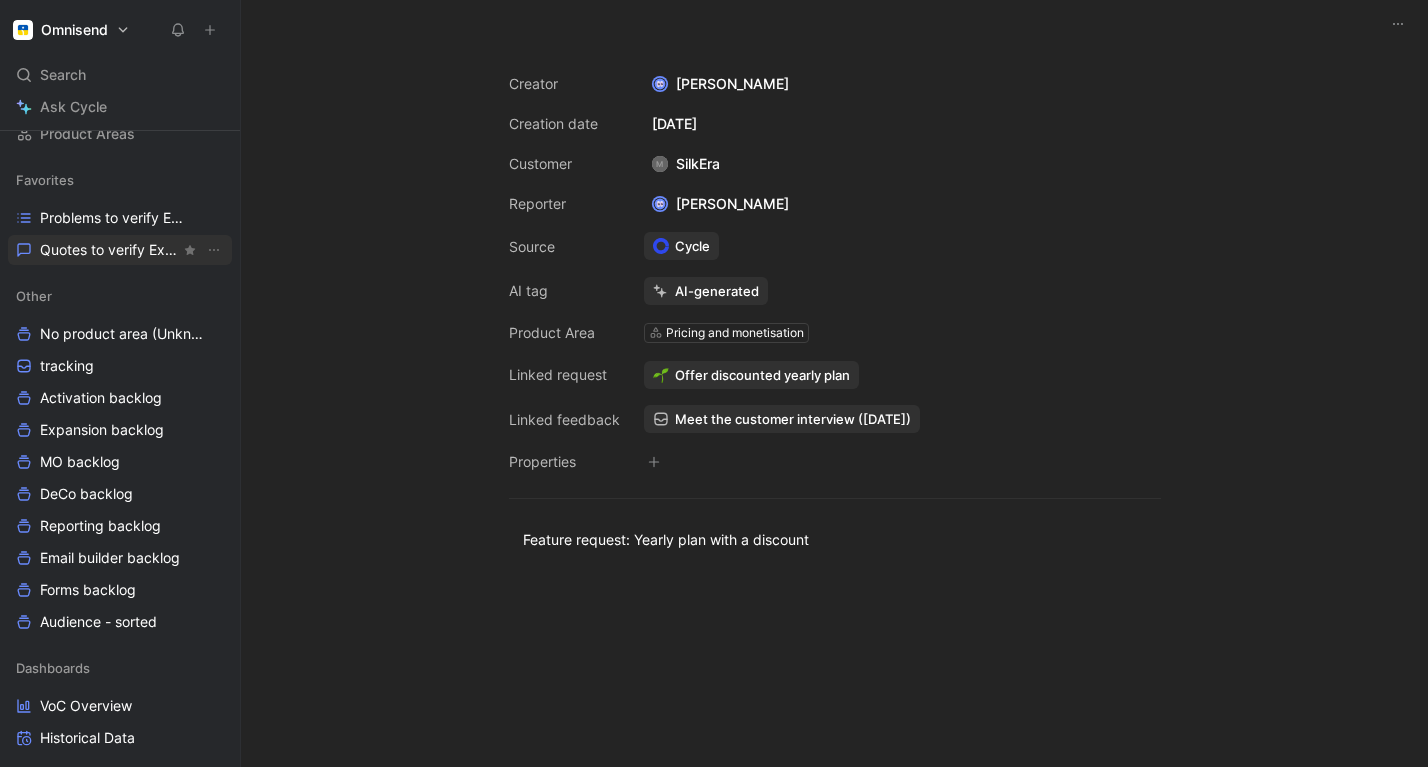 click on "Quotes to verify Expansion" at bounding box center (110, 250) 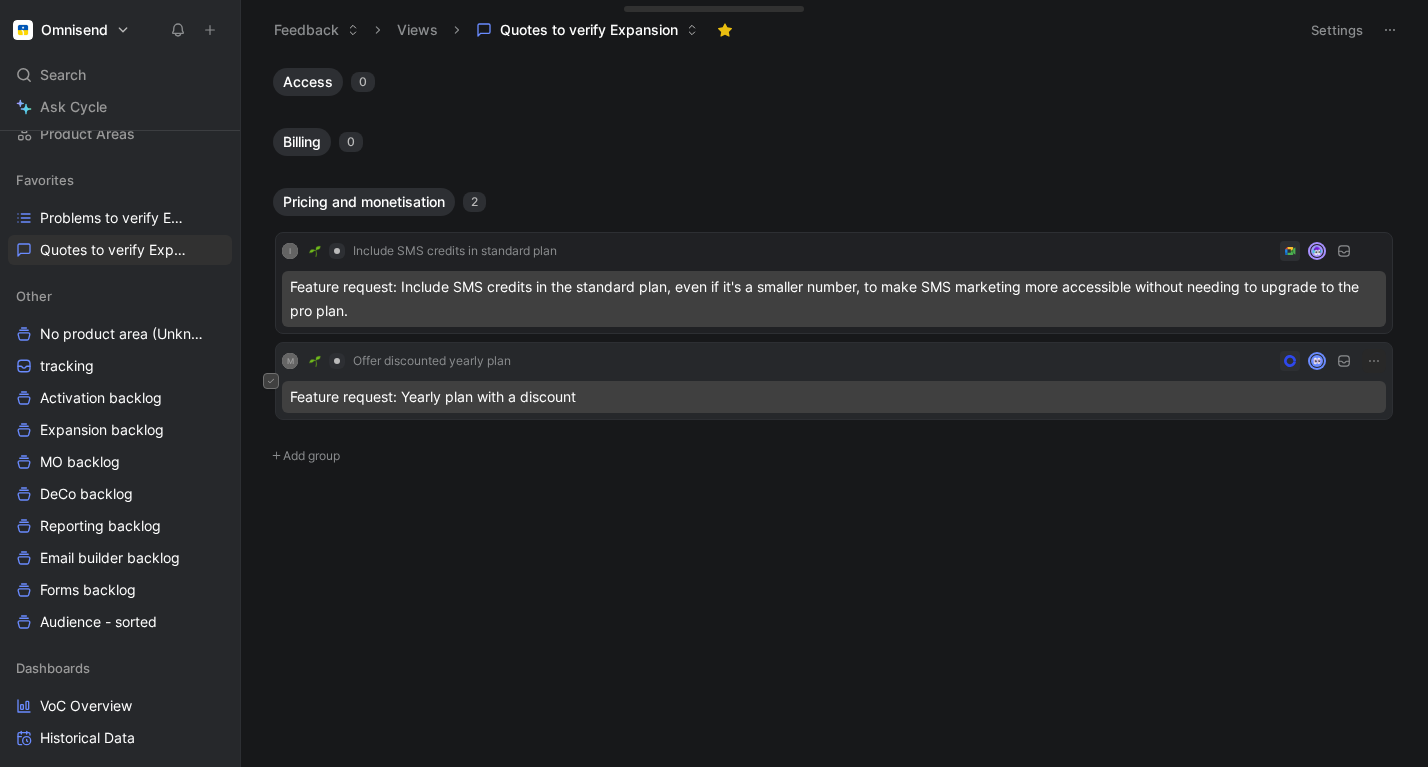 click 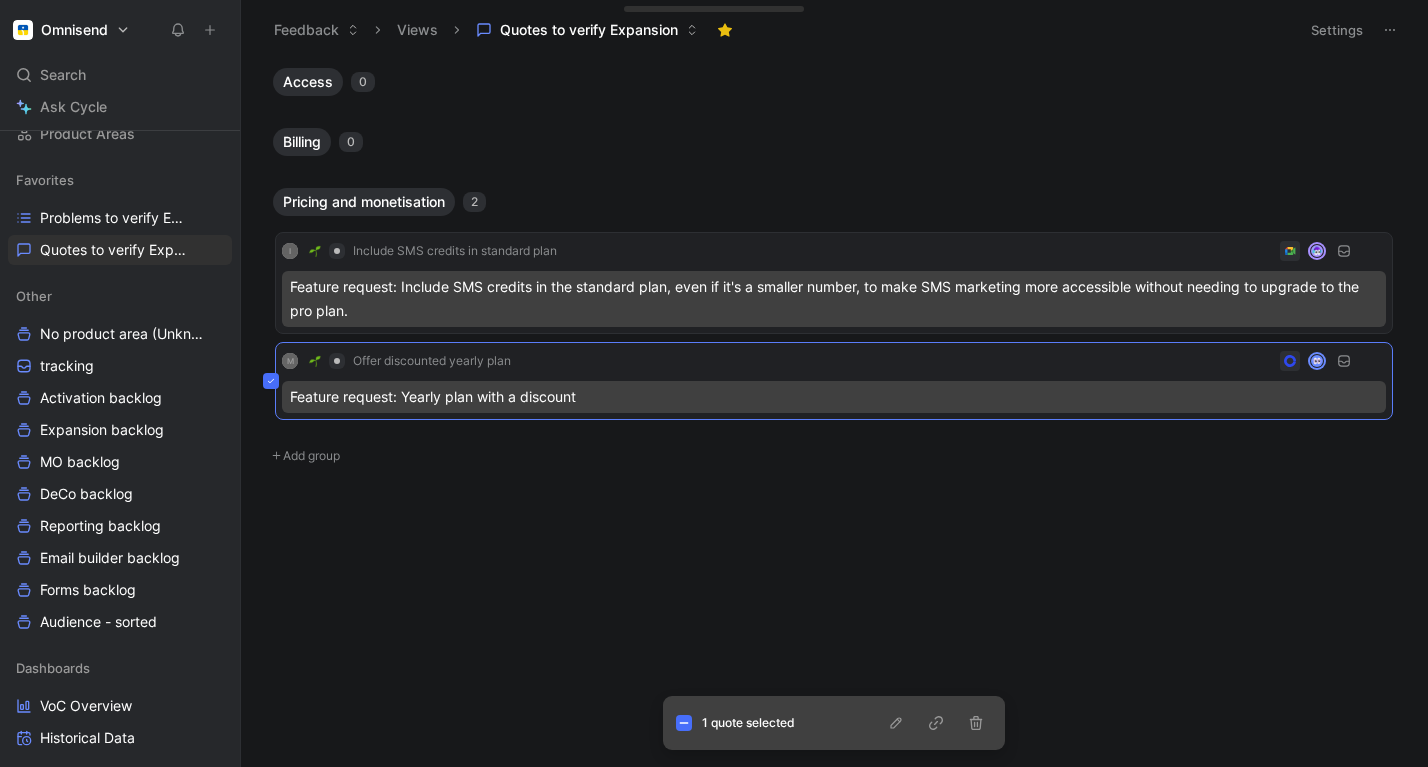 click 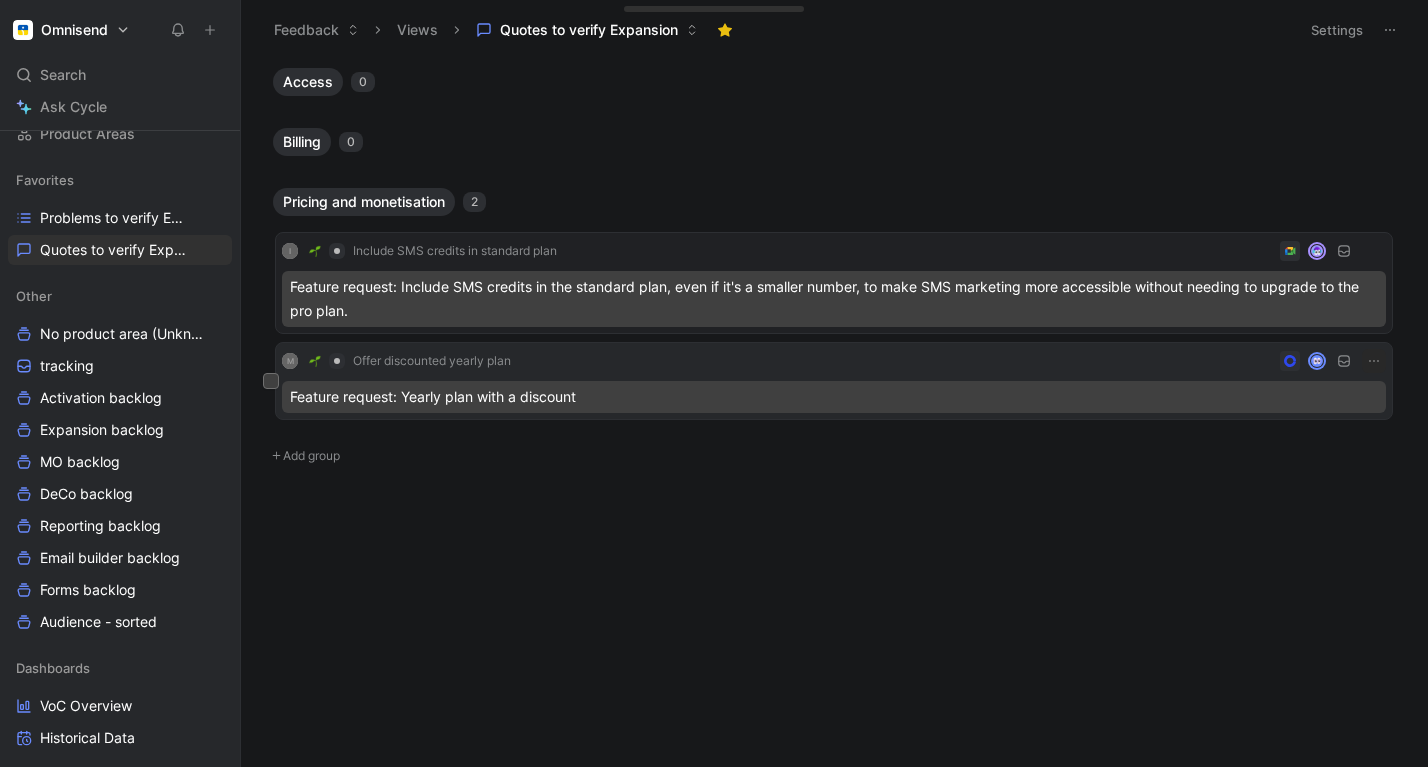 click on "M Offer discounted yearly plan Feature request: Yearly plan with a discount" at bounding box center (834, 381) 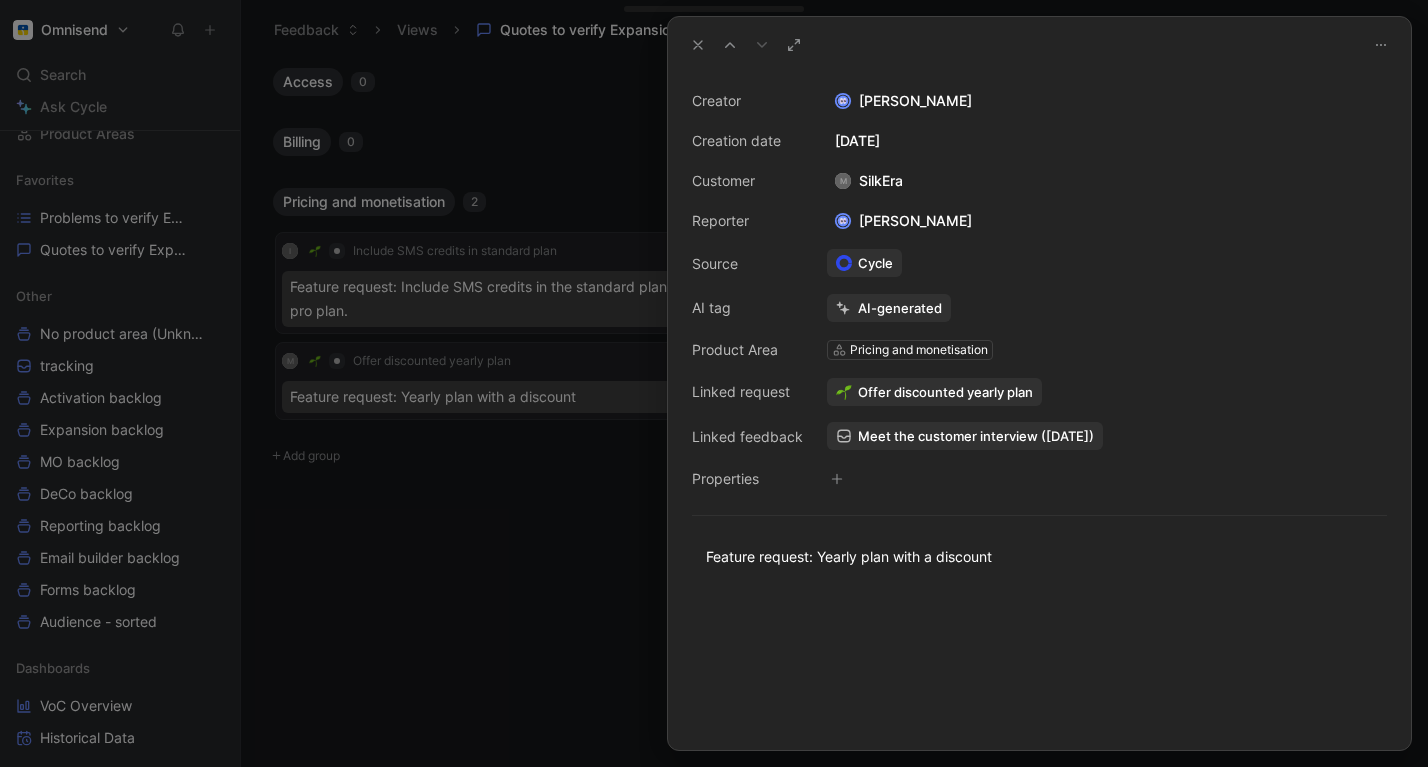 click 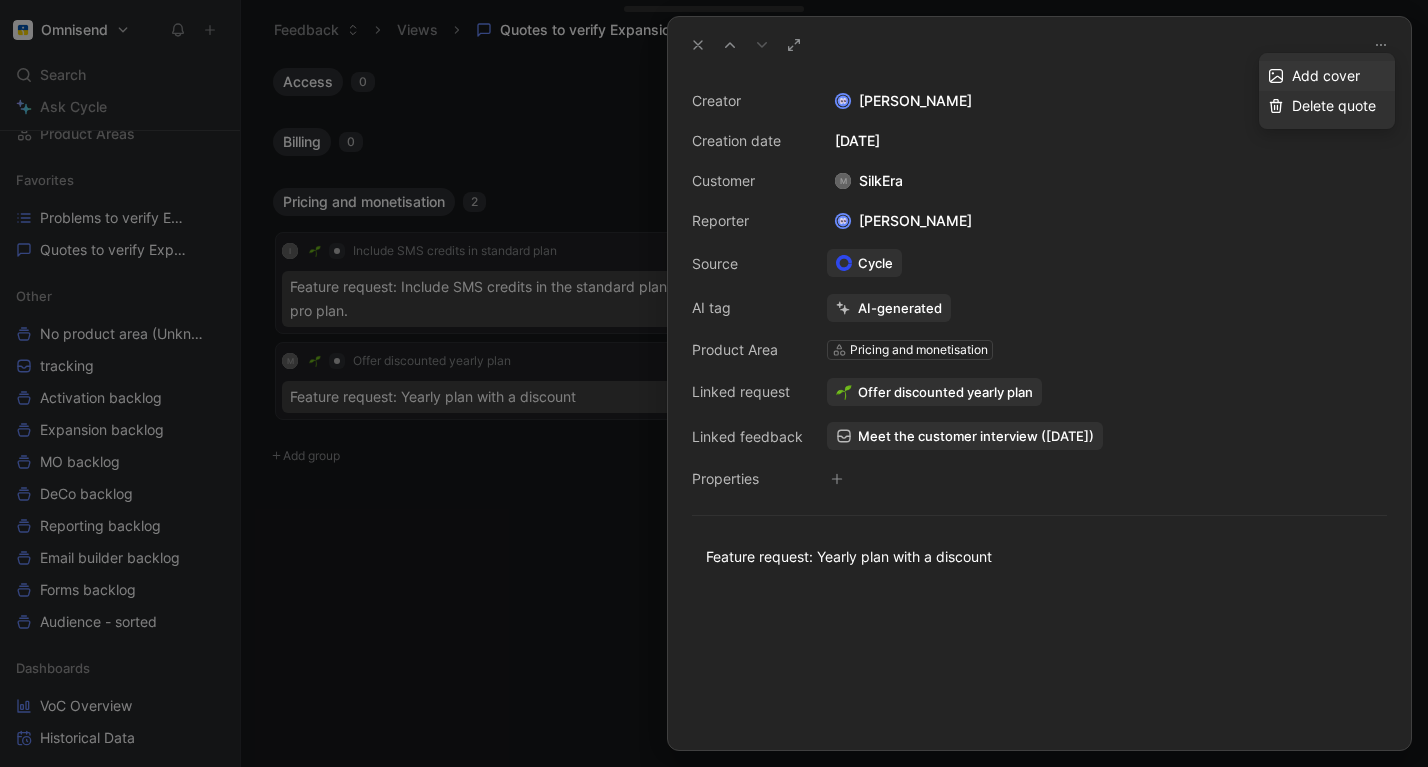 click at bounding box center [714, 383] 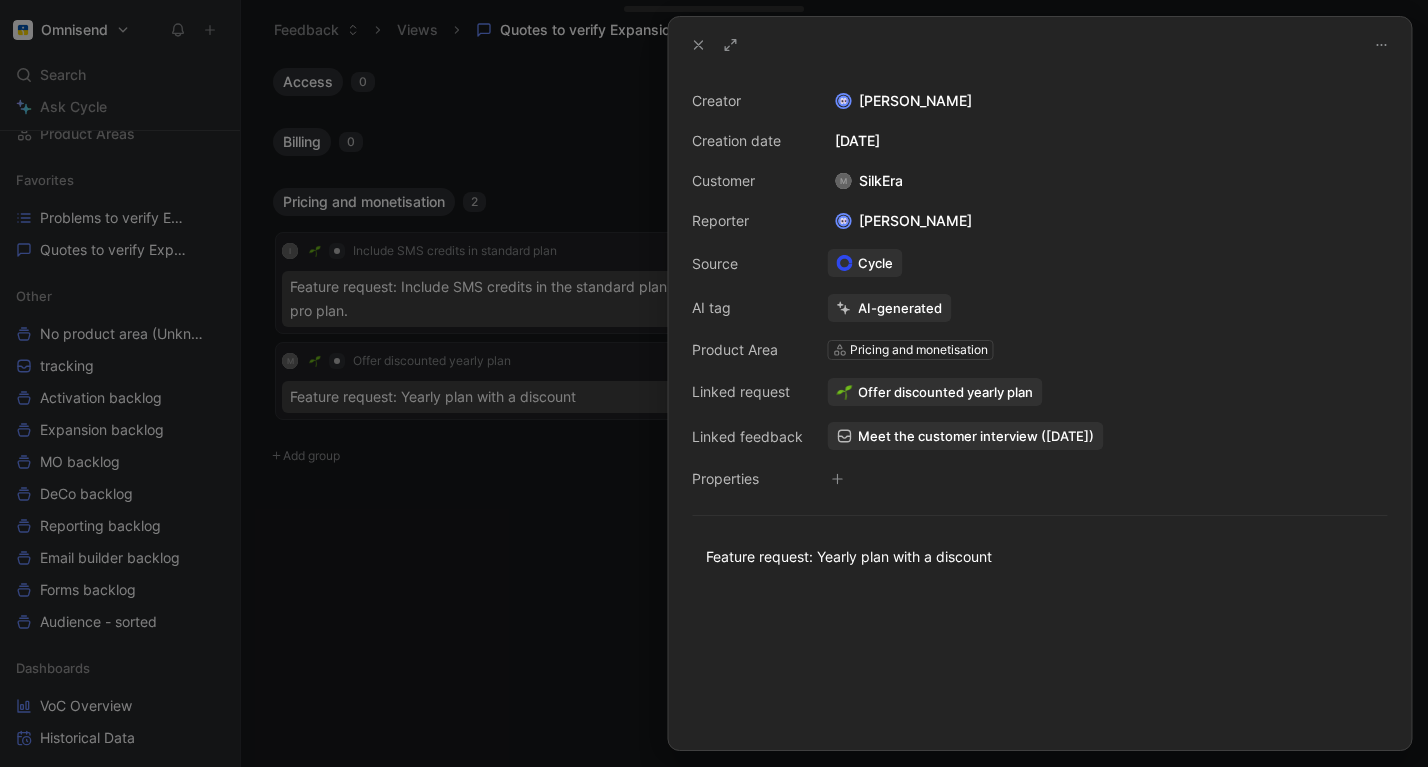 click at bounding box center [714, 383] 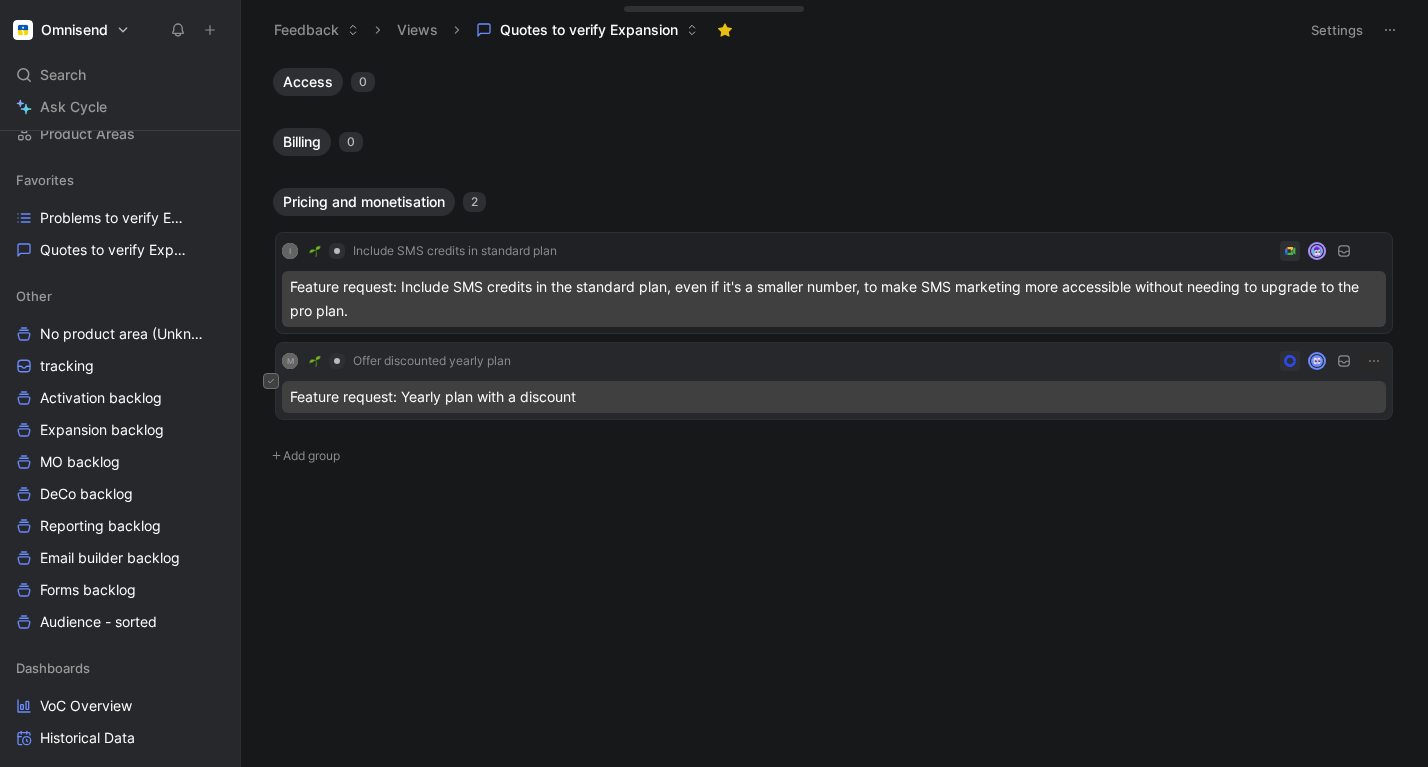click 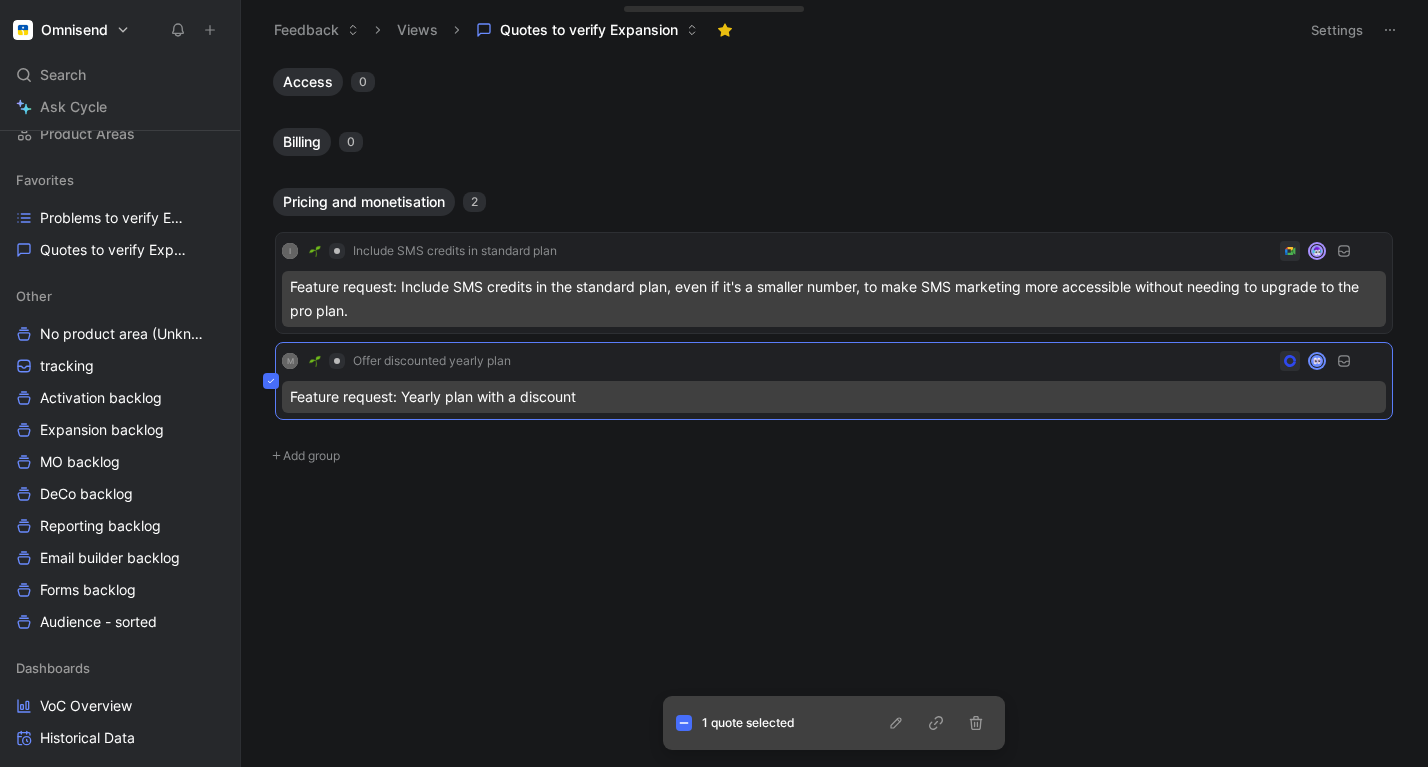click on "I Include SMS credits in standard plan Feature request: Include SMS credits in the standard plan, even if it's a smaller number, to make SMS marketing more accessible without needing to upgrade to the pro plan. M Offer discounted yearly plan Feature request: Yearly plan with a discount" at bounding box center [834, 329] 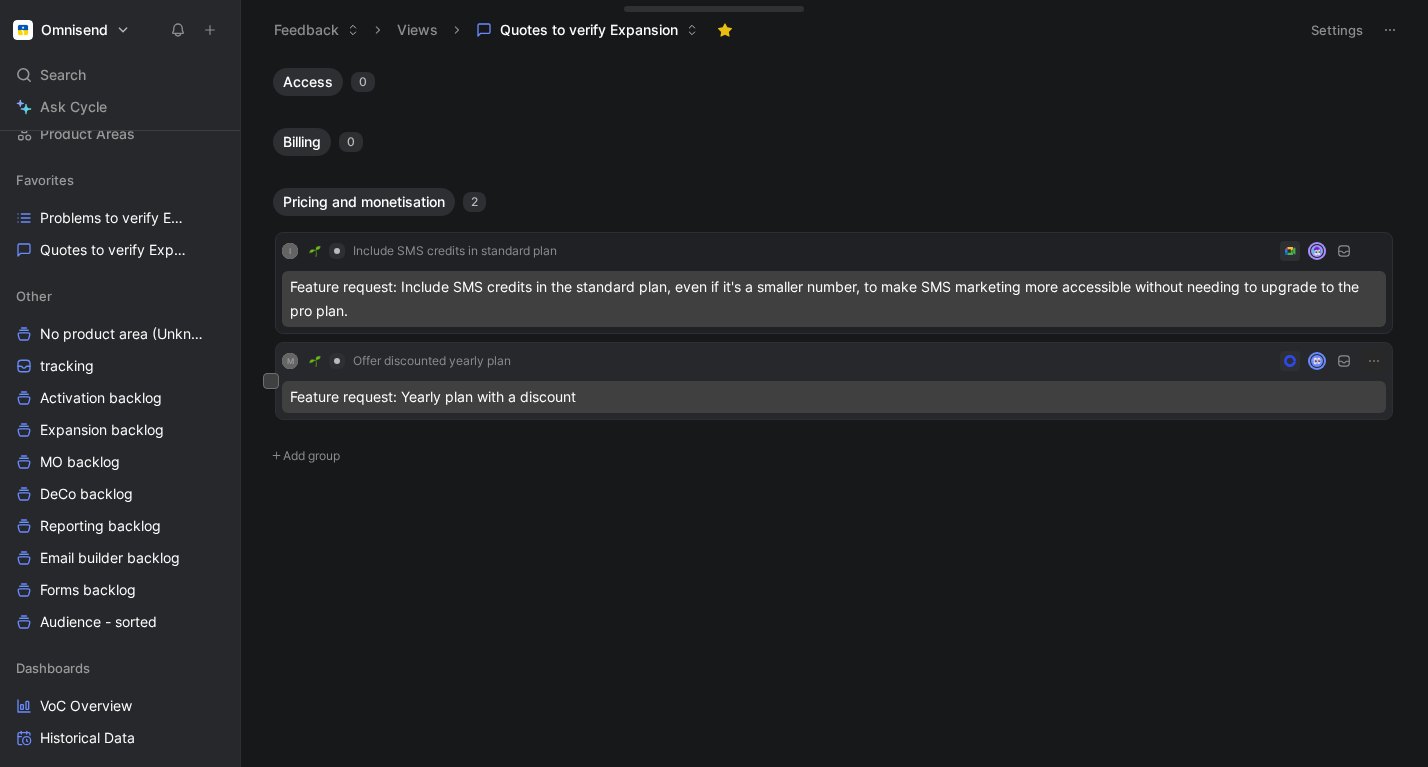 click on "Feature request: Yearly plan with a discount" at bounding box center (834, 397) 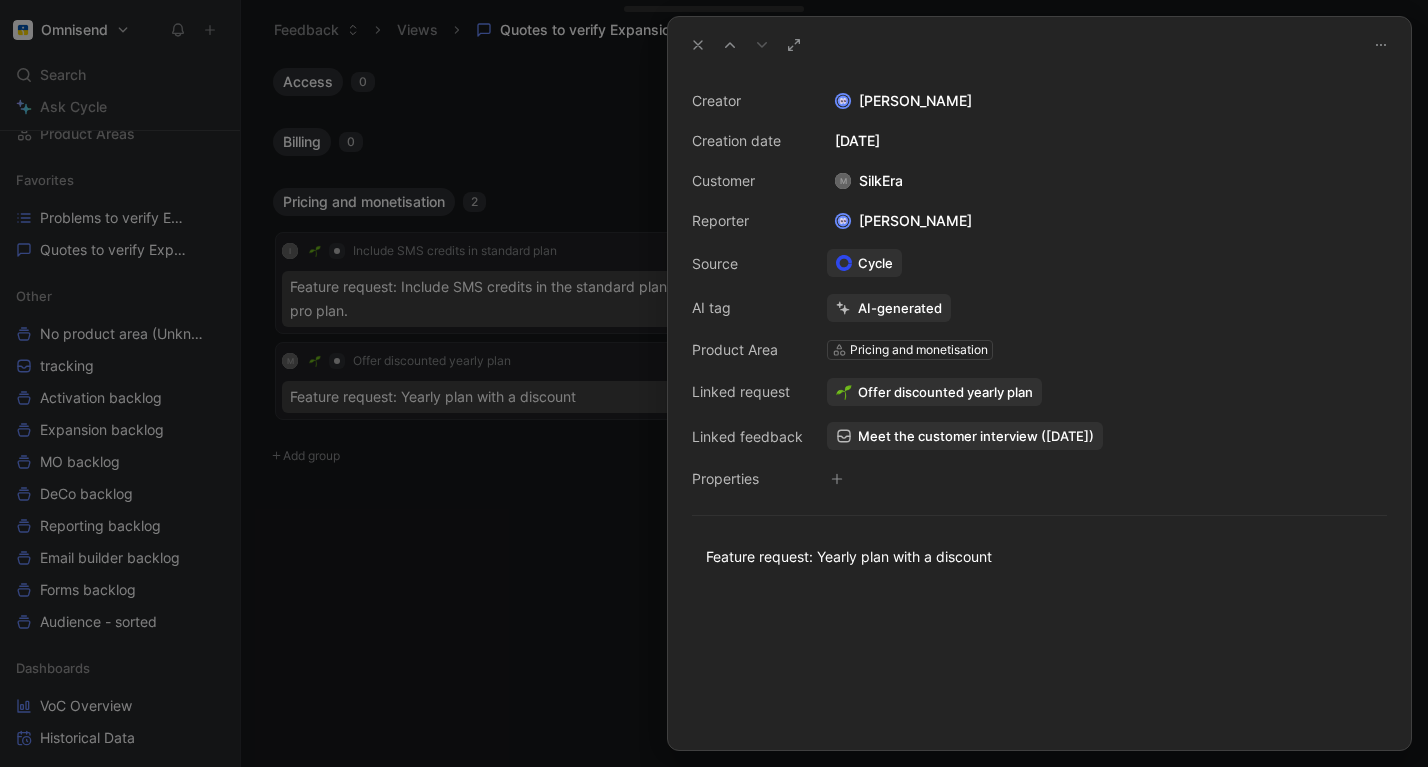 click at bounding box center [714, 383] 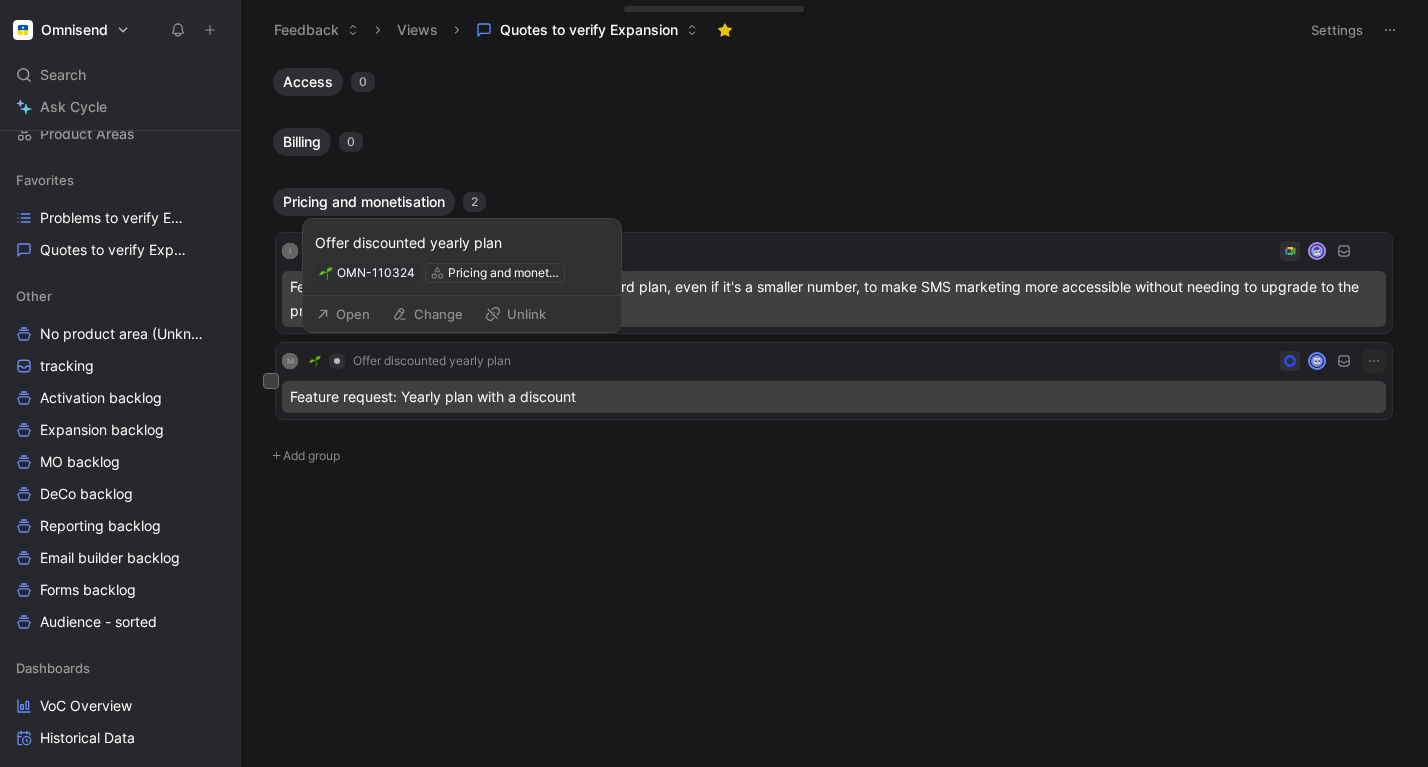 click on "Open" at bounding box center (343, 314) 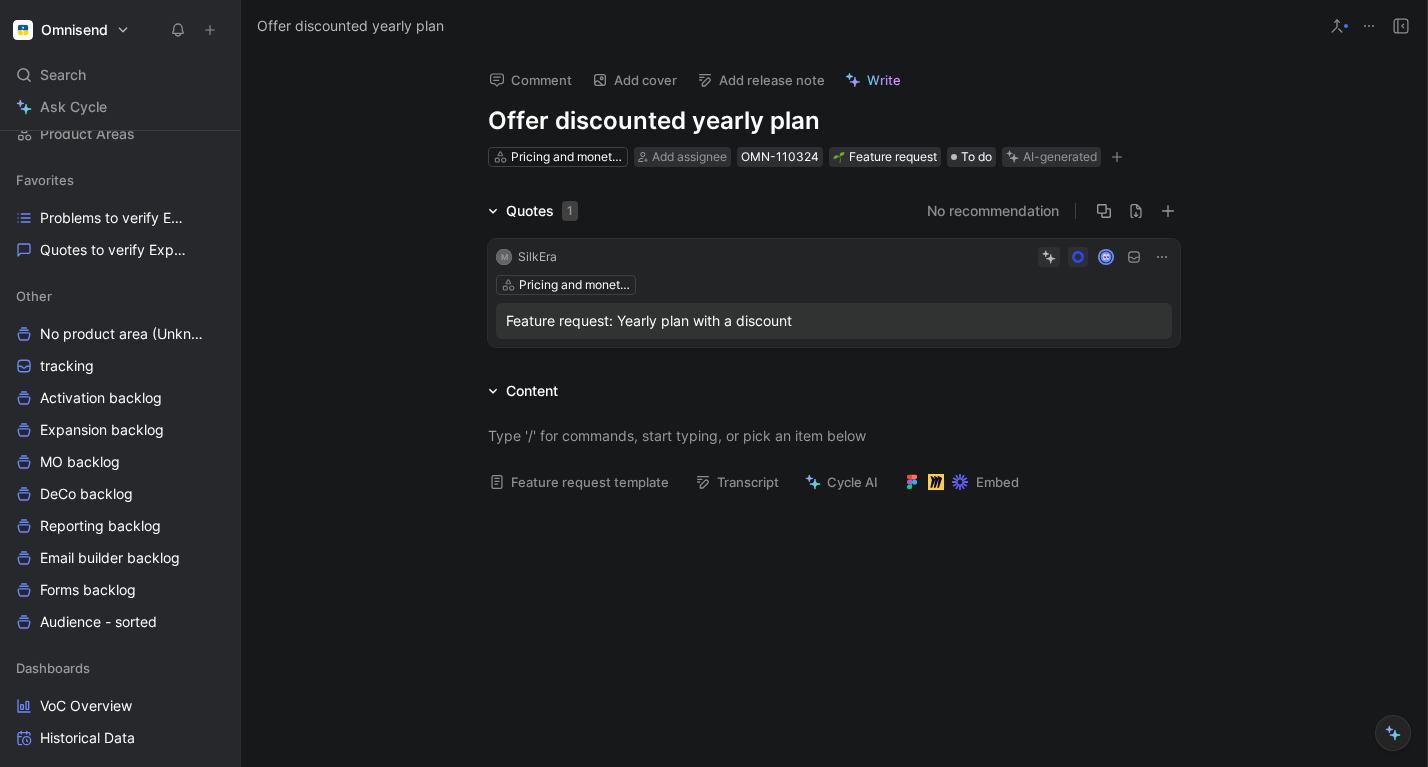 click on "Offer discounted yearly plan" at bounding box center (834, 121) 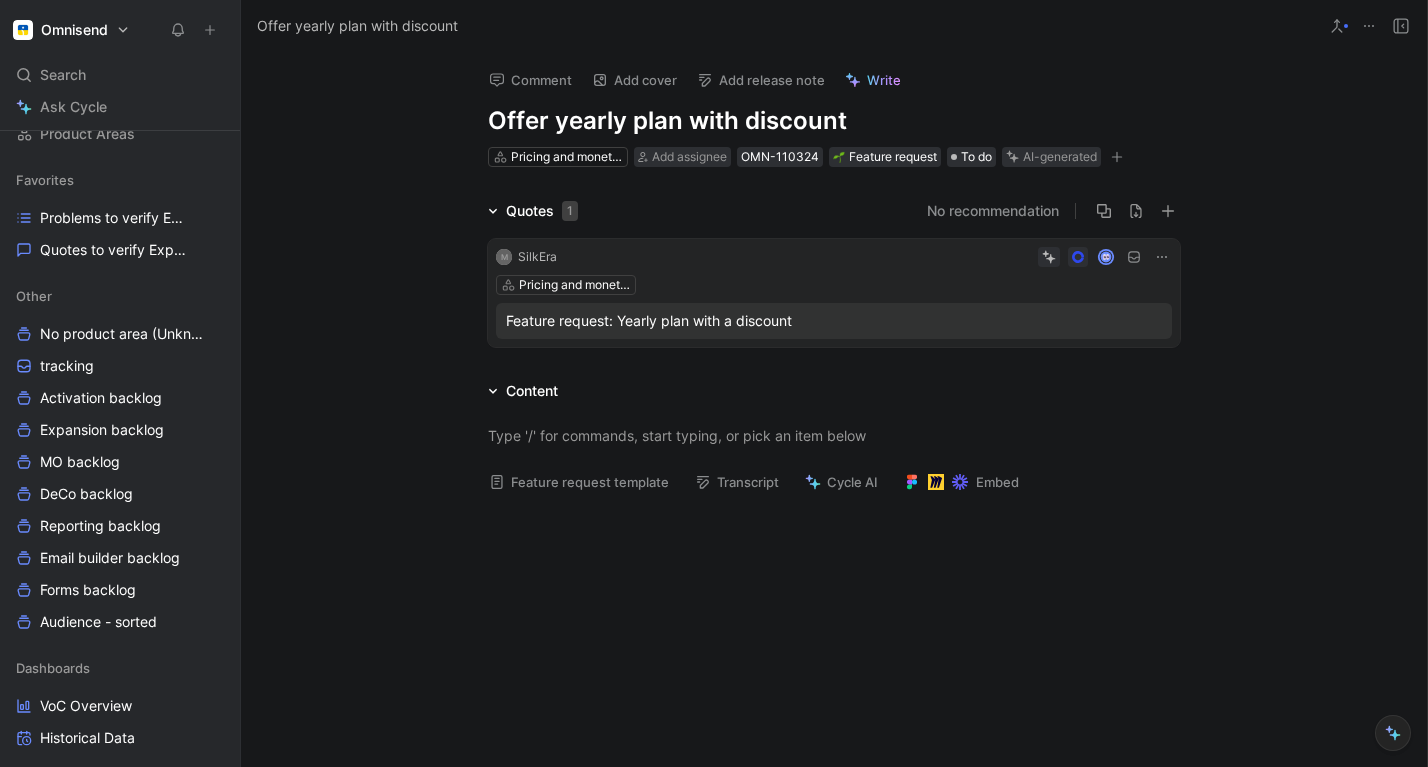 click 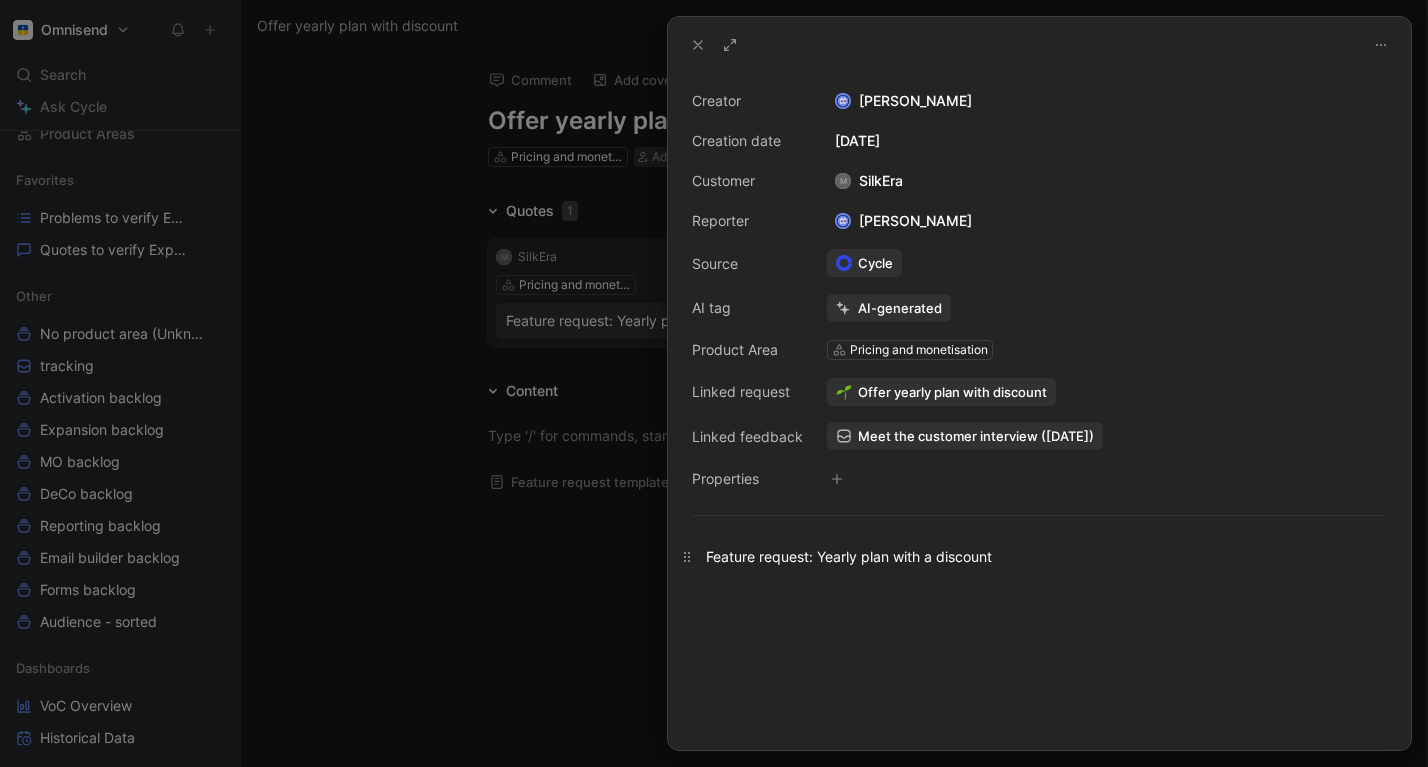 click on "Feature request: Yearly plan with a discount" at bounding box center [1039, 556] 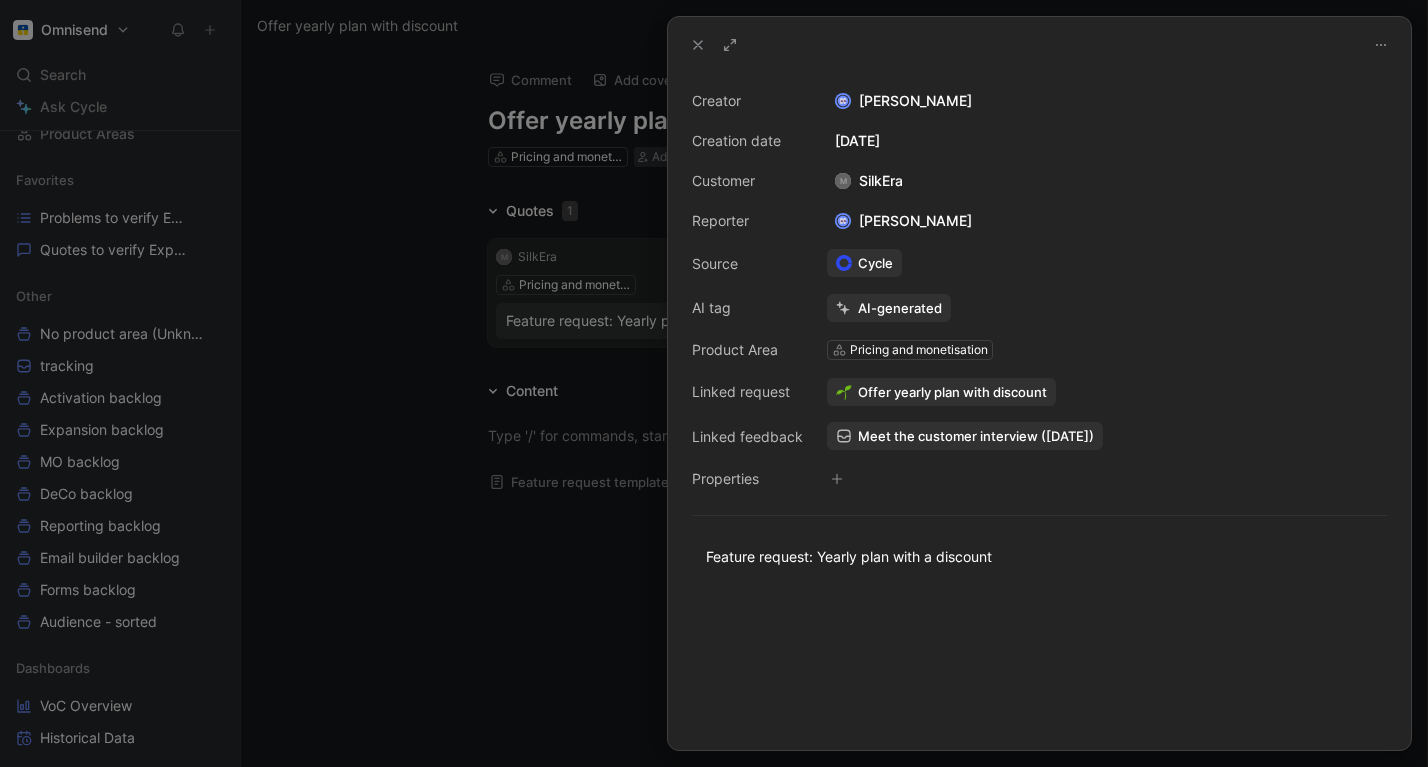 click at bounding box center [714, 383] 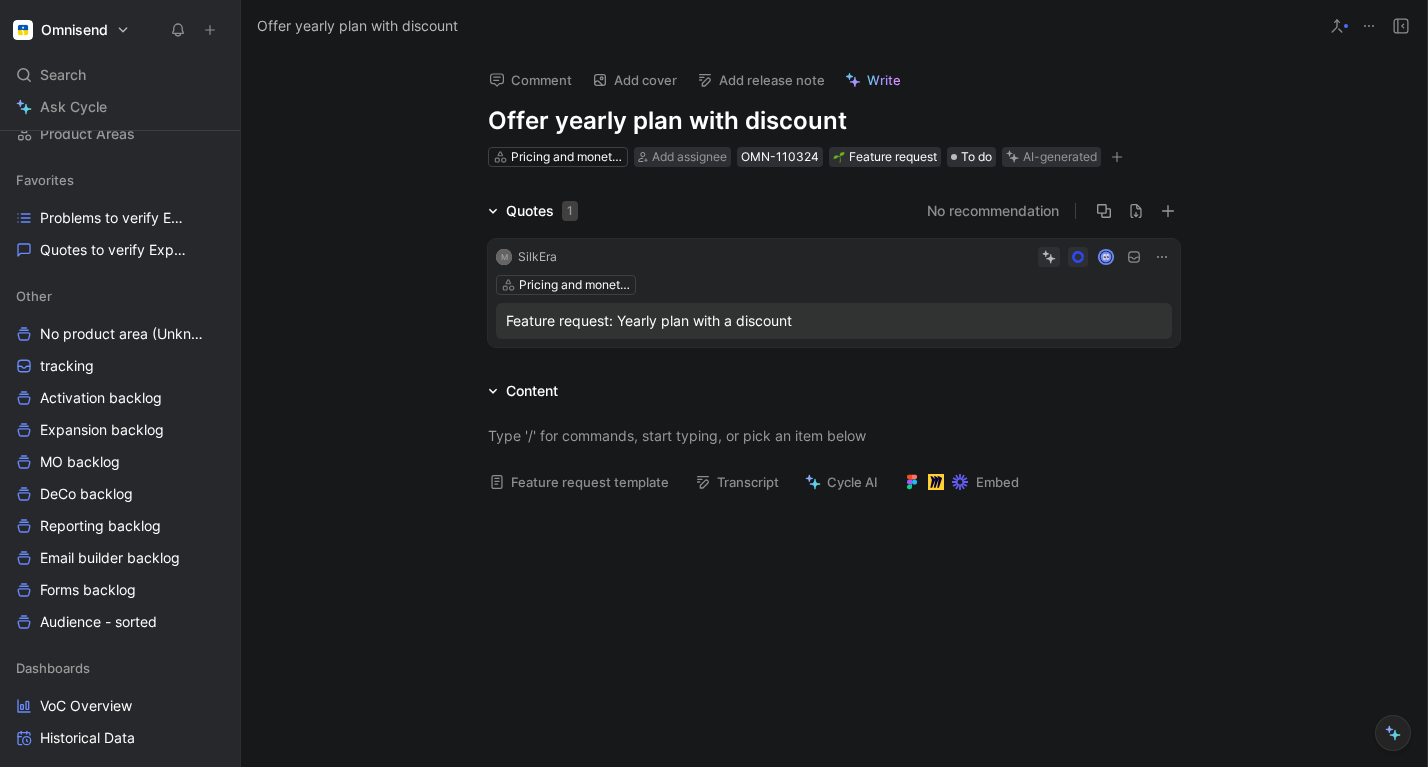 click 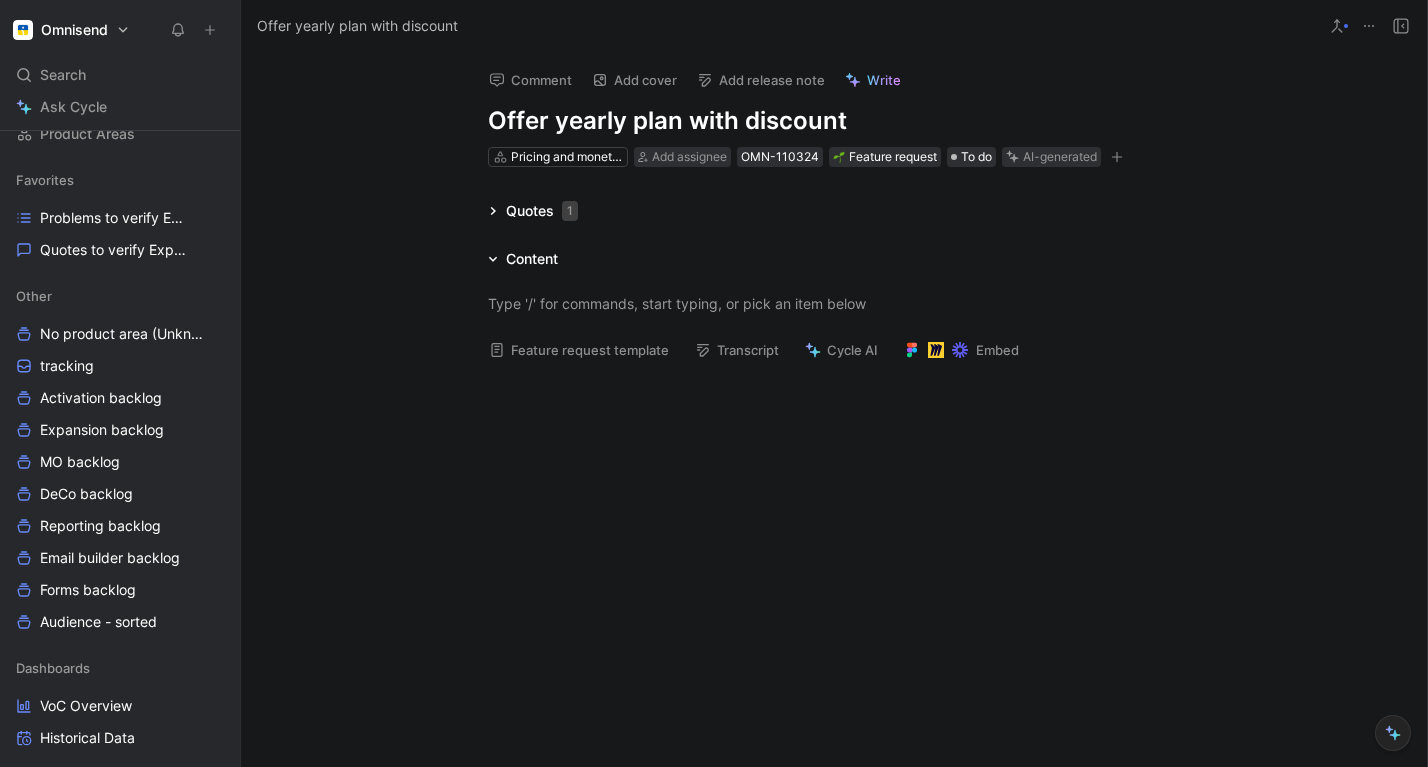 click 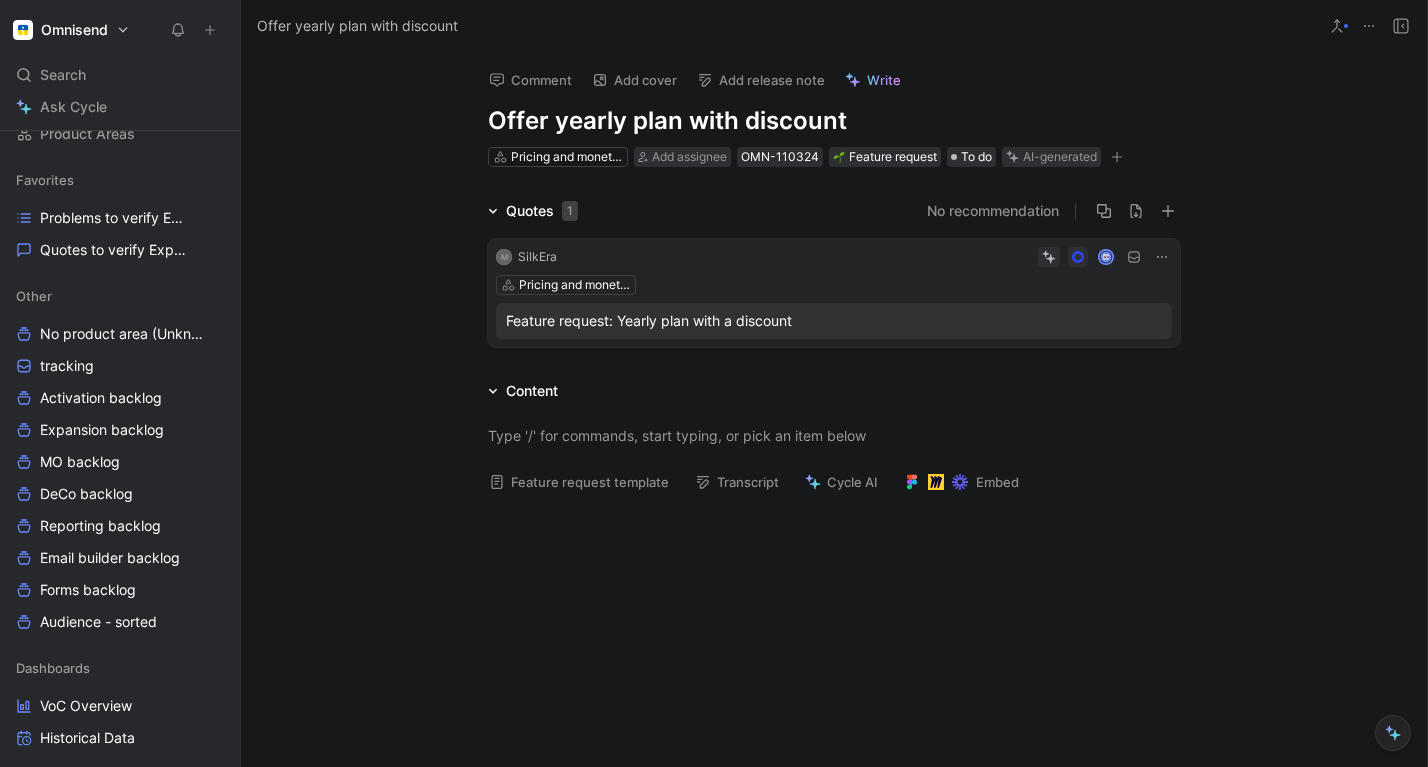 click on "Comment Add cover Add release note Write Offer yearly plan with discount Pricing and monetisation Add assignee OMN-110324 Feature request To do AI-generated Quotes 1 No recommendation M SilkEra Pricing and monetisation Feature request: Yearly plan with a discount Content Feature request template Transcript Cycle AI Embed" at bounding box center [834, 409] 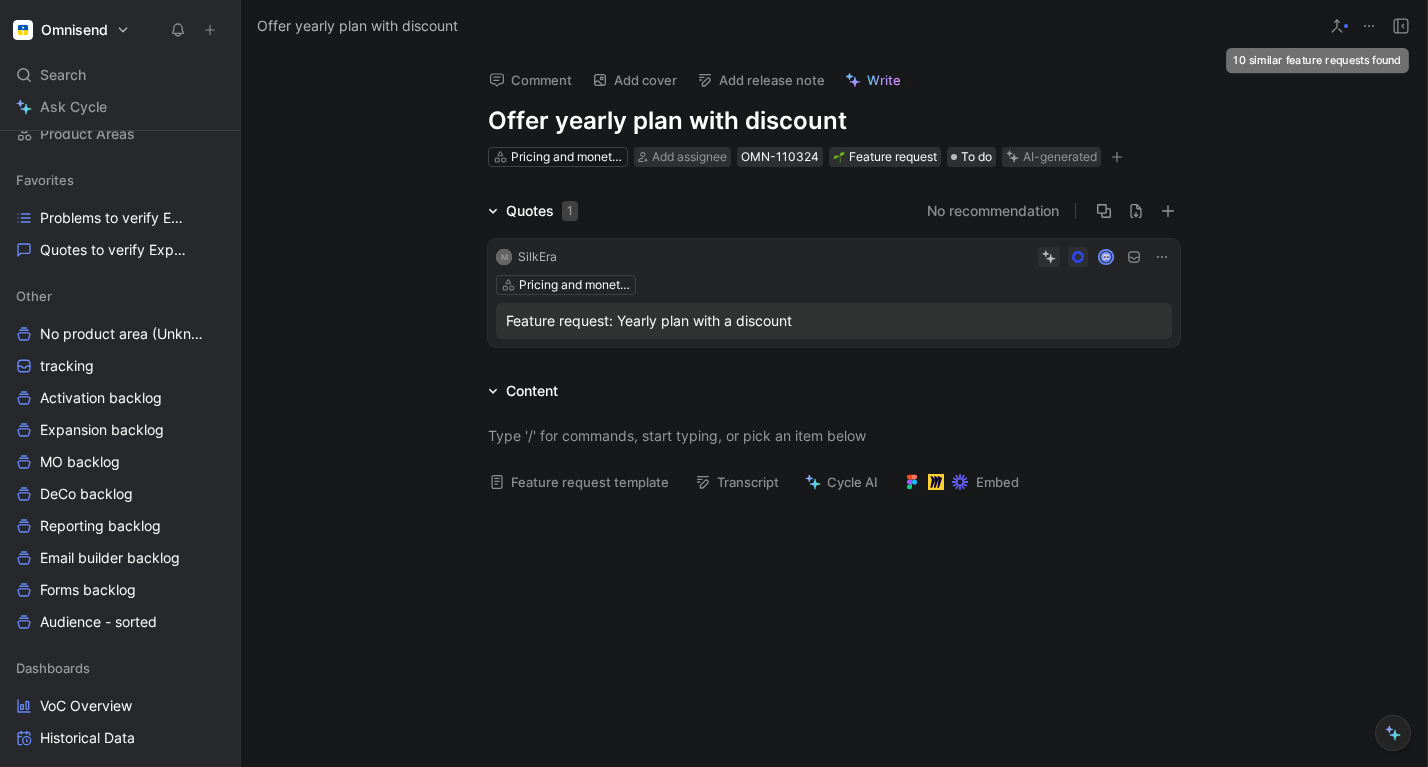 click 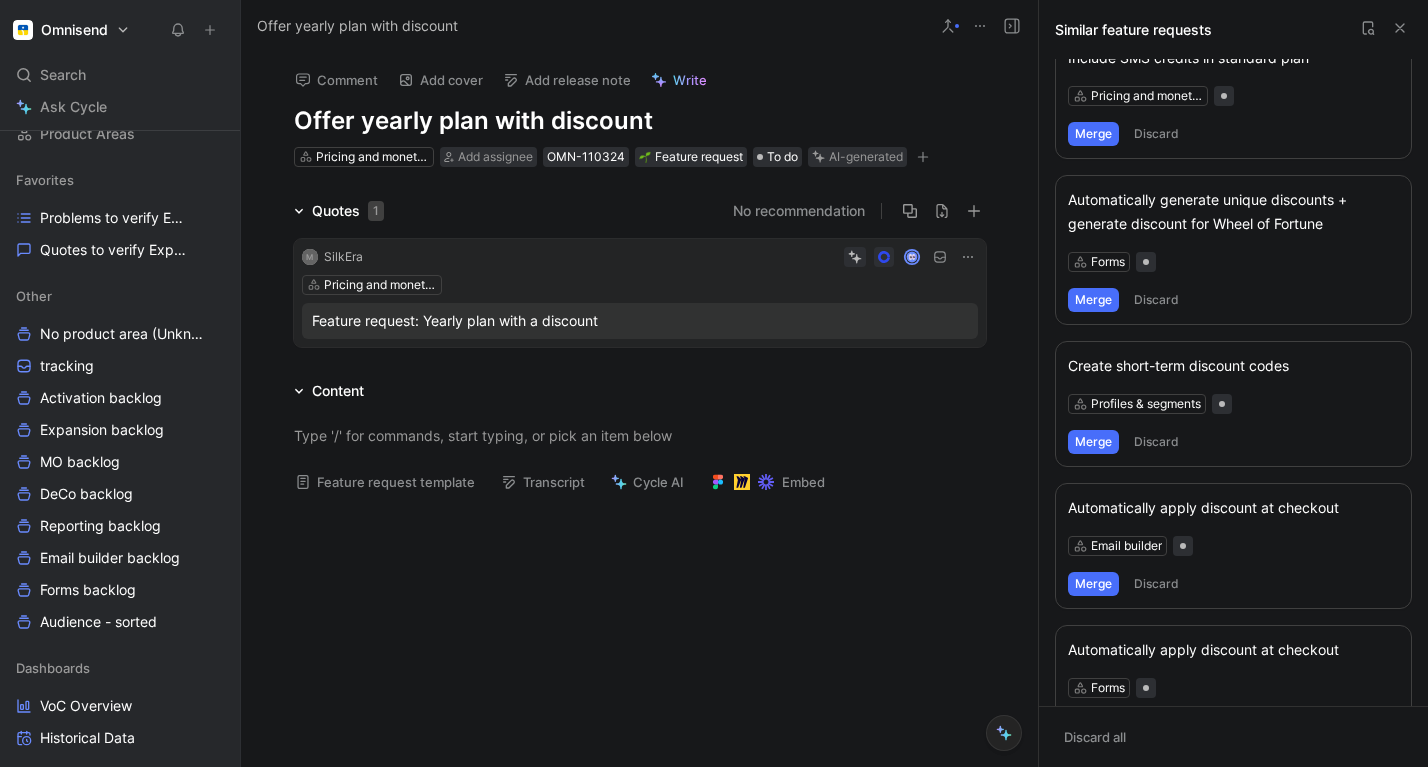 scroll, scrollTop: 330, scrollLeft: 0, axis: vertical 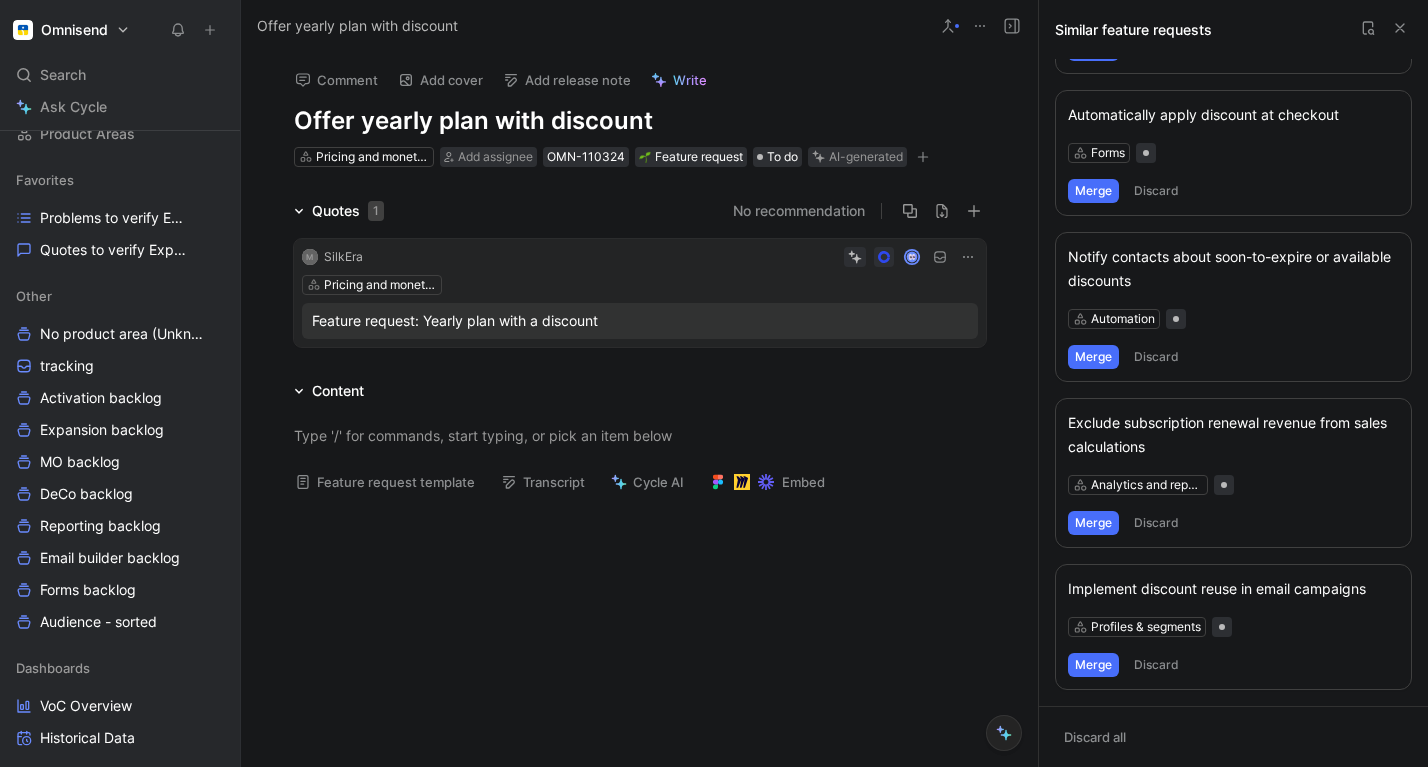 click at bounding box center (639, 624) 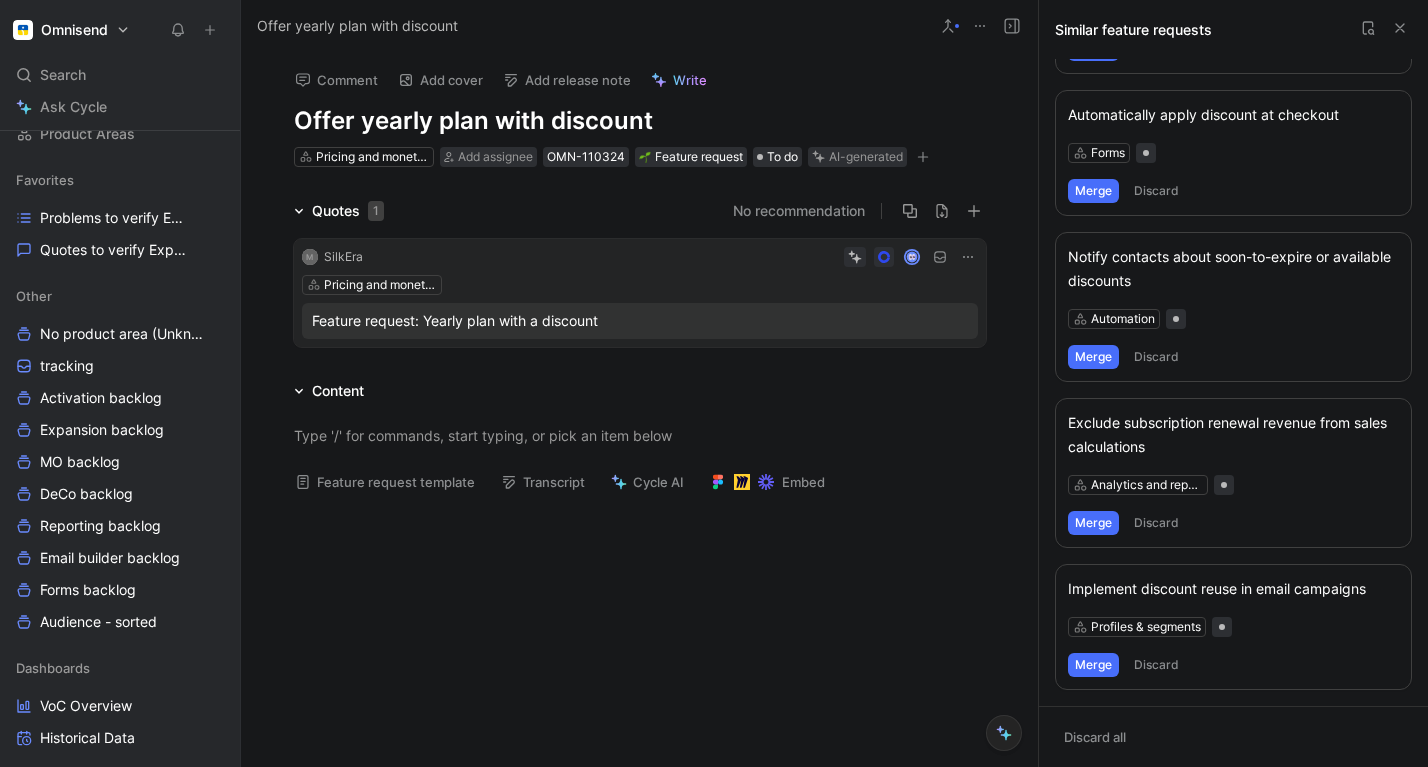 click 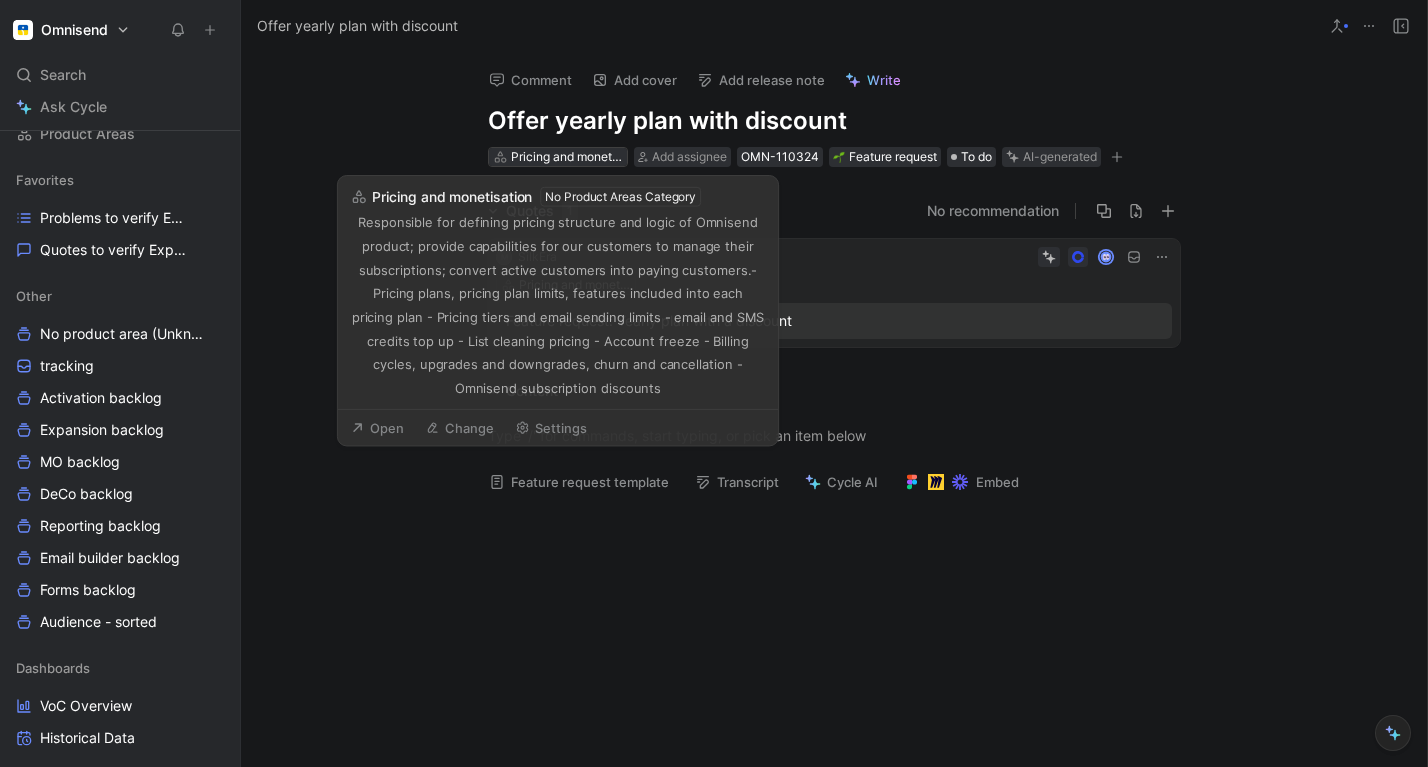 click on "Pricing and monetisation" at bounding box center (567, 157) 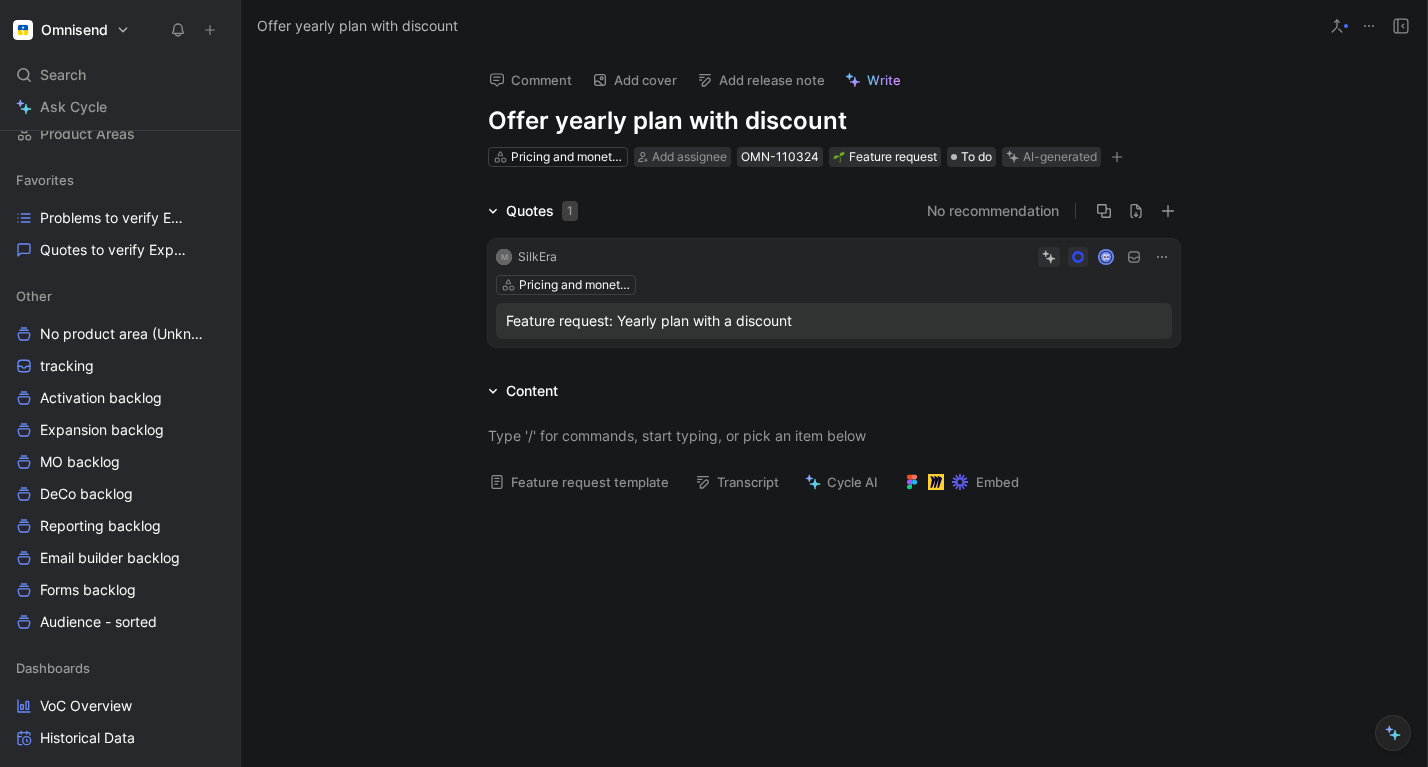 click at bounding box center [834, 624] 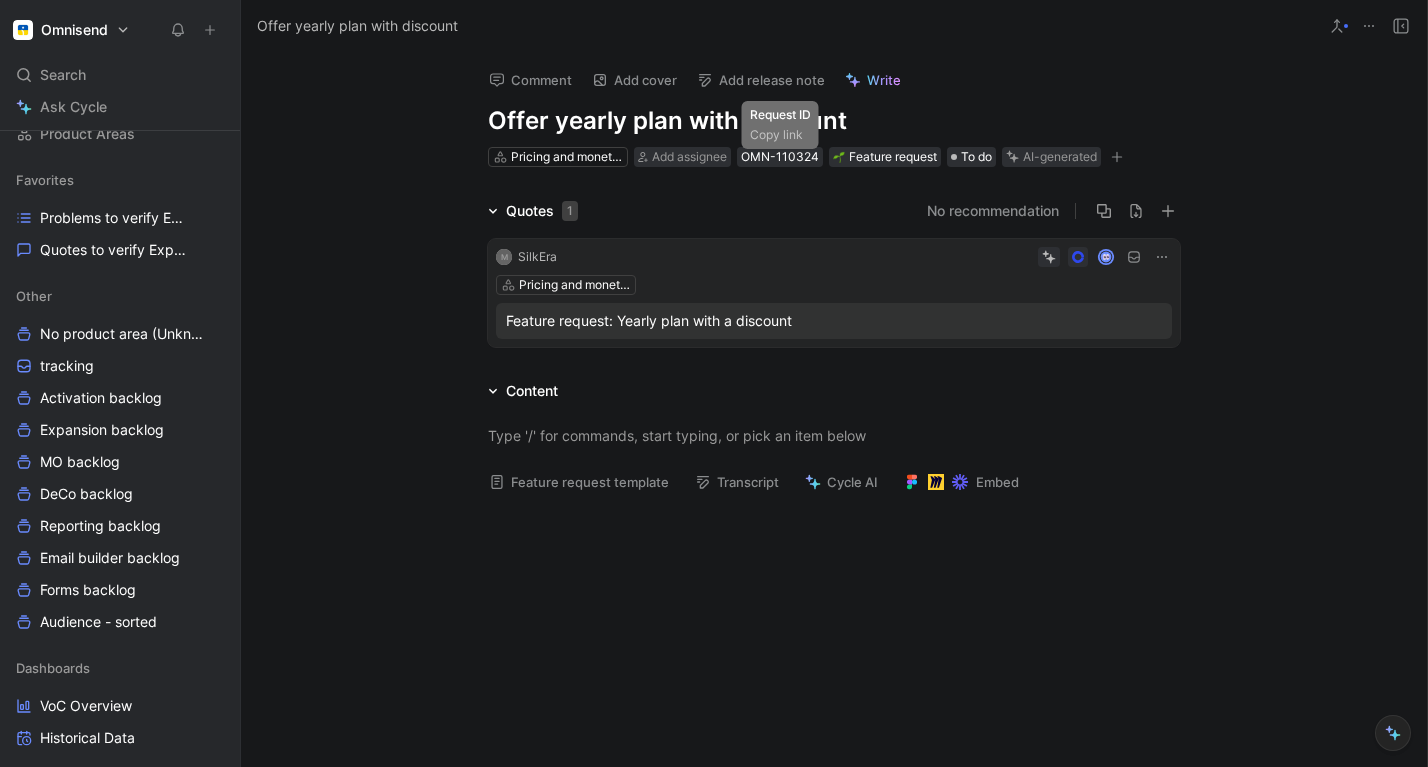 click on "Comment Add cover Add release note Write Offer yearly plan with discount Pricing and monetisation Add assignee OMN-110324 Feature request To do AI-generated Quotes 1 No recommendation M SilkEra Pricing and monetisation Feature request: Yearly plan with a discount Content Feature request template Transcript Cycle AI Embed" at bounding box center [834, 409] 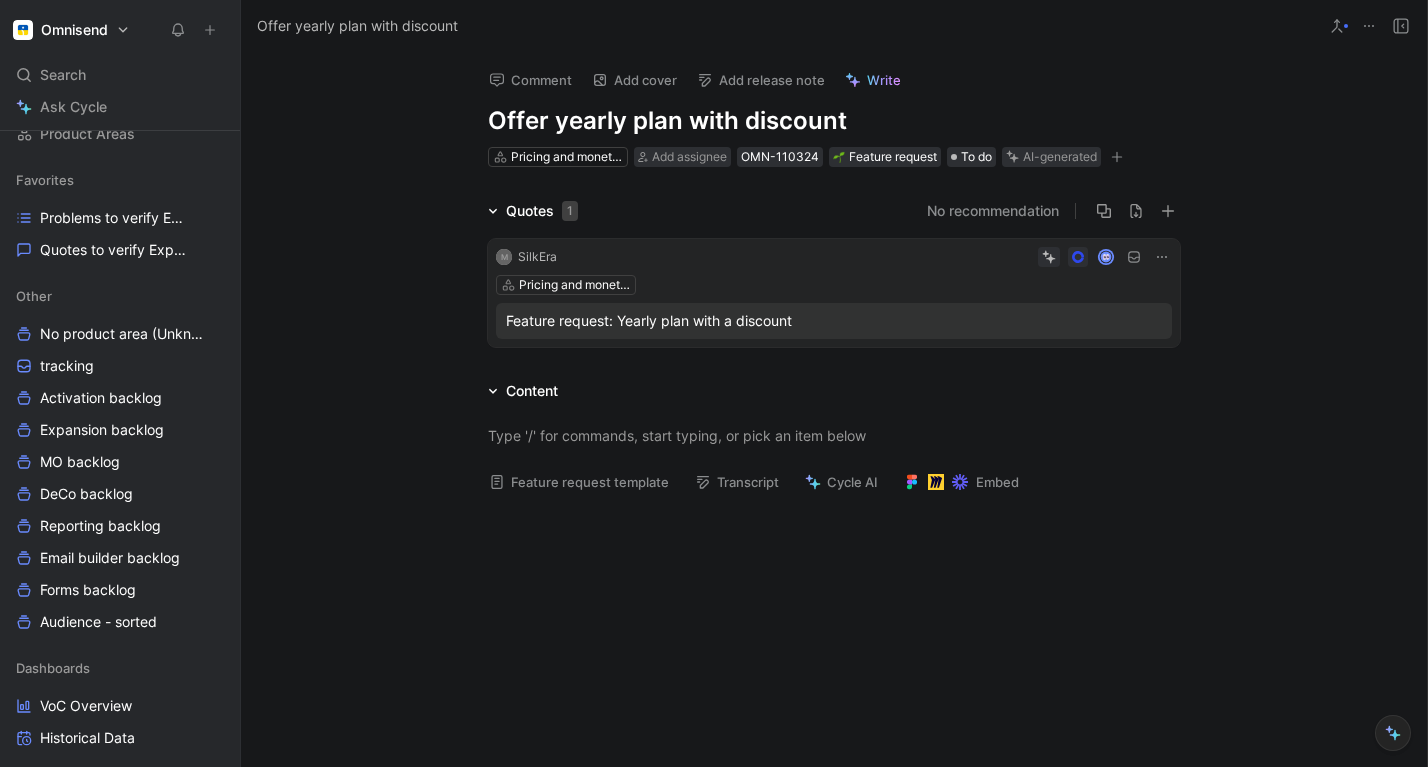 click 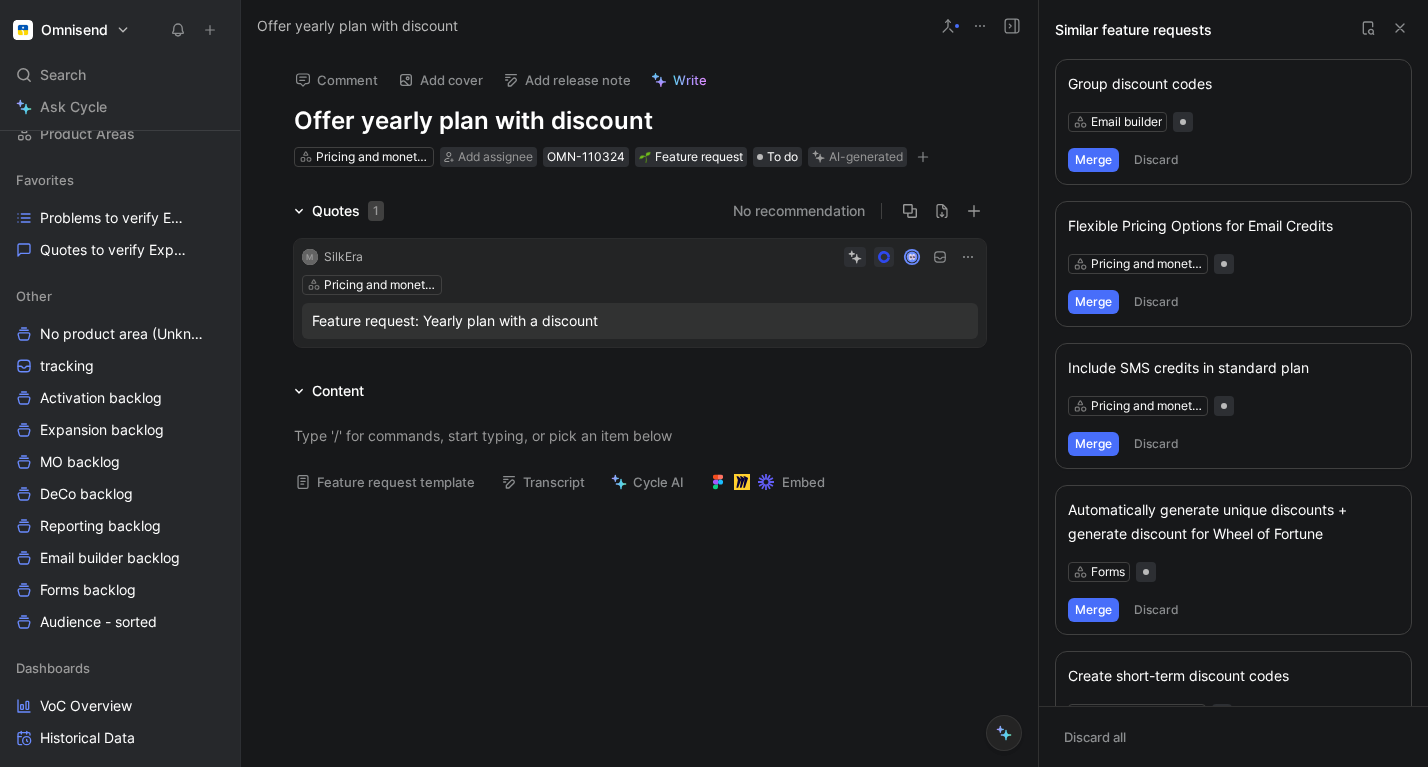 click 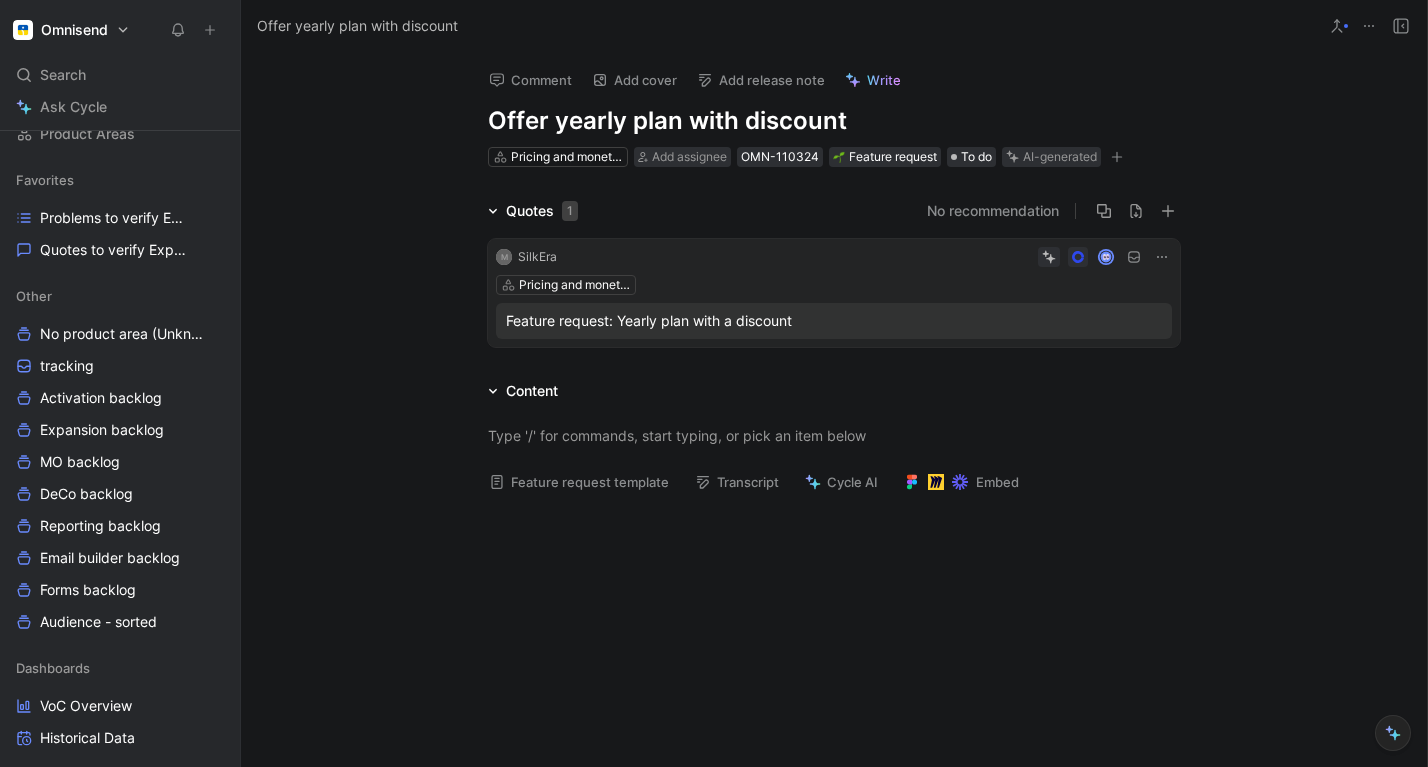 click on "Offer yearly plan with discount" at bounding box center [357, 26] 